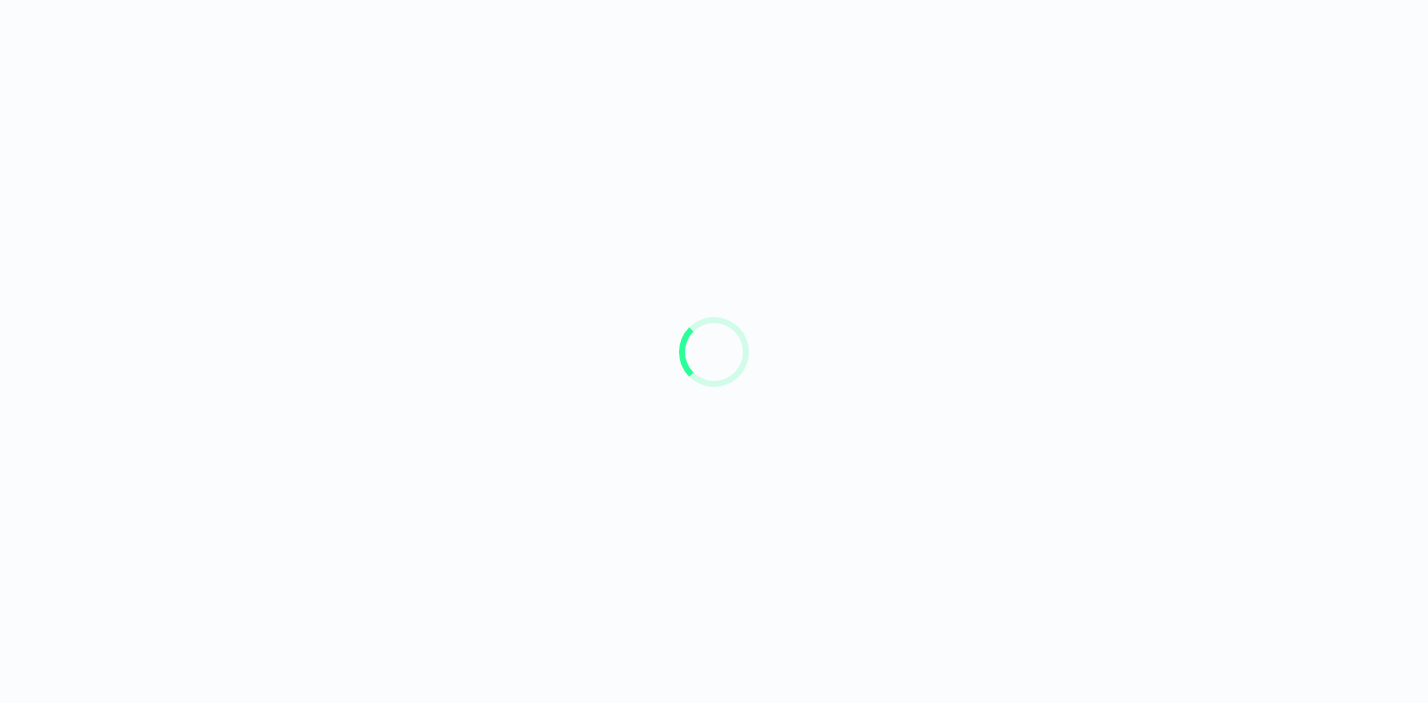 scroll, scrollTop: 0, scrollLeft: 0, axis: both 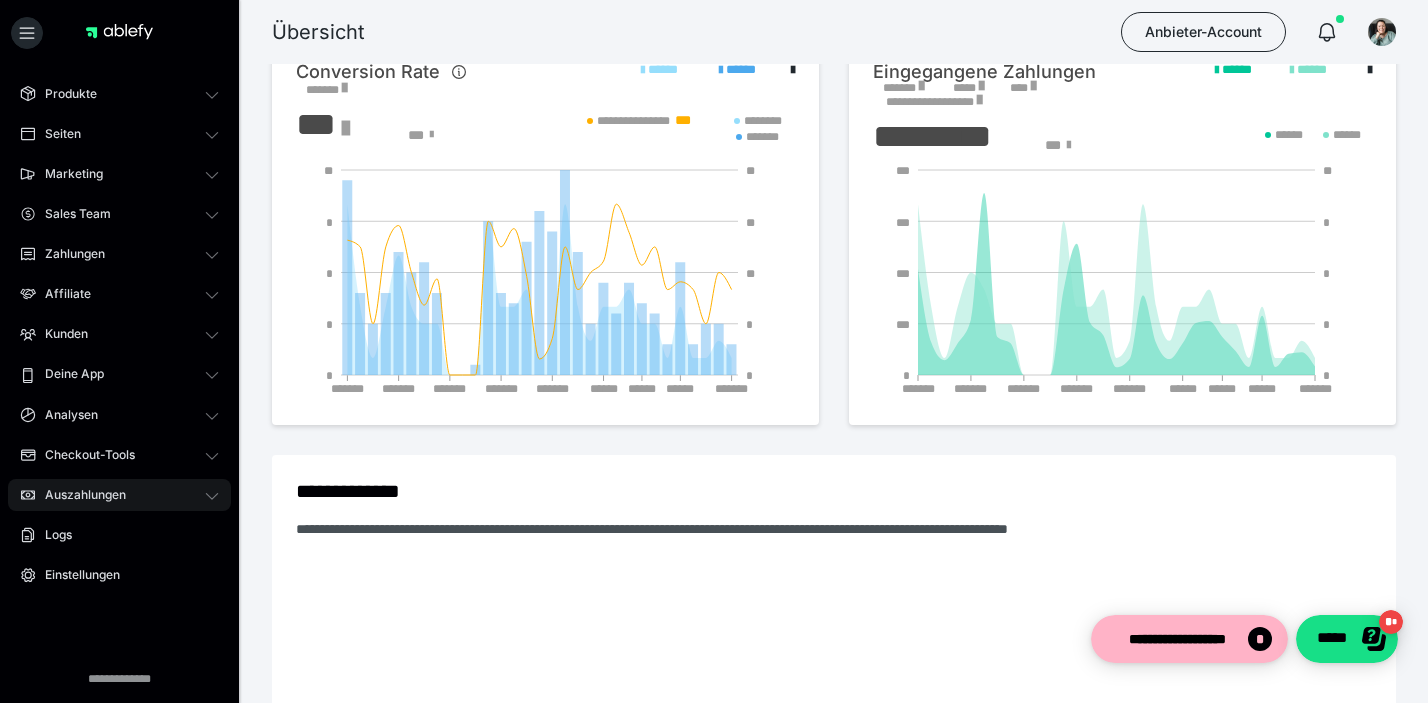 click on "Auszahlungen" at bounding box center [119, 495] 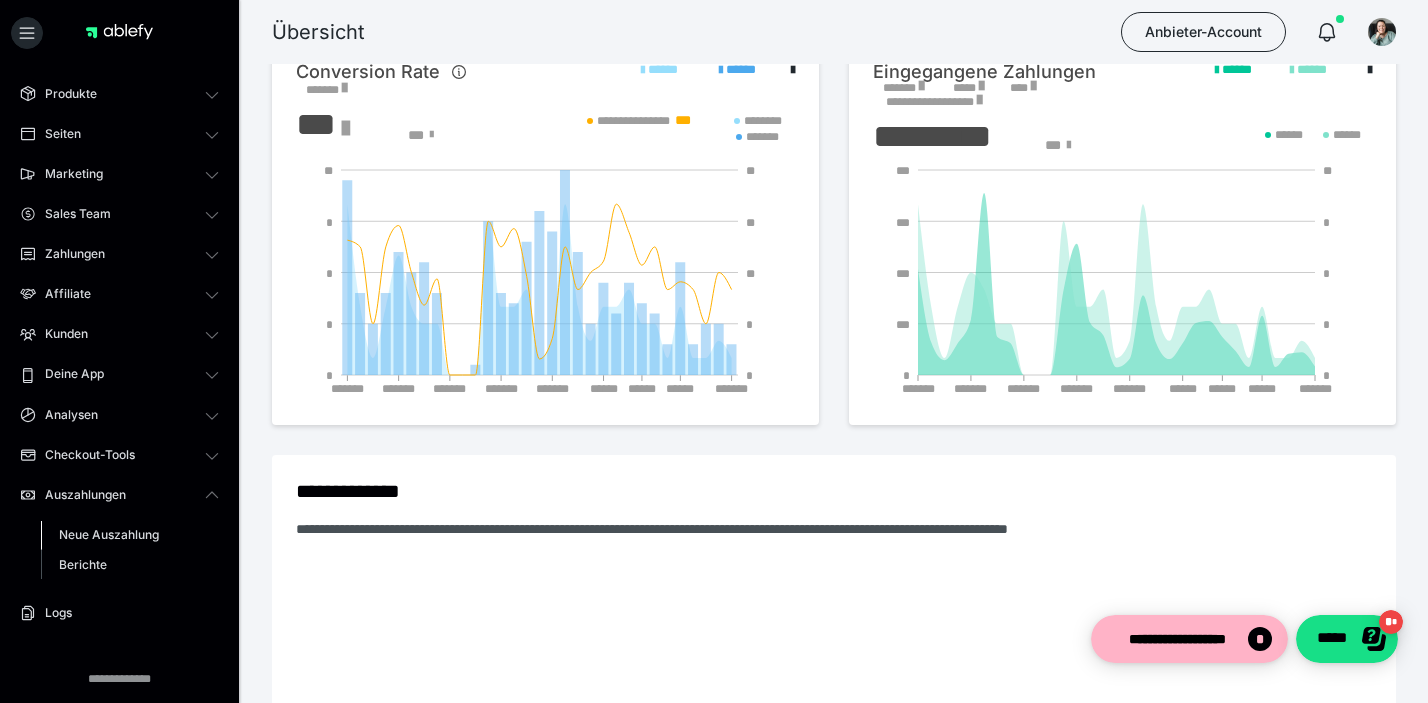 click on "Neue Auszahlung" at bounding box center [109, 534] 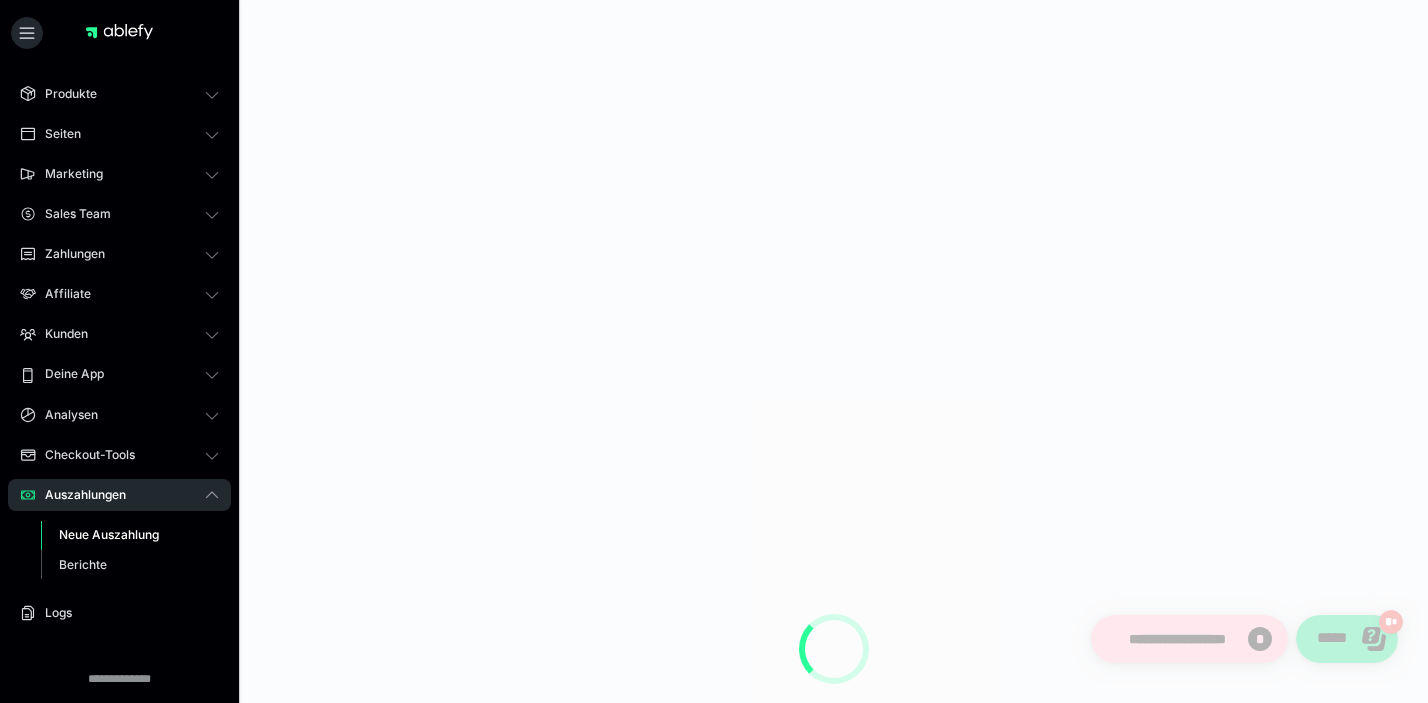 scroll, scrollTop: 0, scrollLeft: 0, axis: both 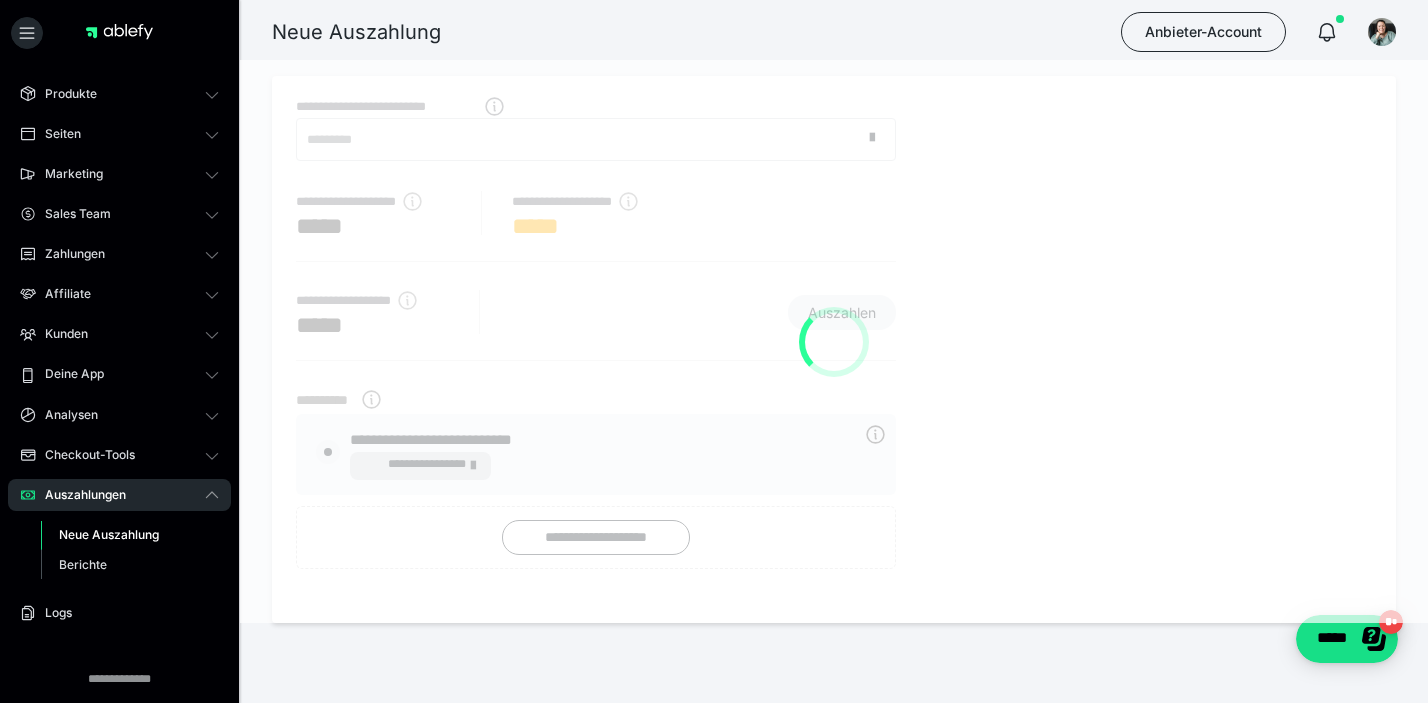 radio on "****" 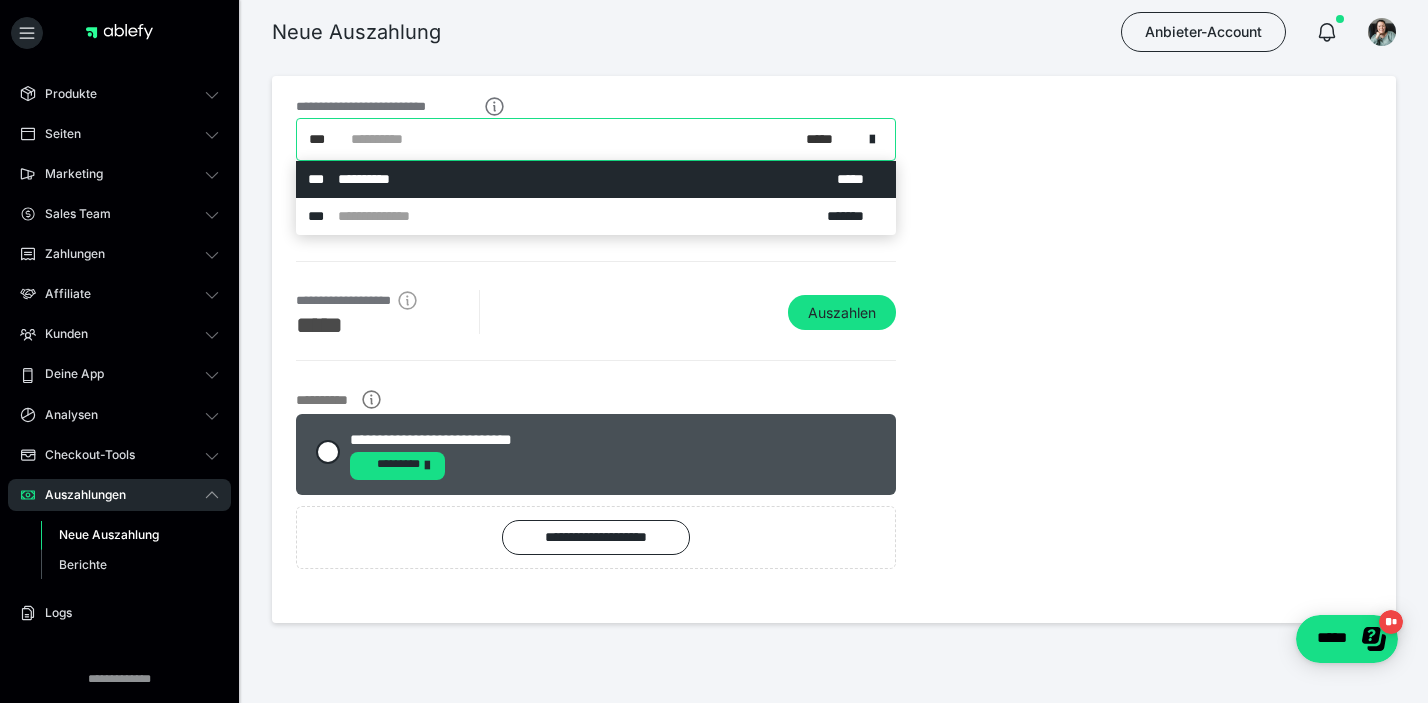 click on "**********" at bounding box center [391, 139] 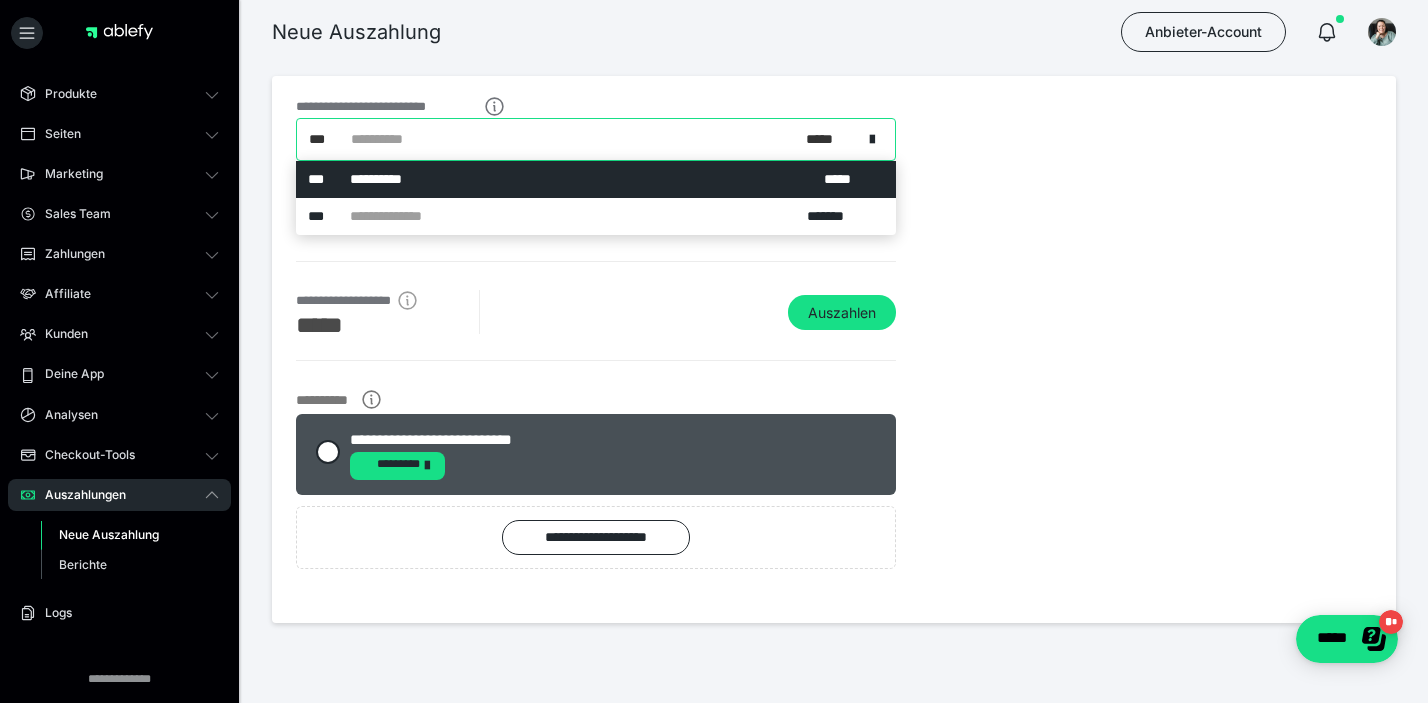 click on "**********" at bounding box center [391, 139] 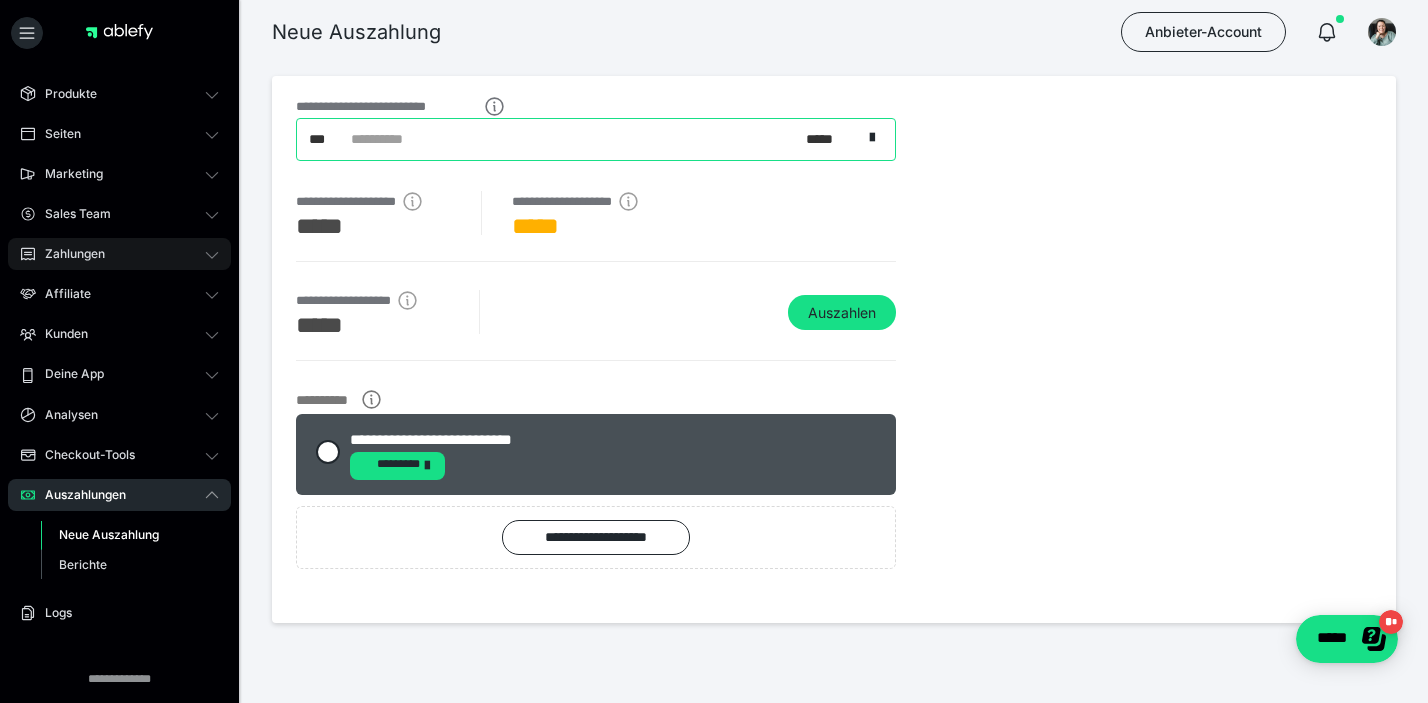 click 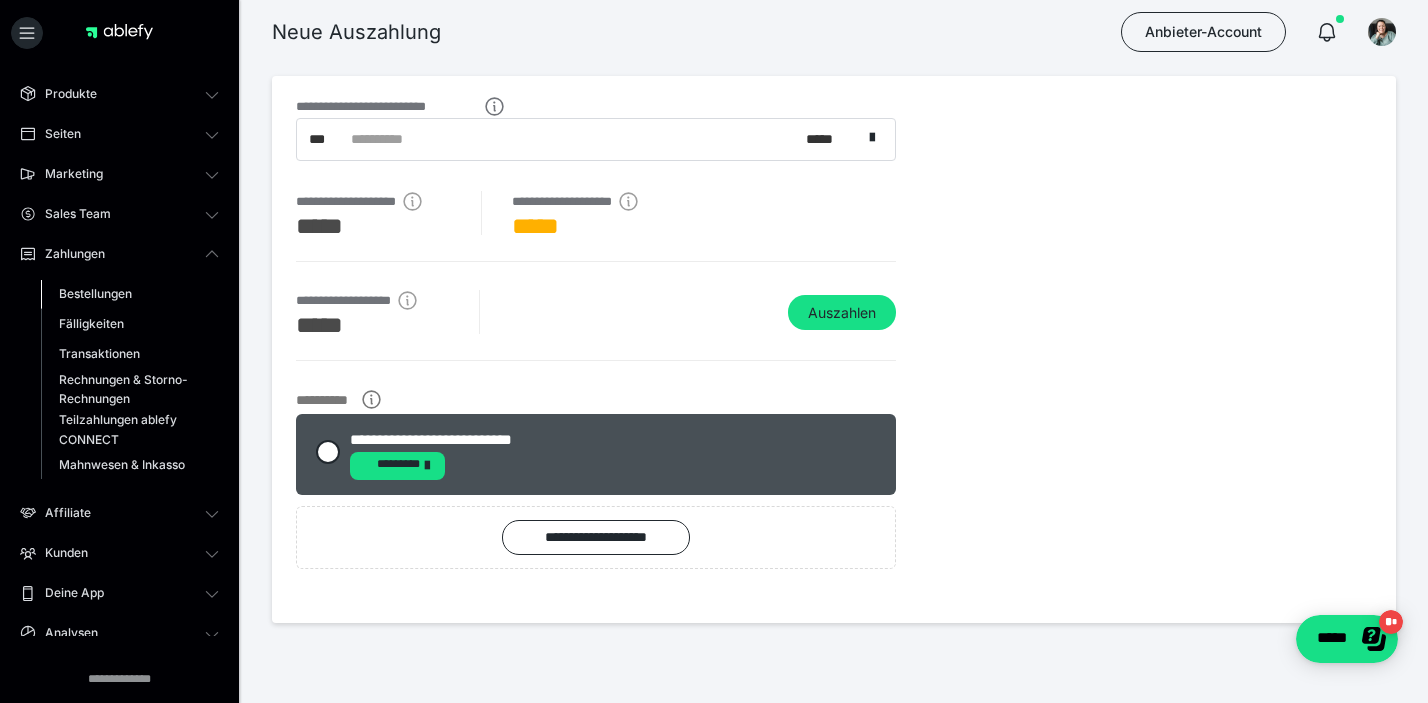 click on "Bestellungen" at bounding box center (95, 293) 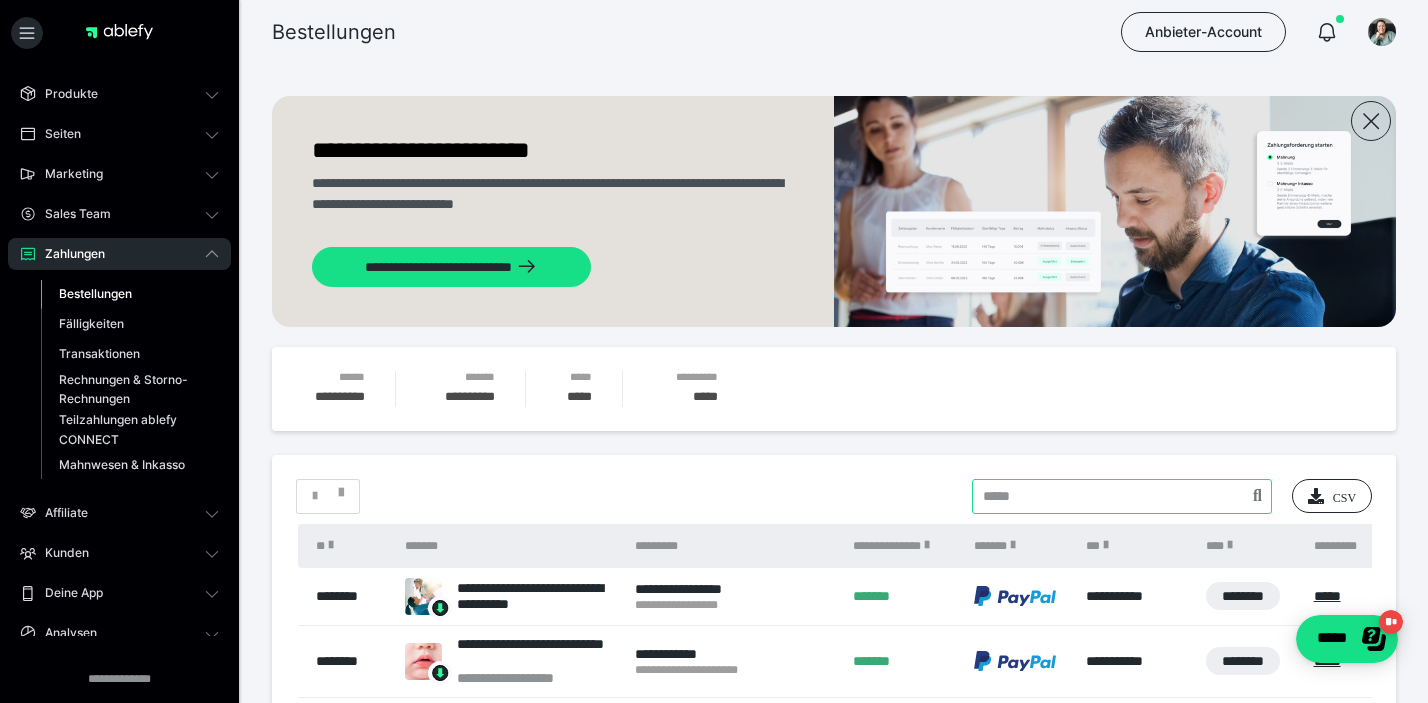 click at bounding box center (1122, 496) 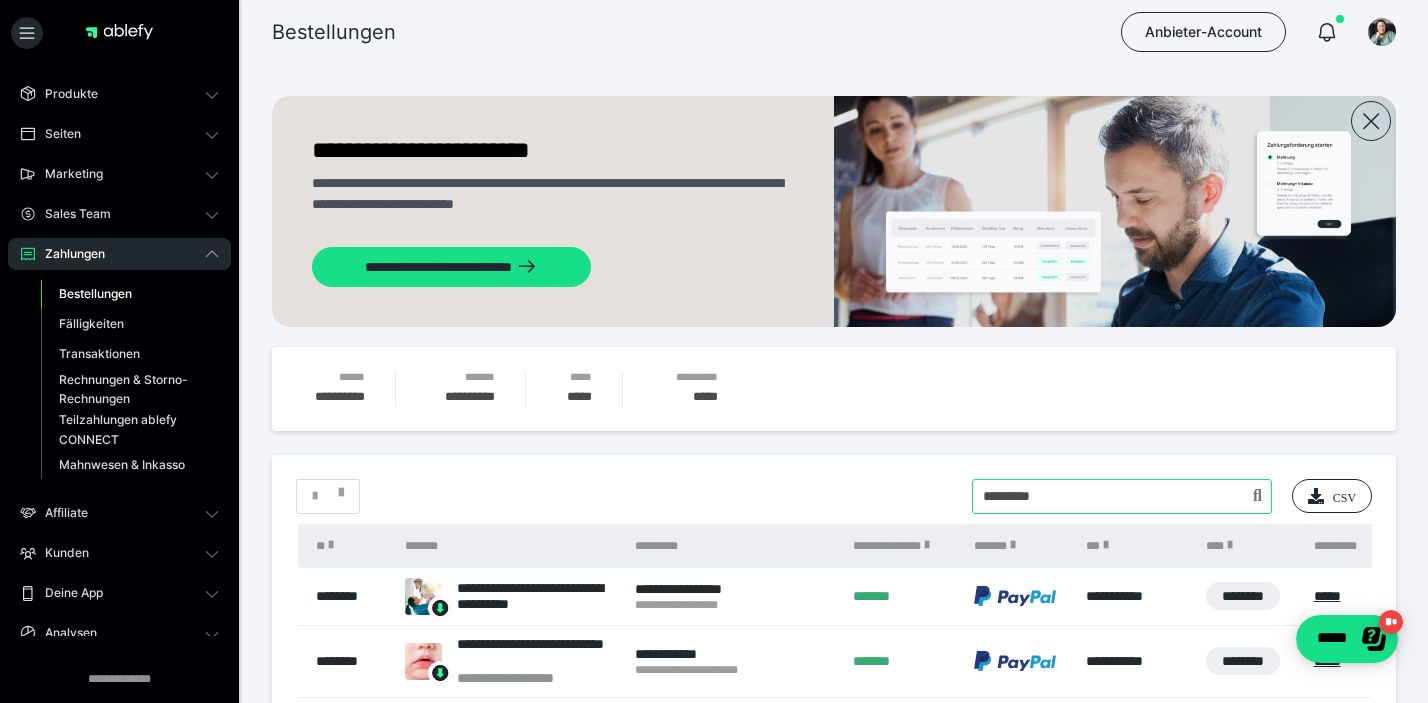 type on "*********" 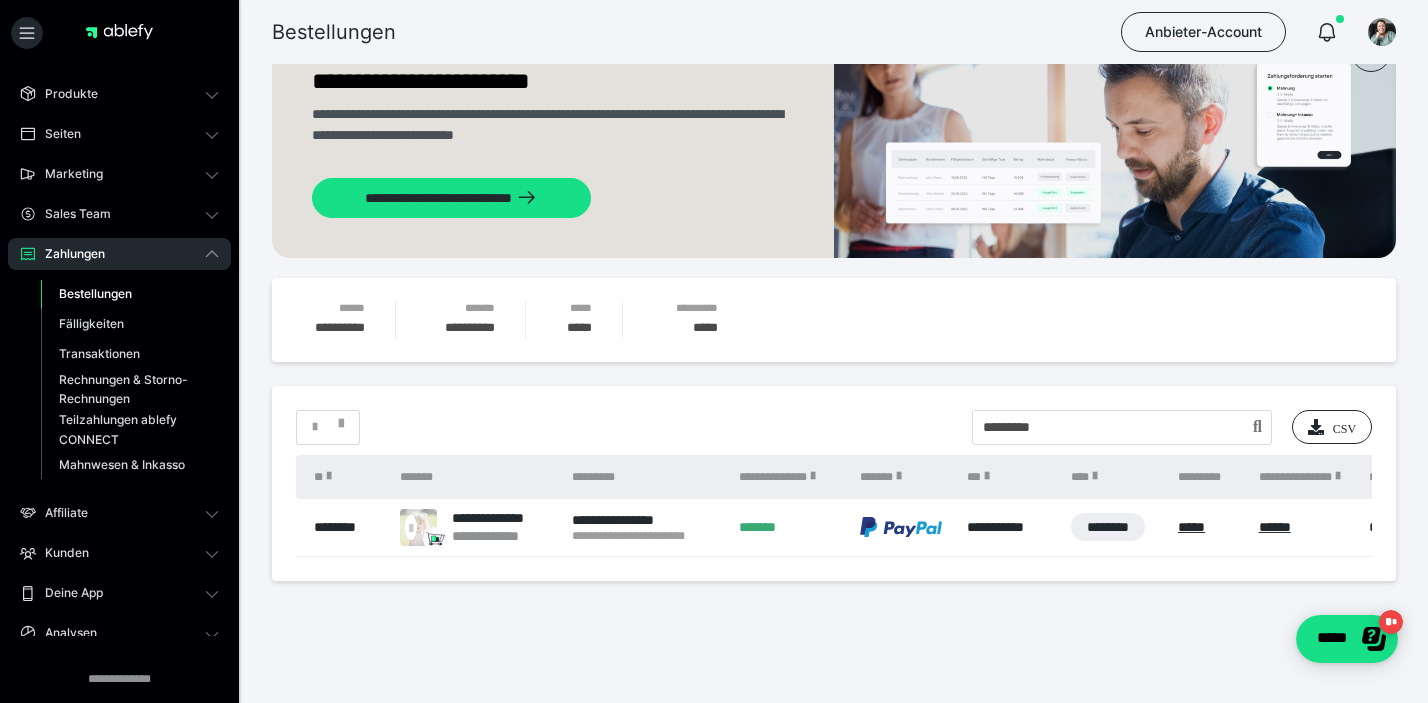 scroll, scrollTop: 78, scrollLeft: 0, axis: vertical 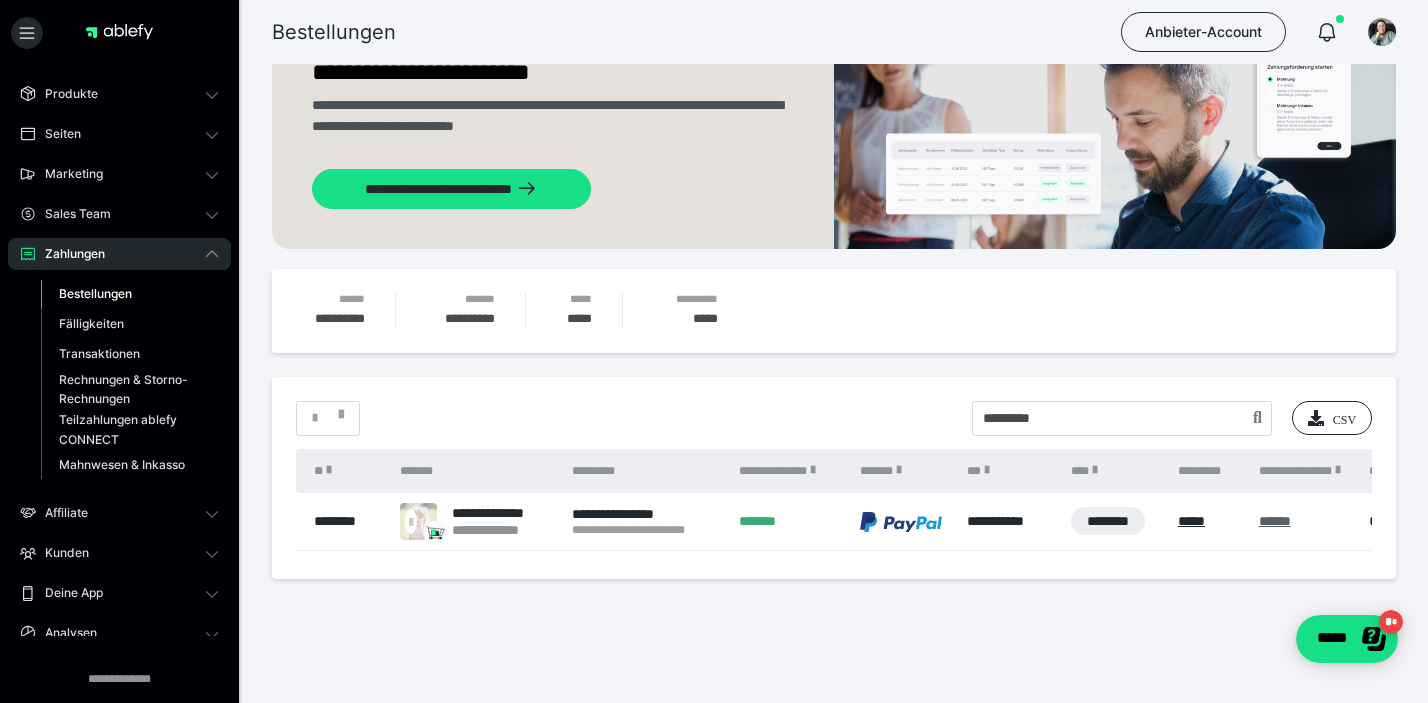 click on "******" at bounding box center (1275, 521) 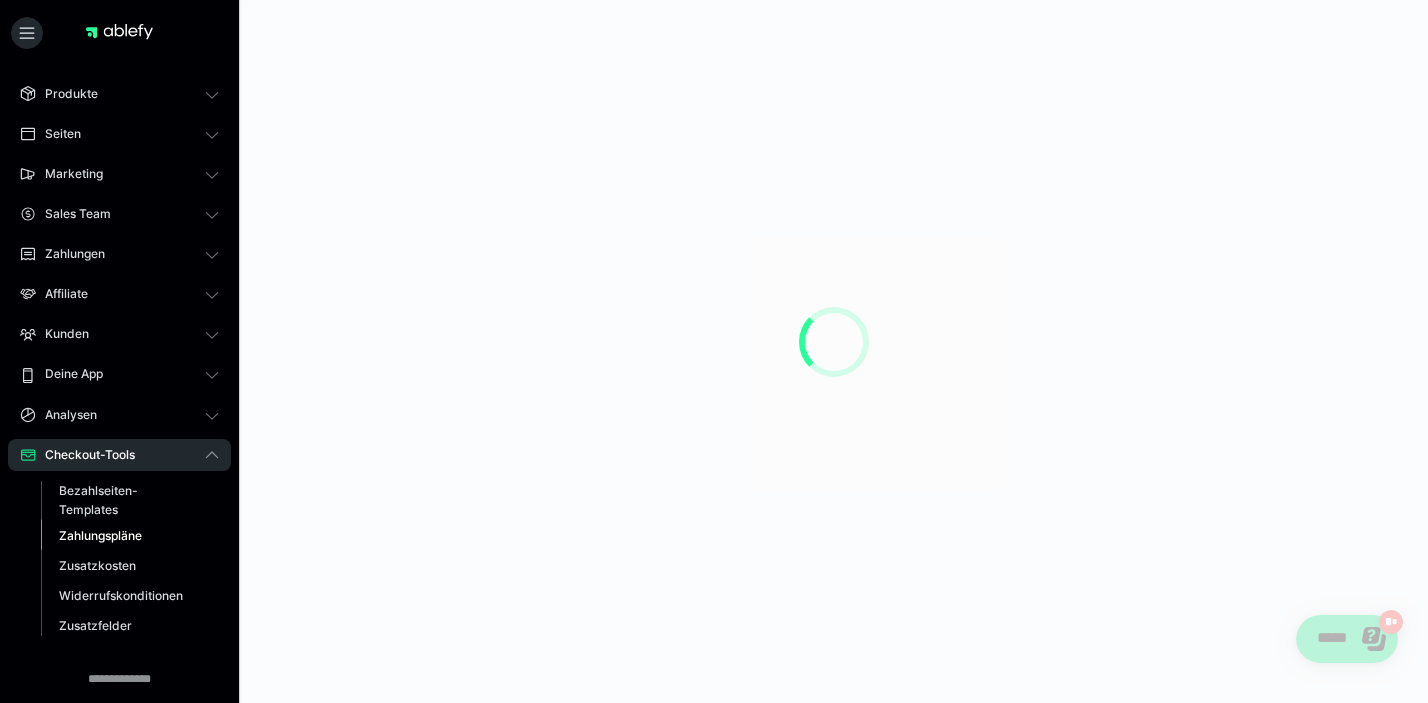 scroll, scrollTop: 0, scrollLeft: 0, axis: both 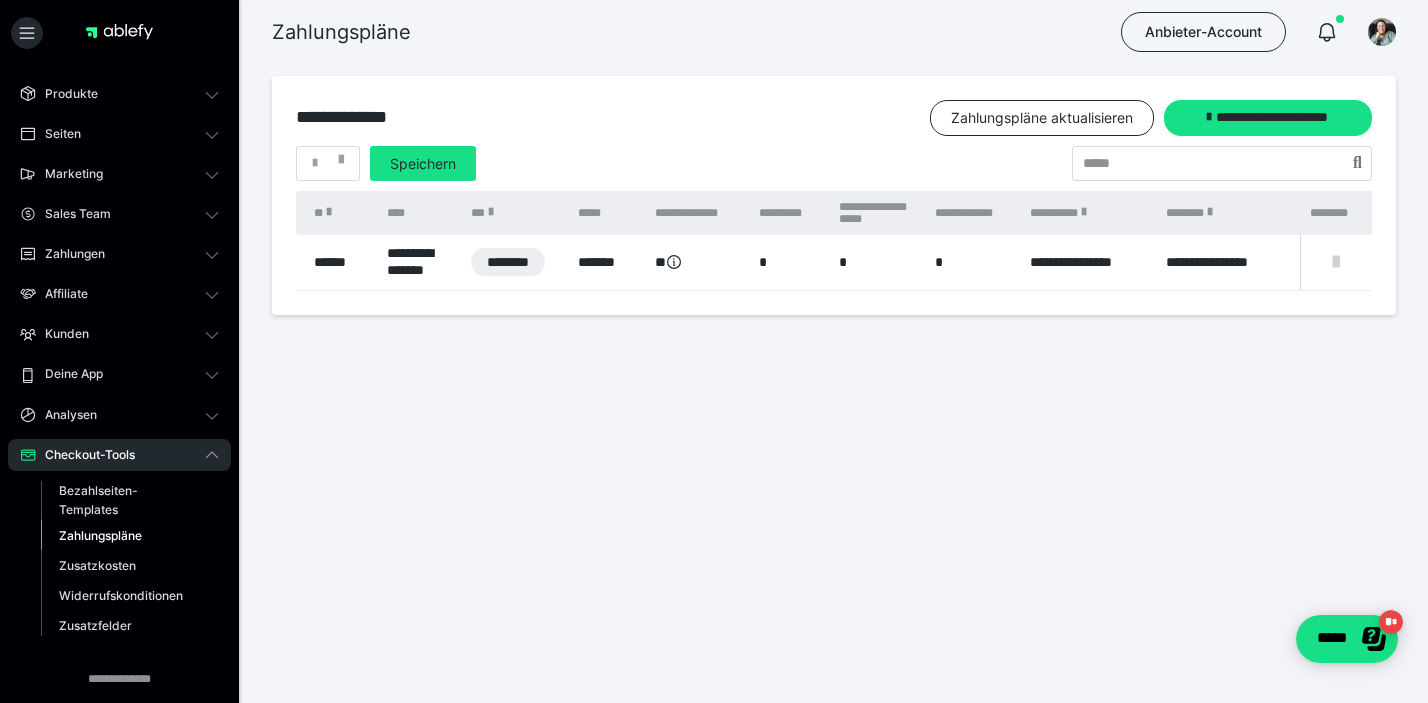 click at bounding box center [1336, 262] 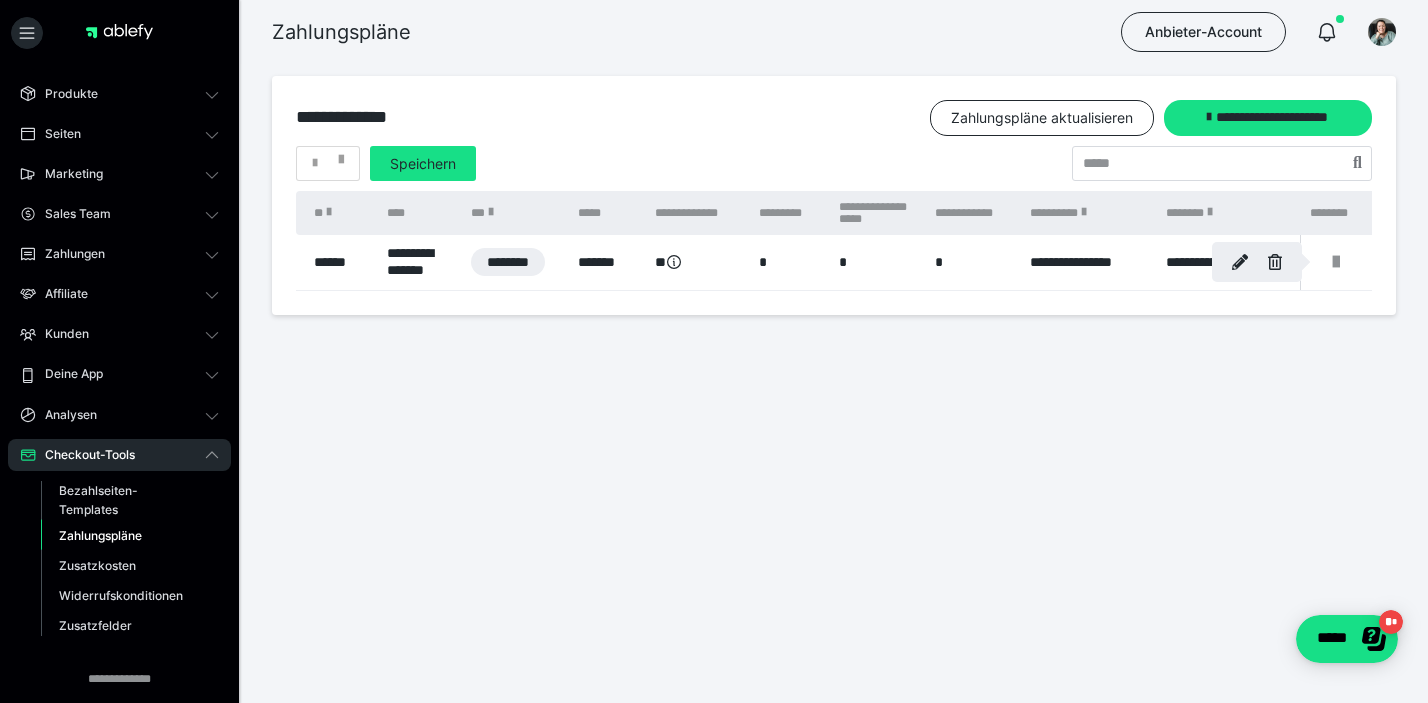click at bounding box center (714, 351) 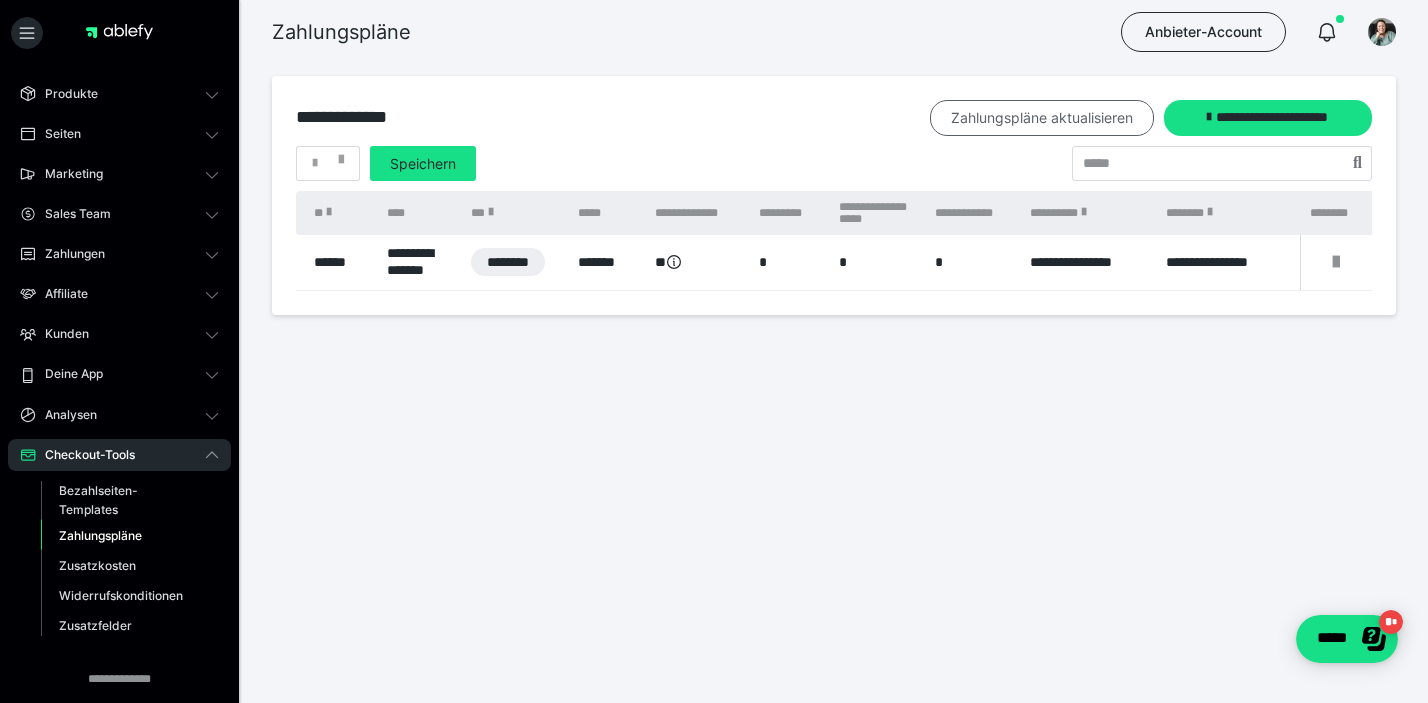 click on "Zahlungspläne aktualisieren" at bounding box center [1042, 118] 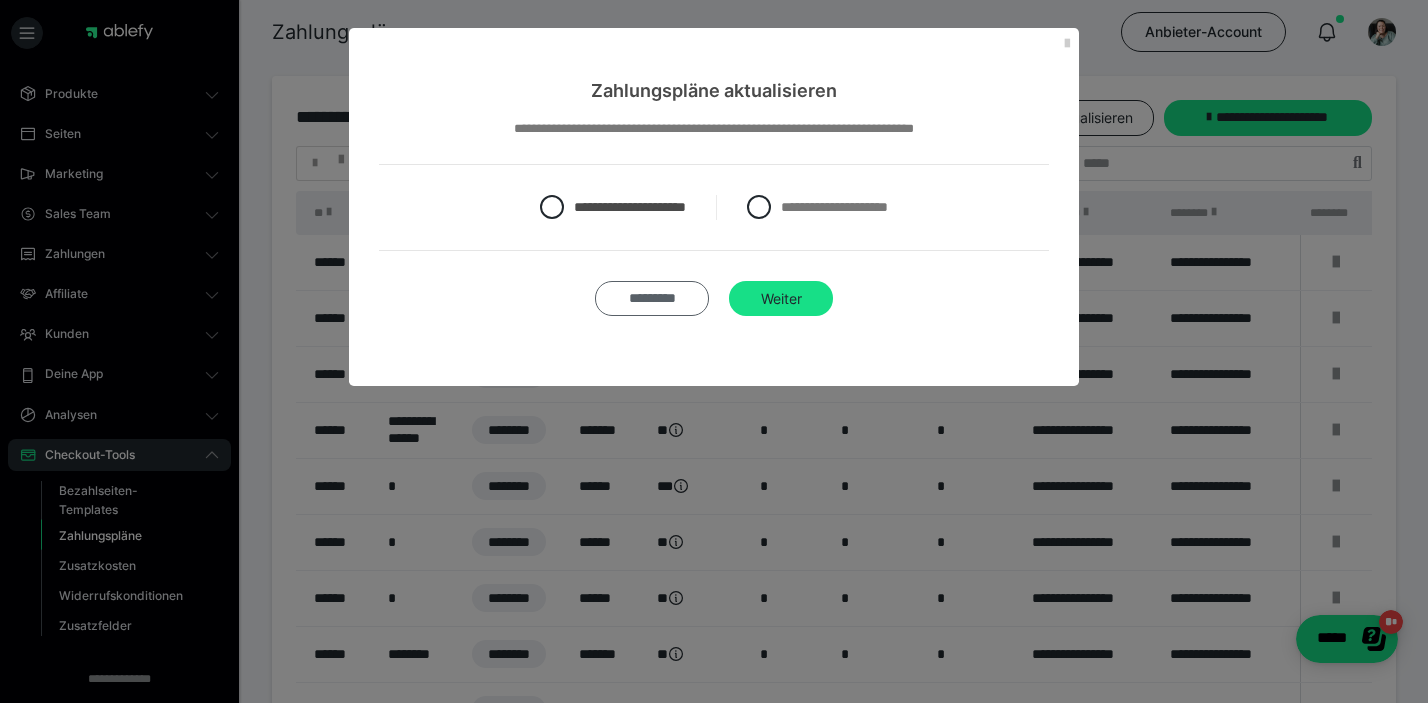 click on "*********" at bounding box center (652, 299) 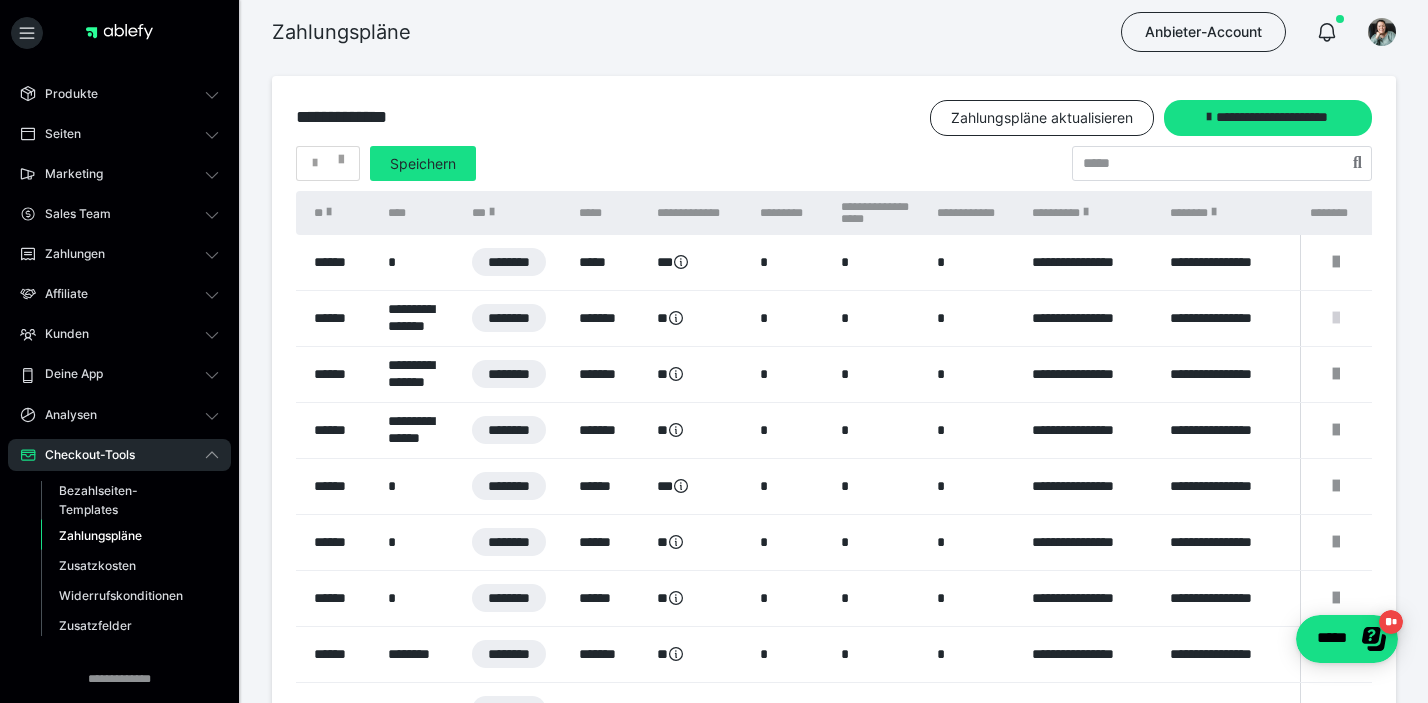 click at bounding box center (1336, 318) 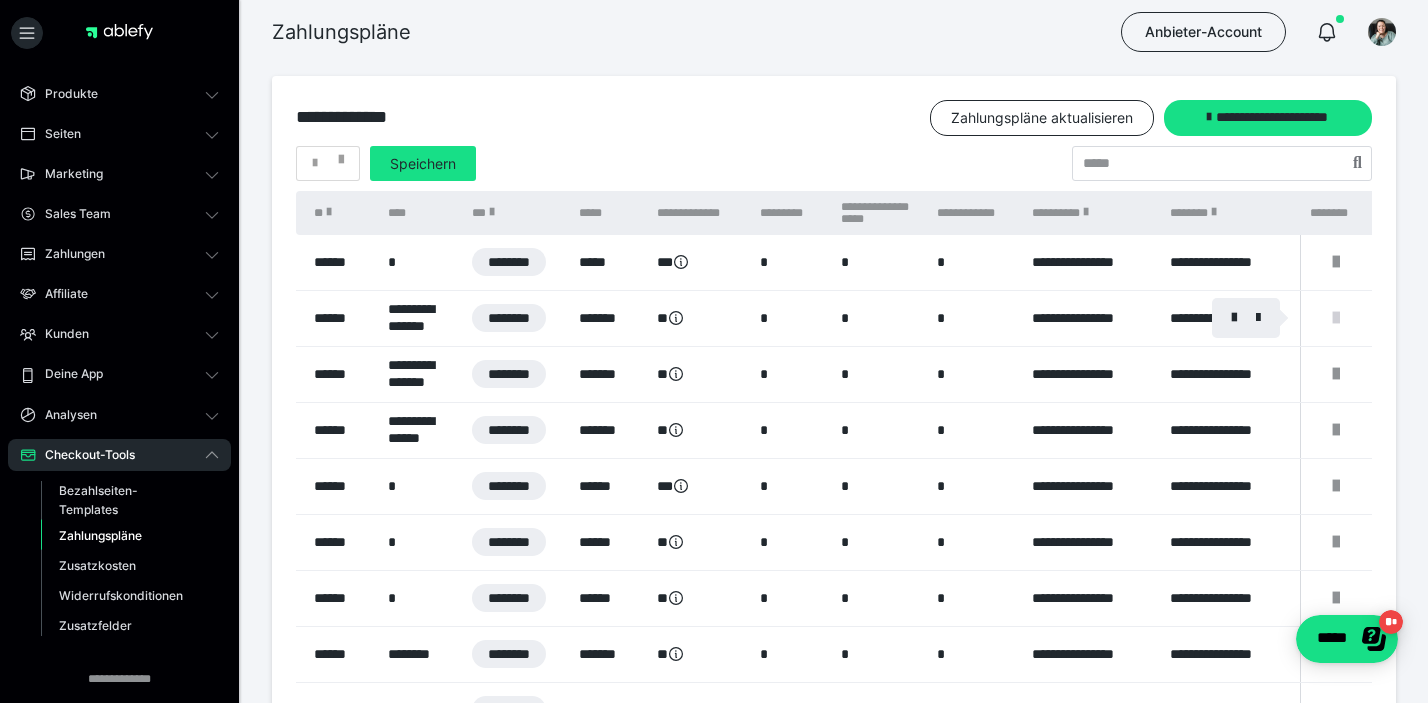 click at bounding box center [714, 351] 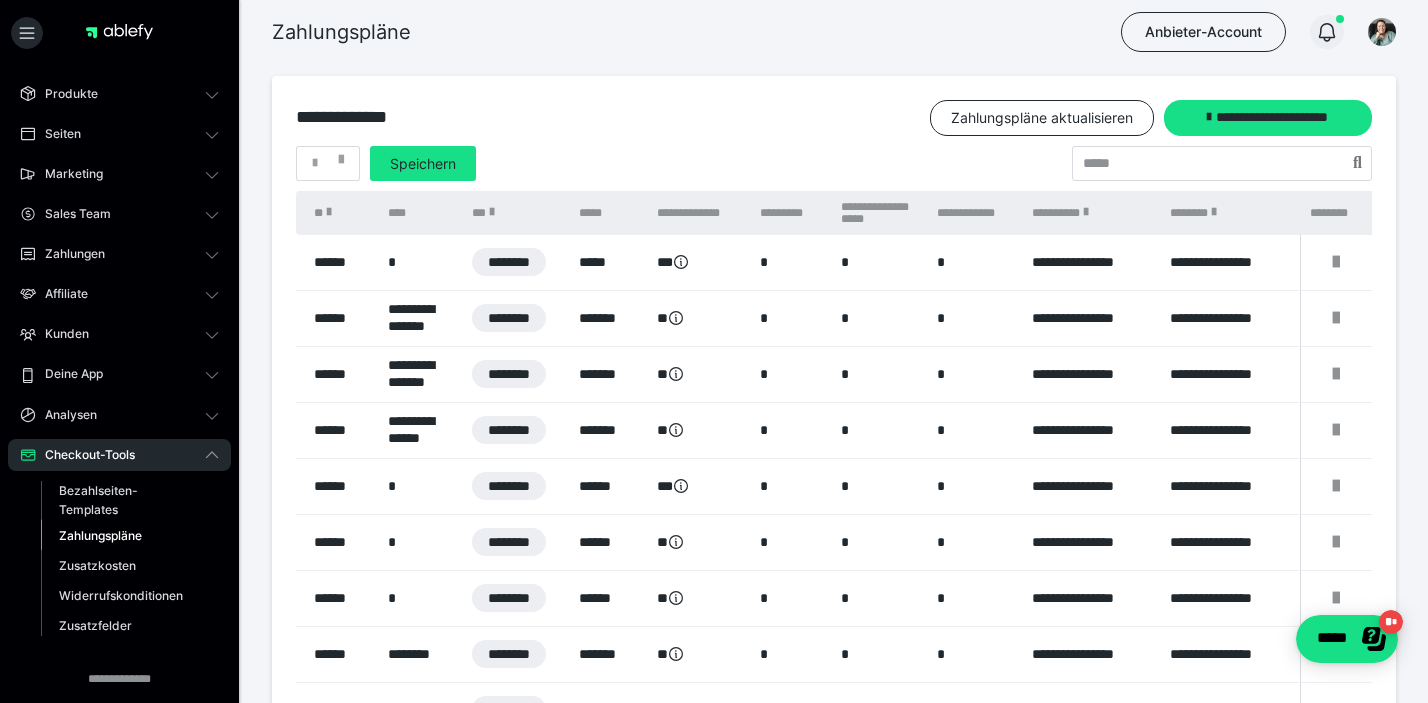 click 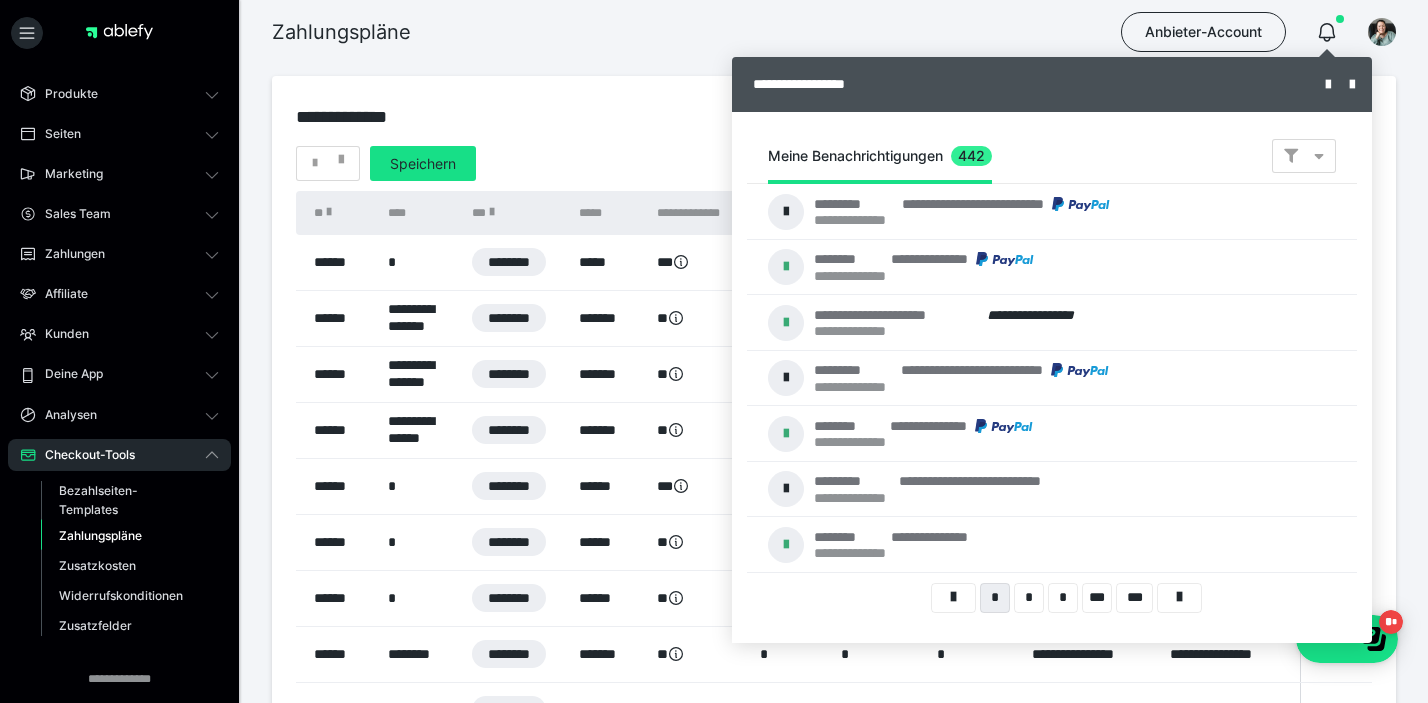 click at bounding box center [714, 351] 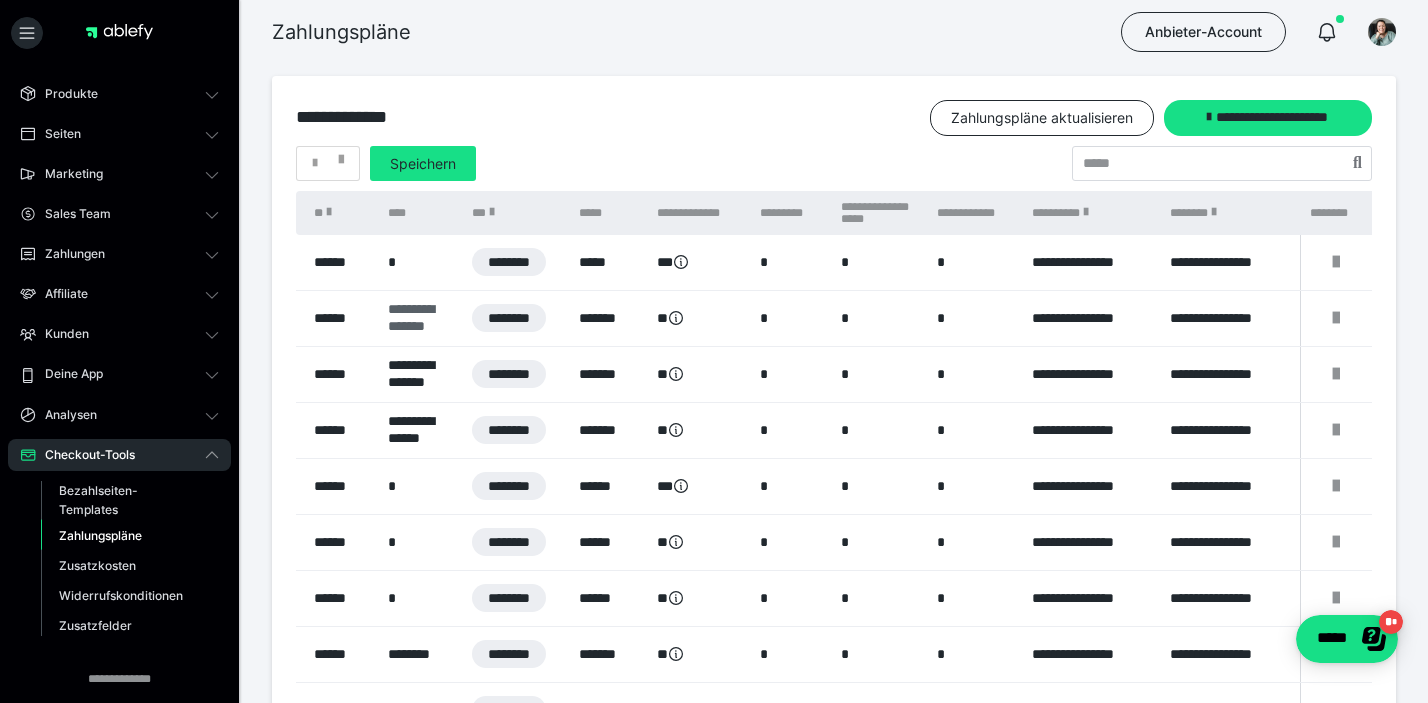click on "**********" at bounding box center (420, 318) 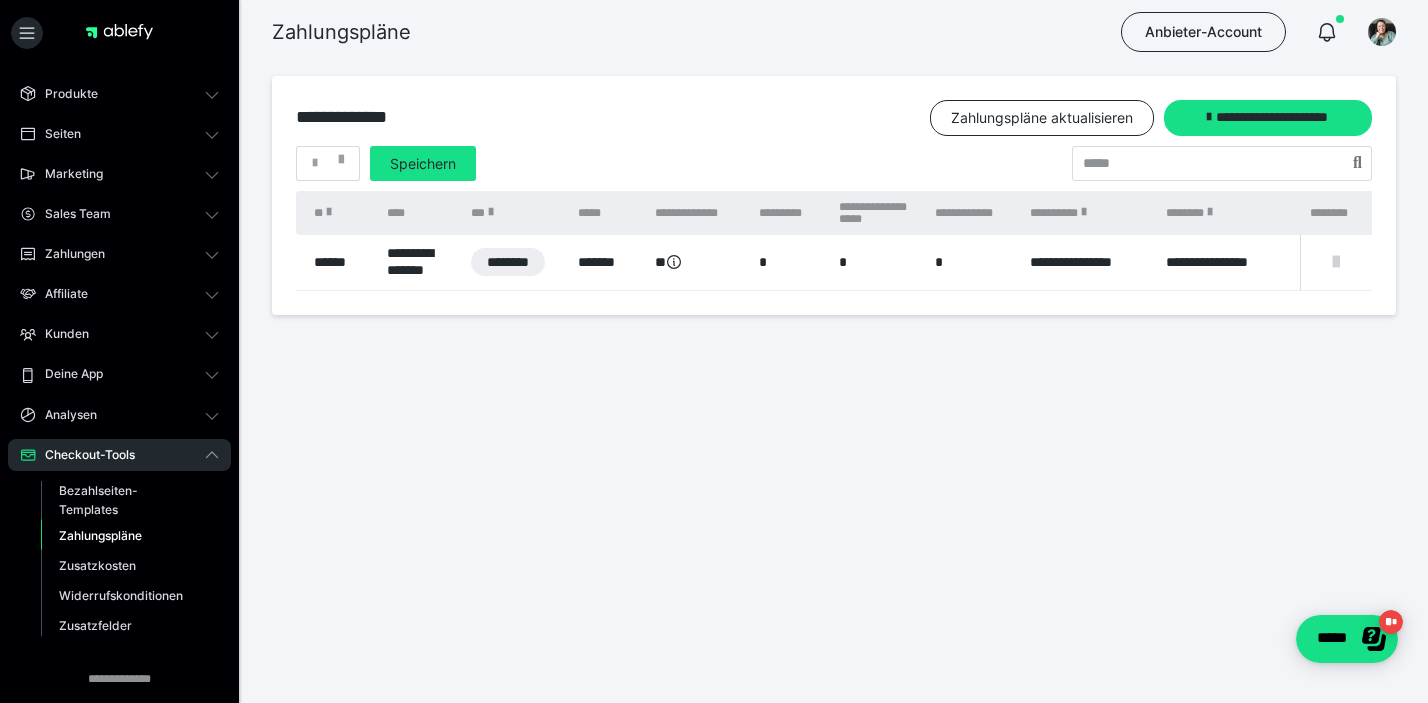 click at bounding box center (1336, 262) 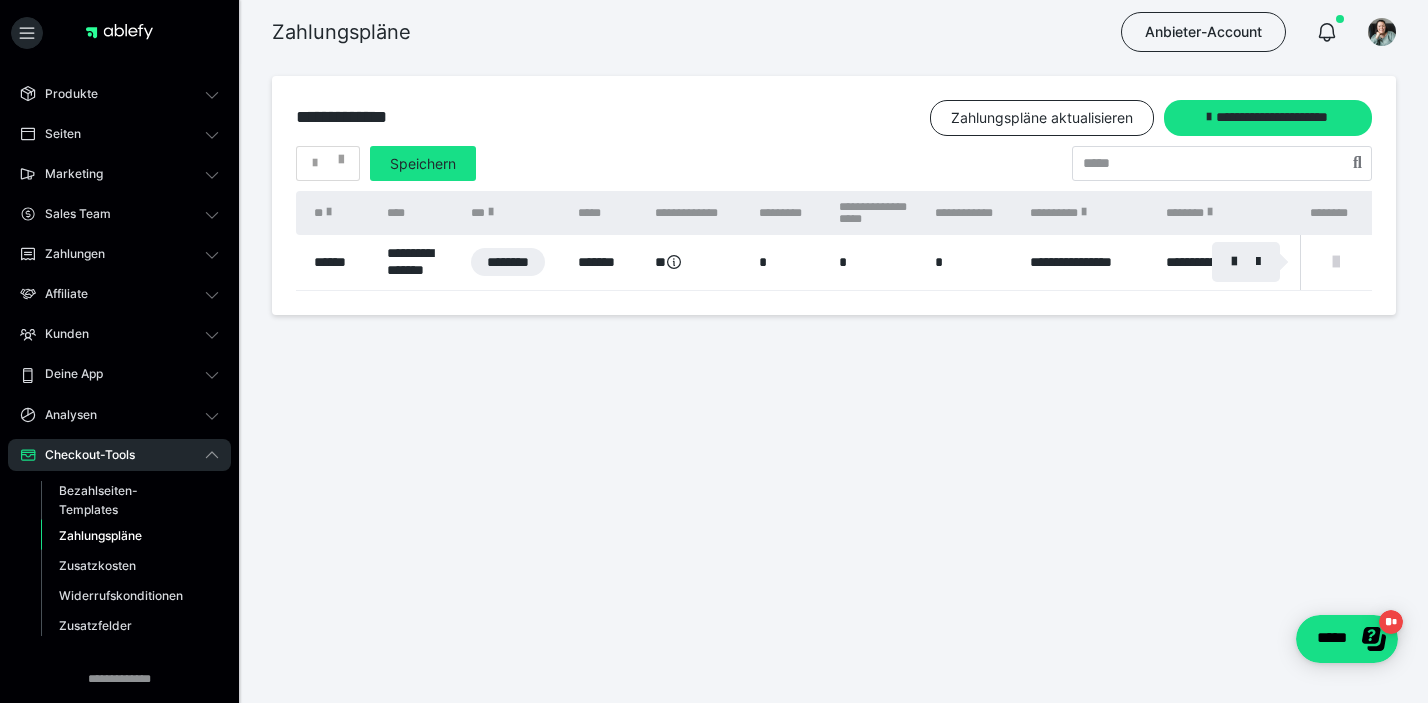 click at bounding box center [714, 351] 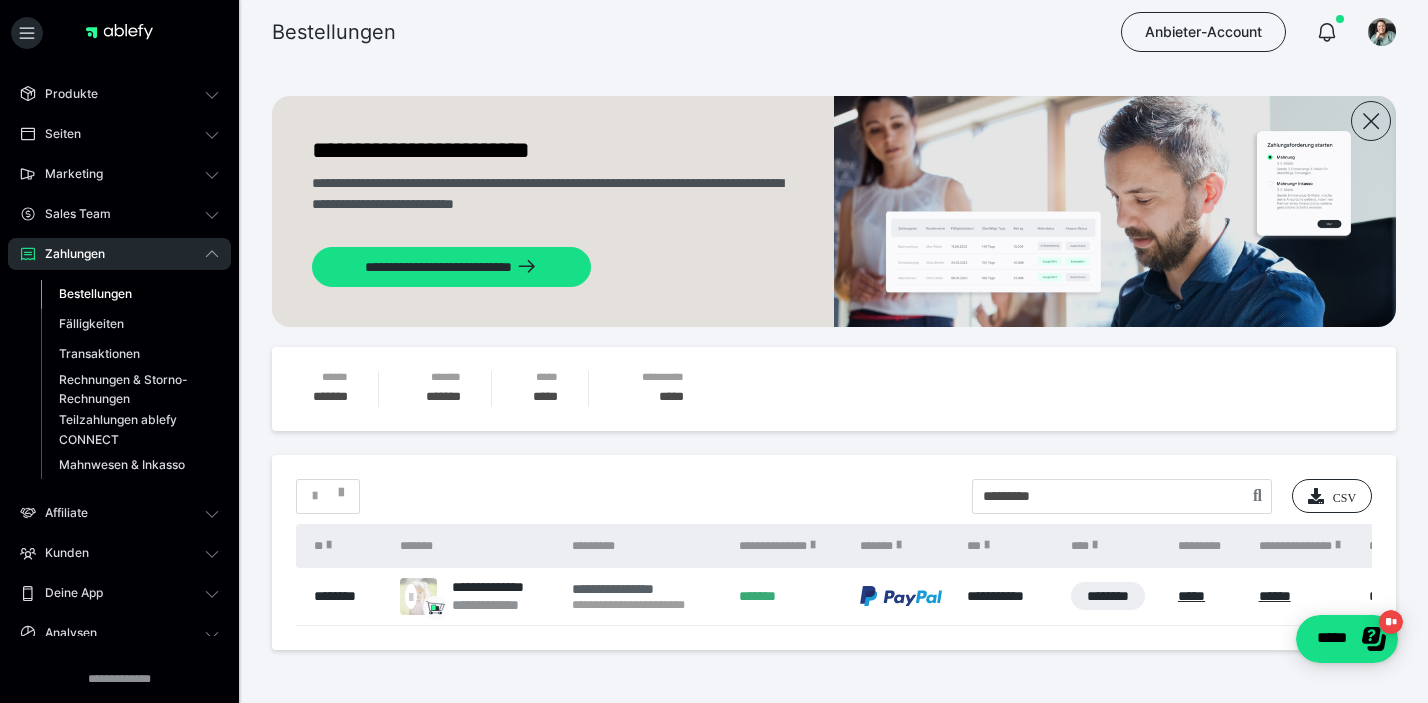 click on "**********" at bounding box center (645, 589) 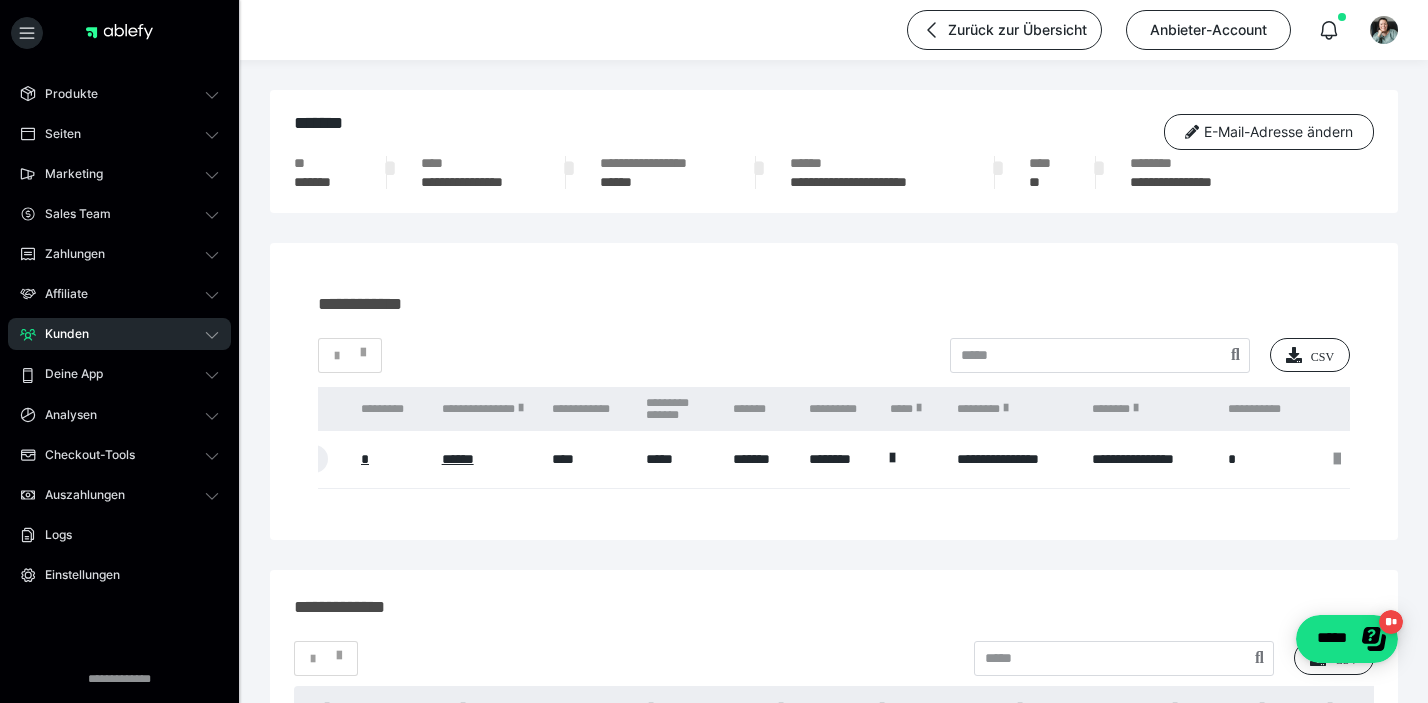 scroll, scrollTop: 0, scrollLeft: 862, axis: horizontal 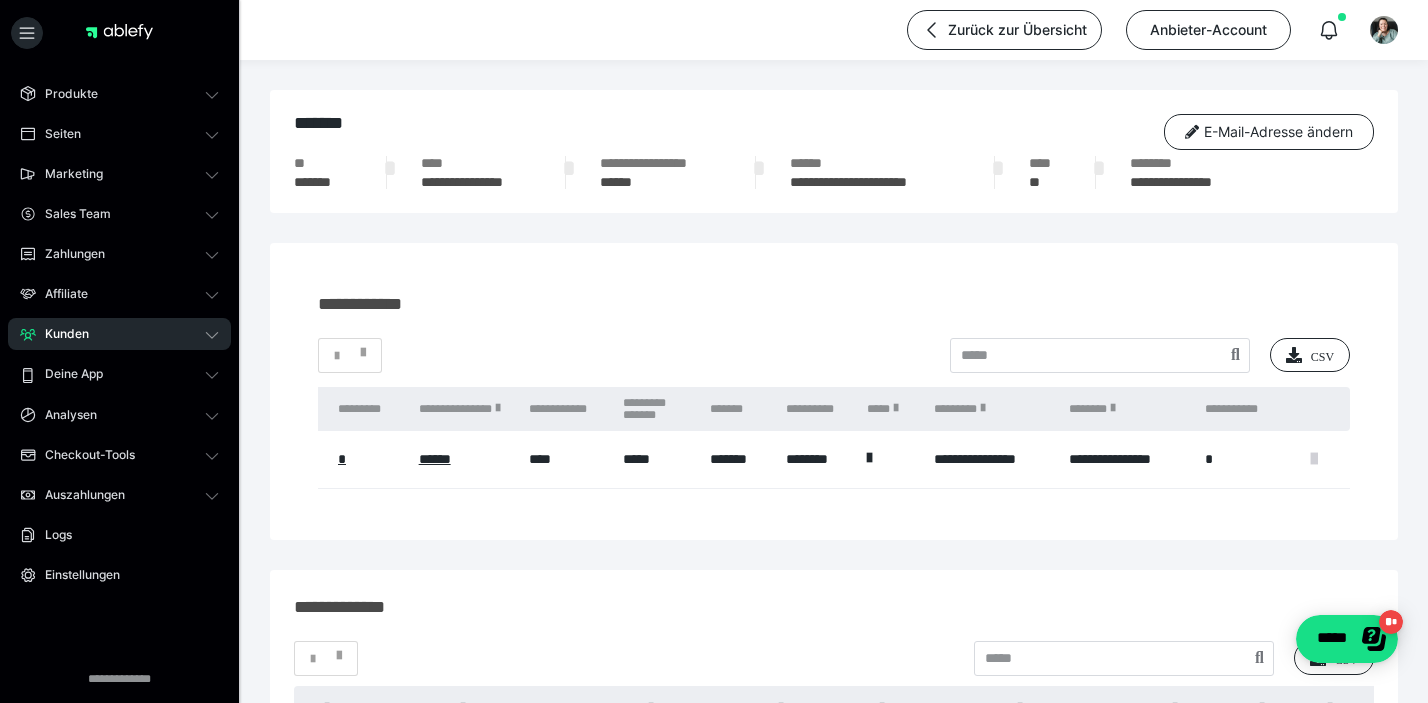click at bounding box center (1314, 459) 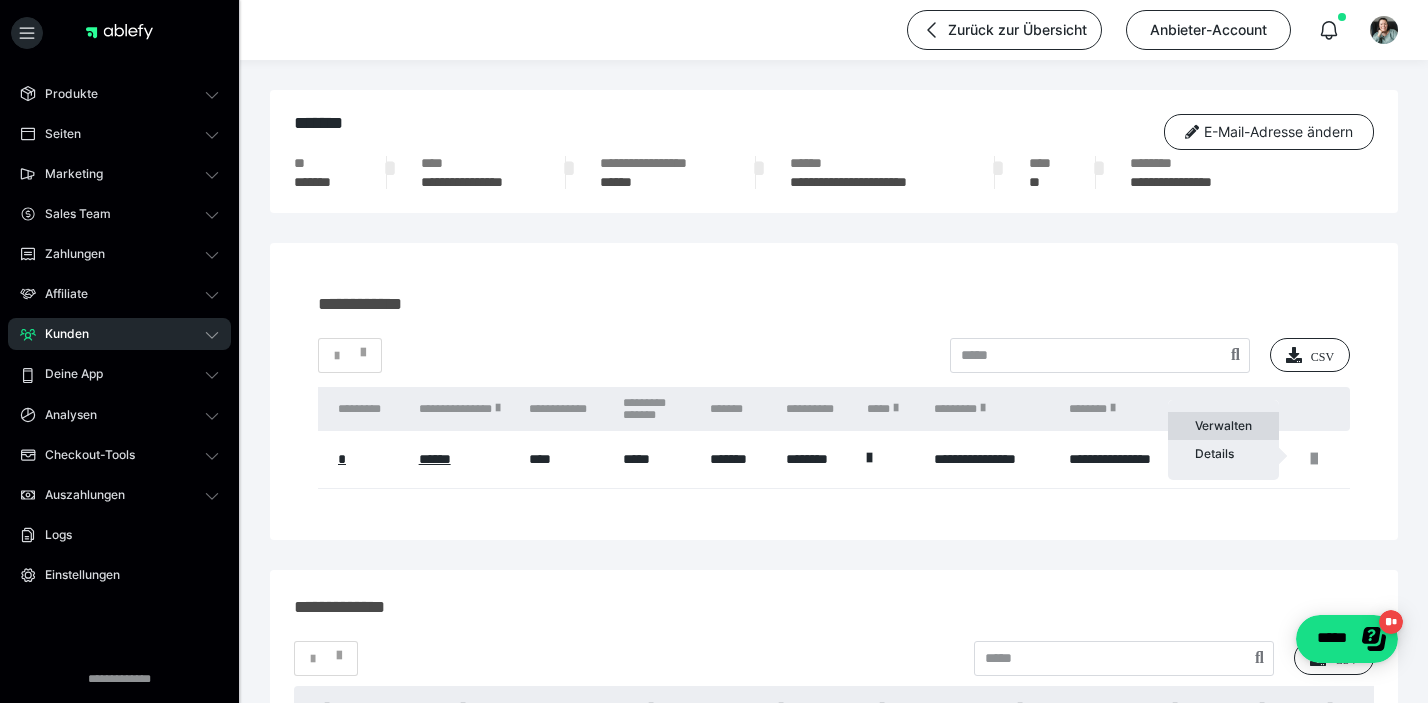 click on "Verwalten" at bounding box center [1223, 426] 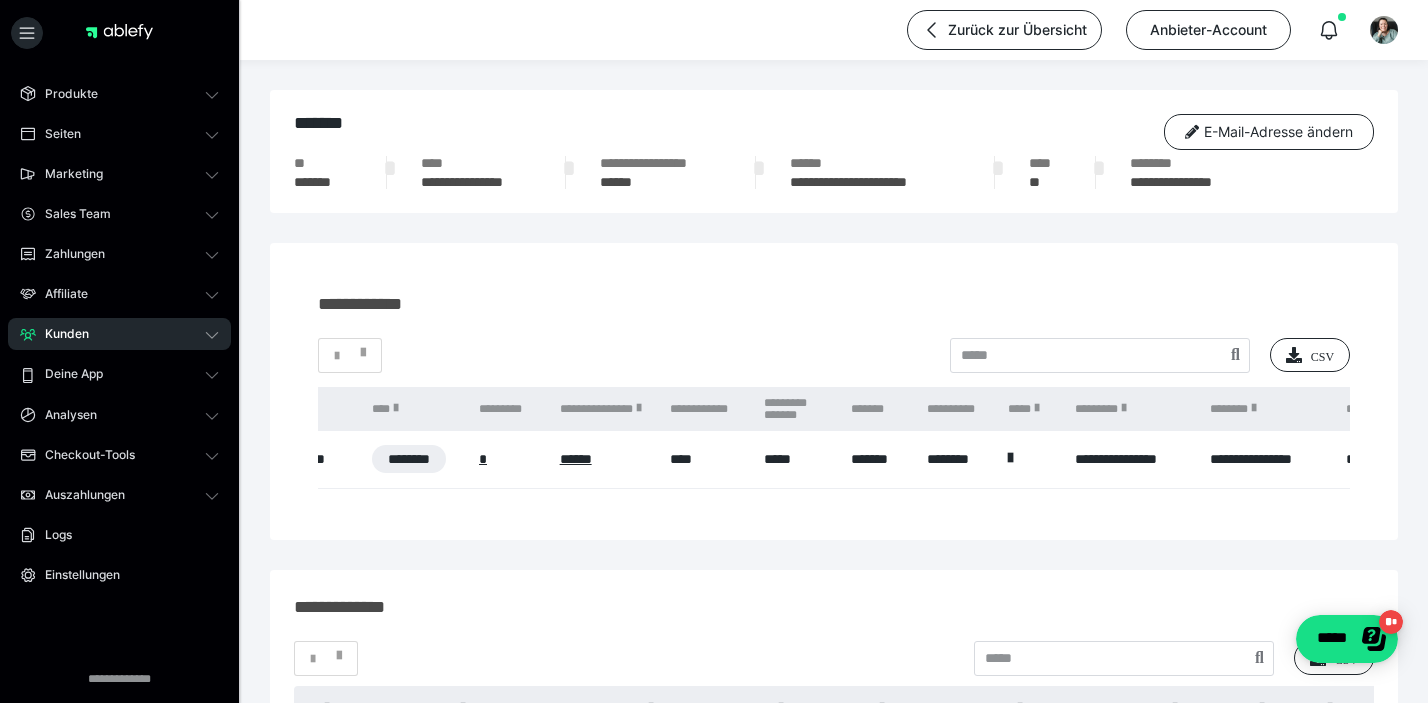 scroll, scrollTop: 0, scrollLeft: 862, axis: horizontal 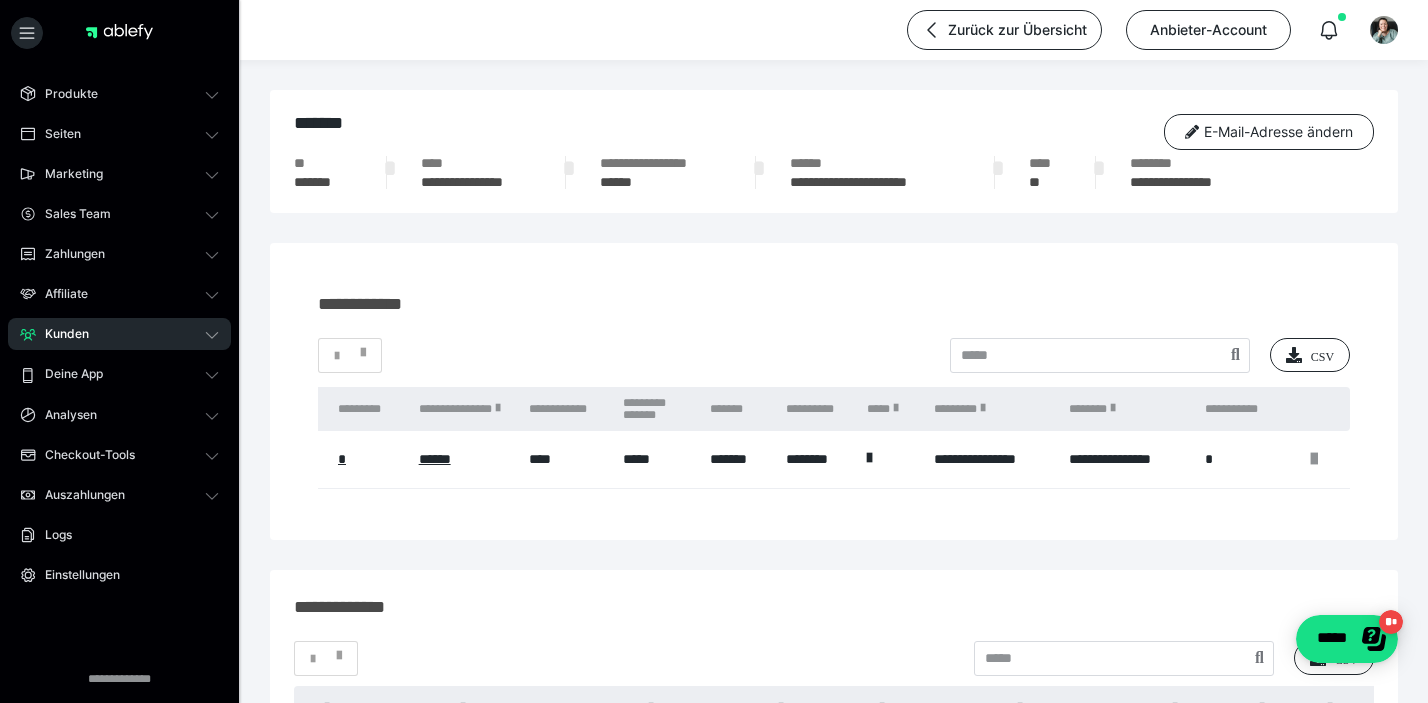 click 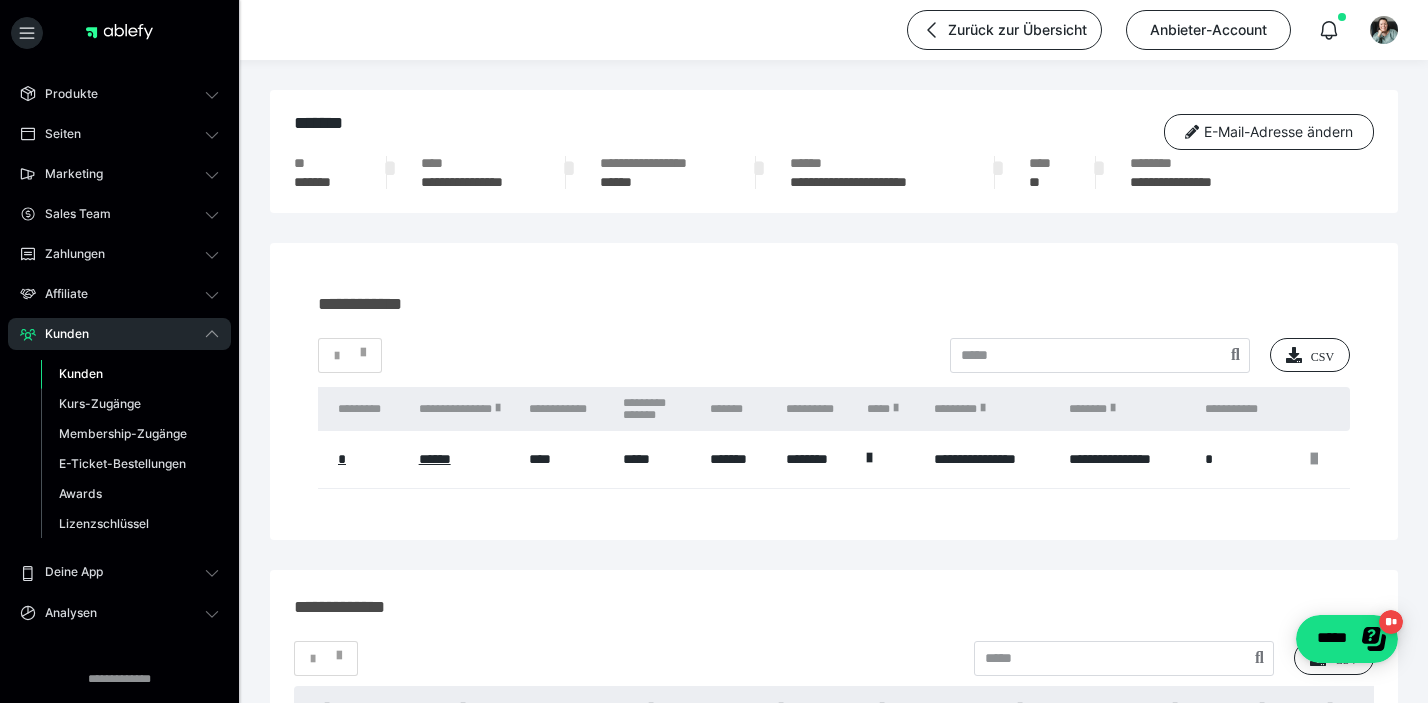 click on "Kunden" at bounding box center (81, 373) 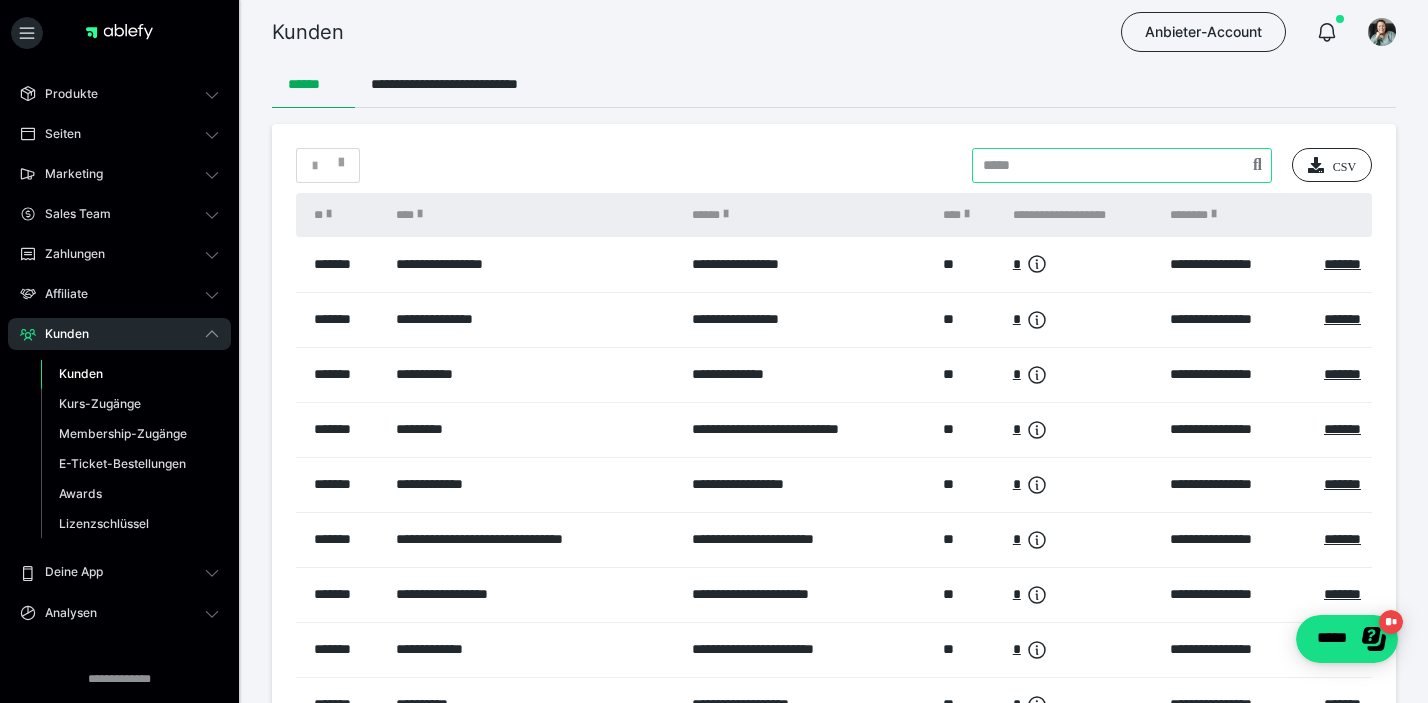 click at bounding box center [1122, 165] 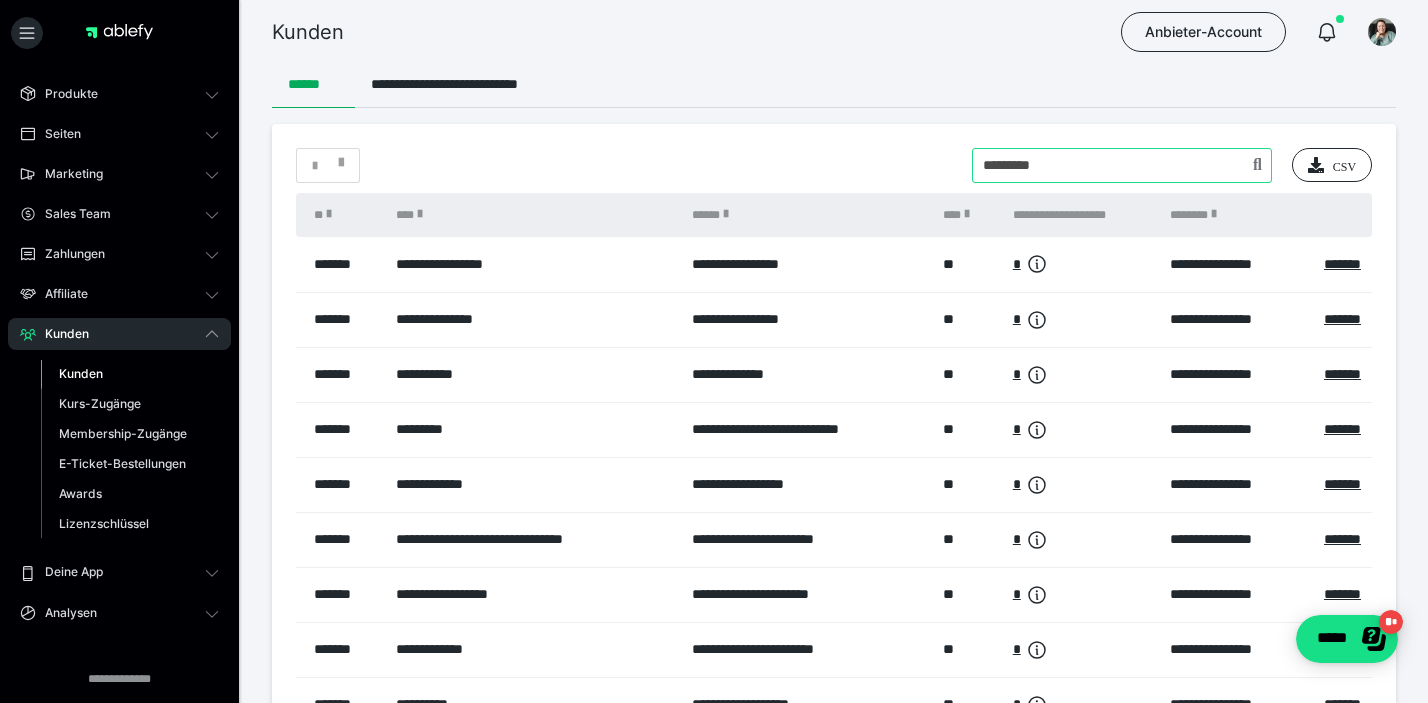 type on "*********" 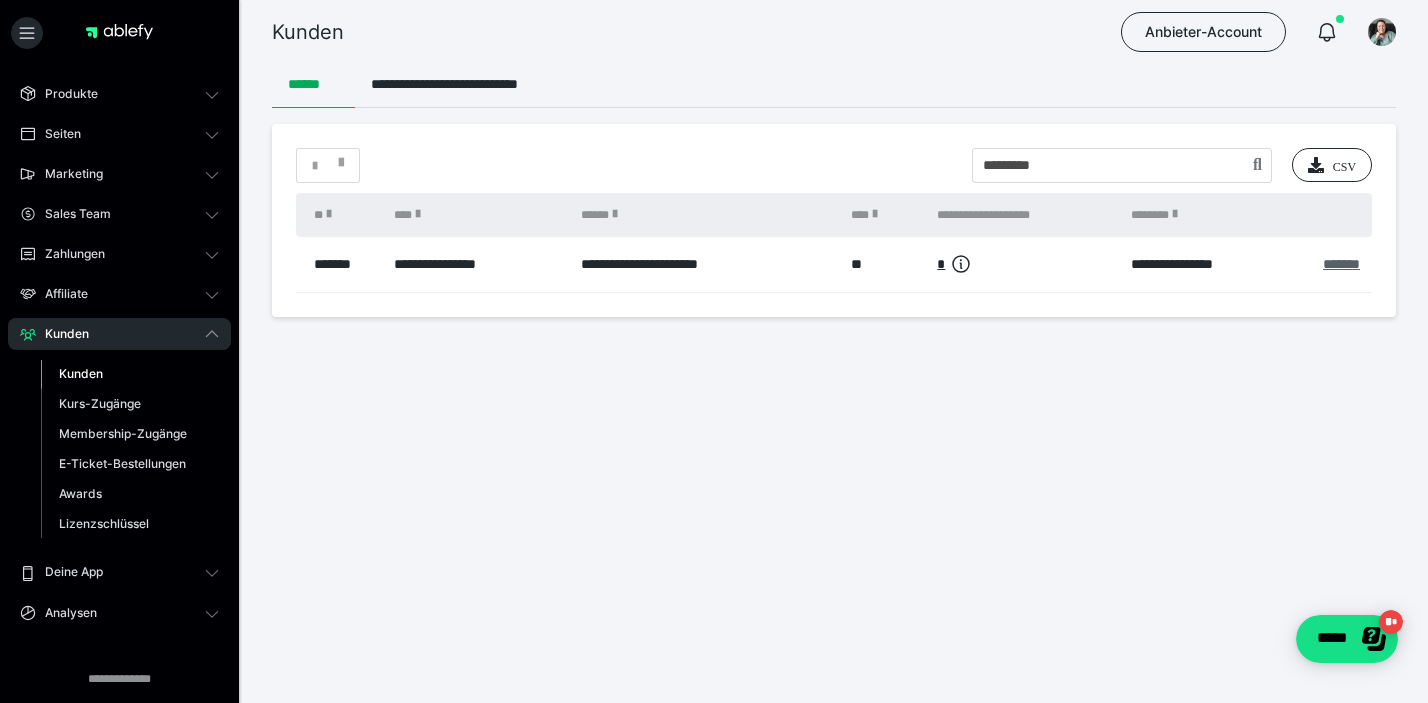 click on "*******" at bounding box center [1341, 264] 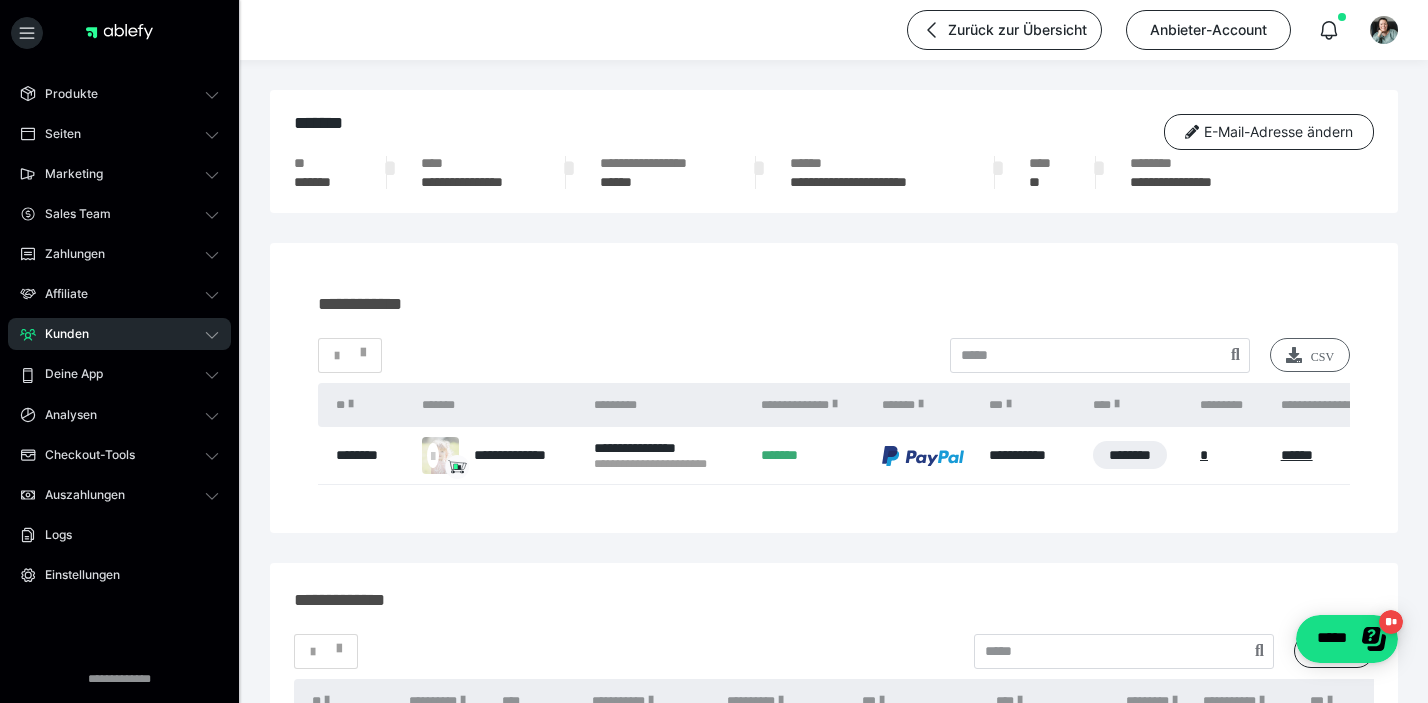 click on "CSV" at bounding box center [1310, 355] 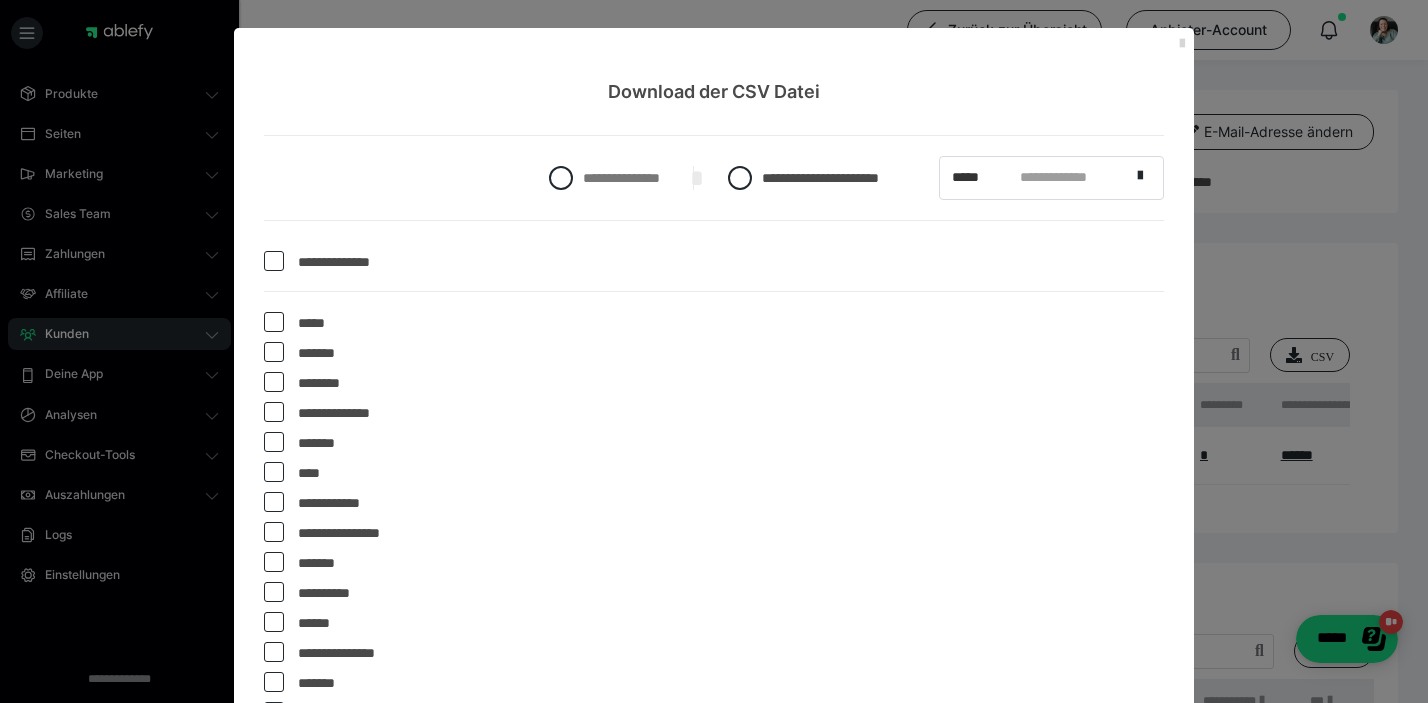 click at bounding box center [1182, 44] 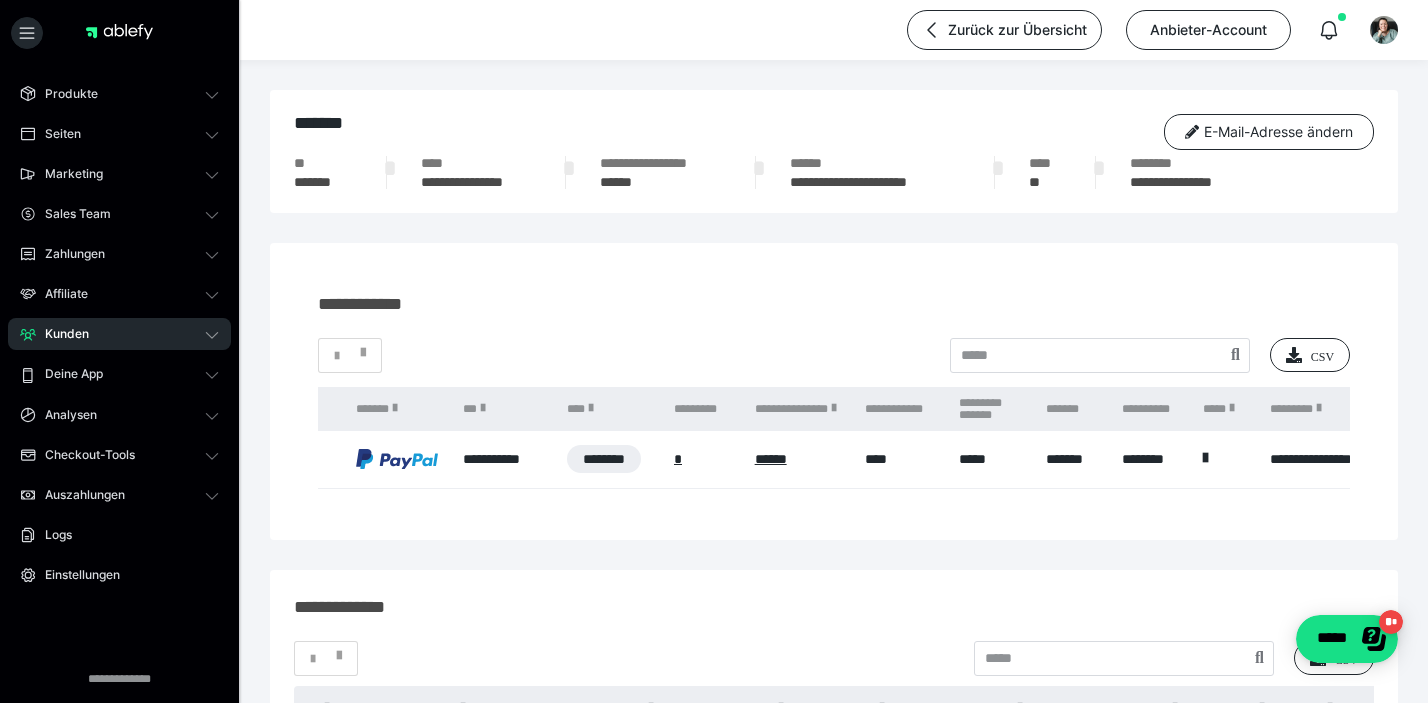 scroll, scrollTop: 0, scrollLeft: 526, axis: horizontal 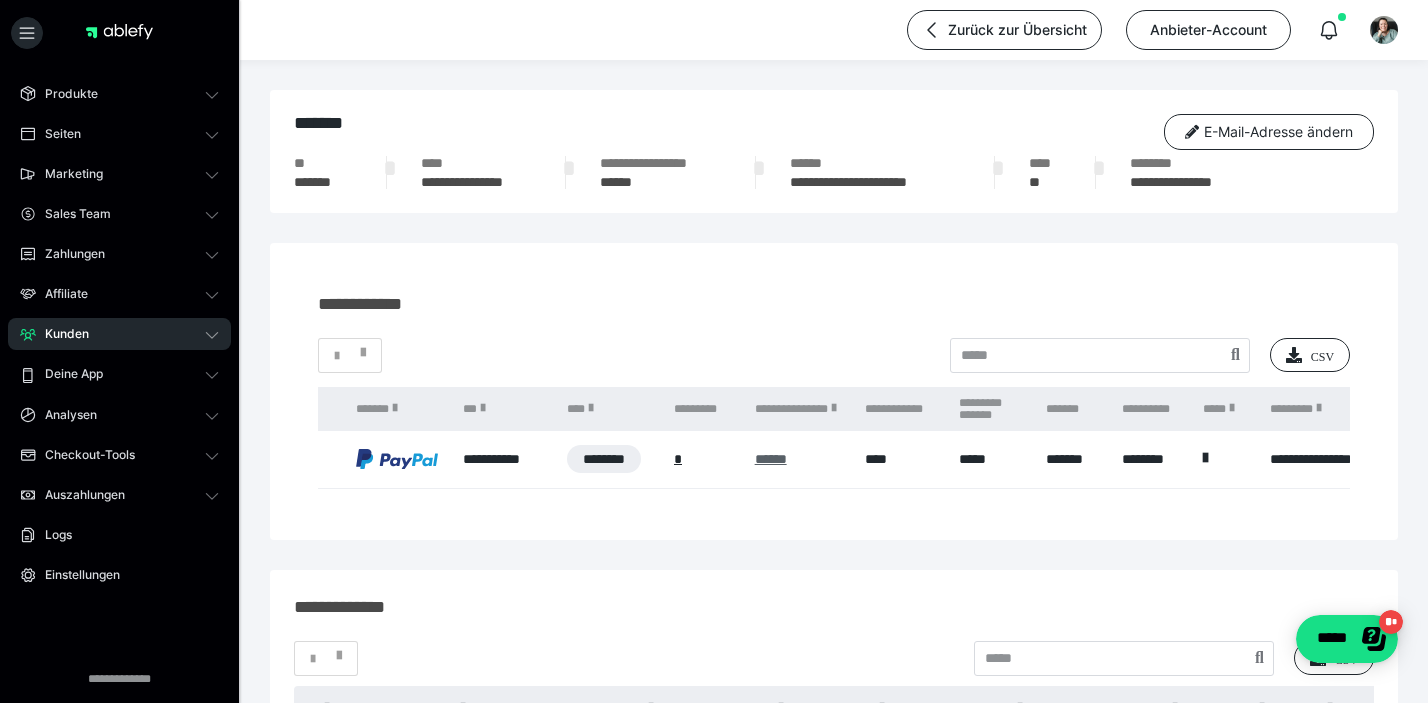 click on "******" at bounding box center [771, 459] 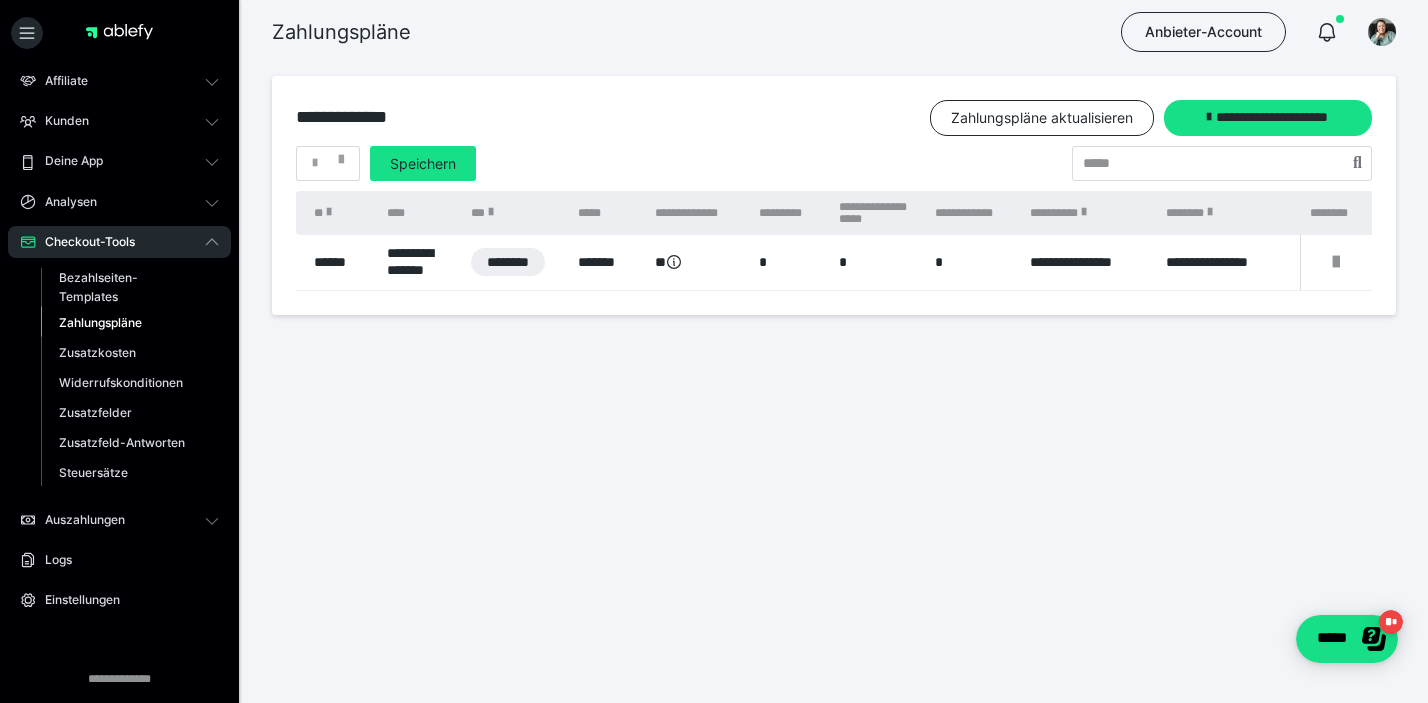 scroll, scrollTop: 0, scrollLeft: 0, axis: both 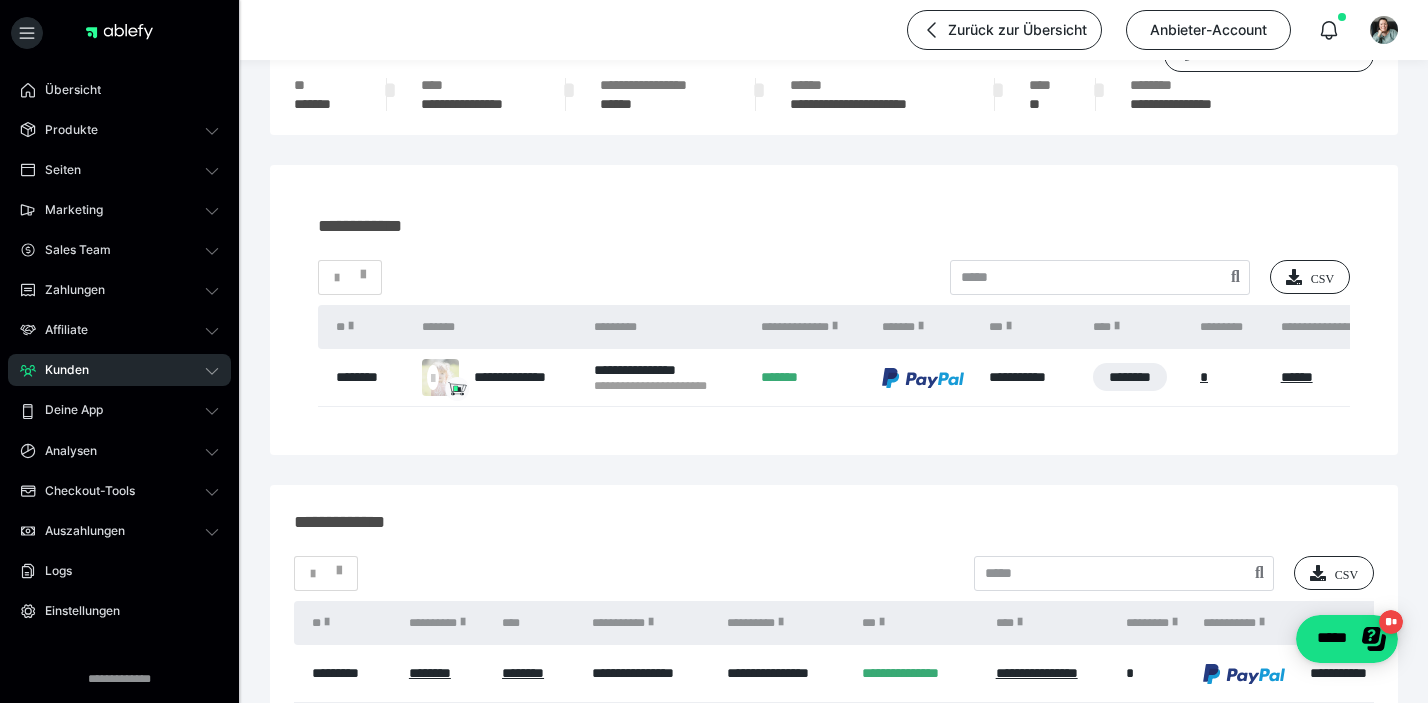click on "Kunden" at bounding box center (119, 370) 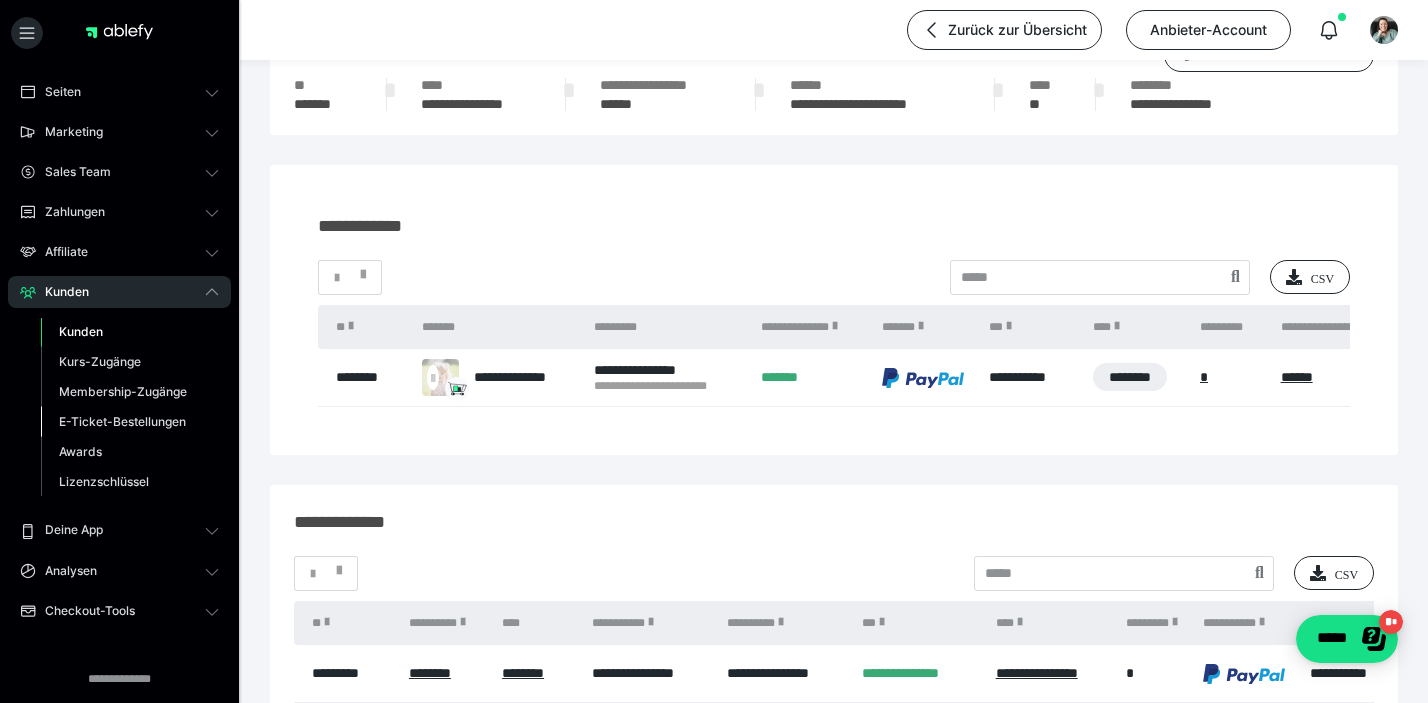 scroll, scrollTop: 77, scrollLeft: 0, axis: vertical 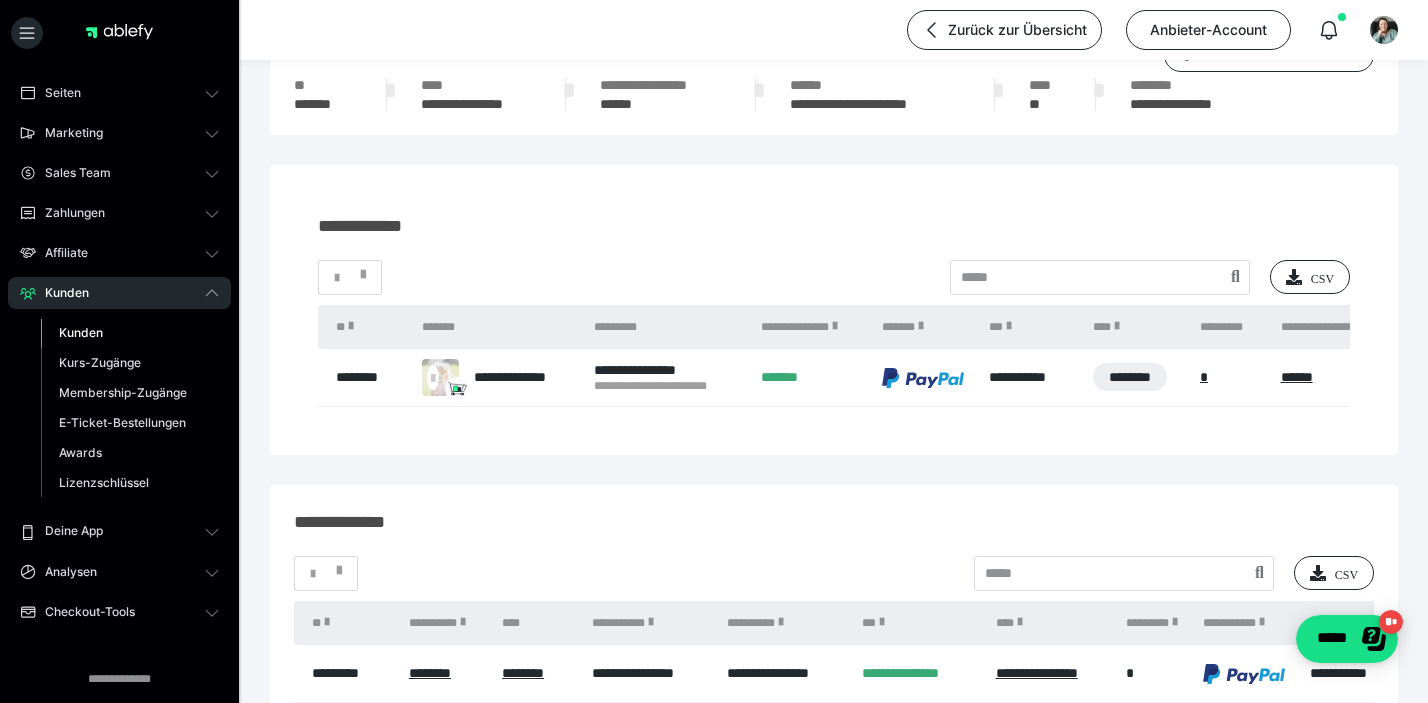 click on "Kunden" at bounding box center [81, 332] 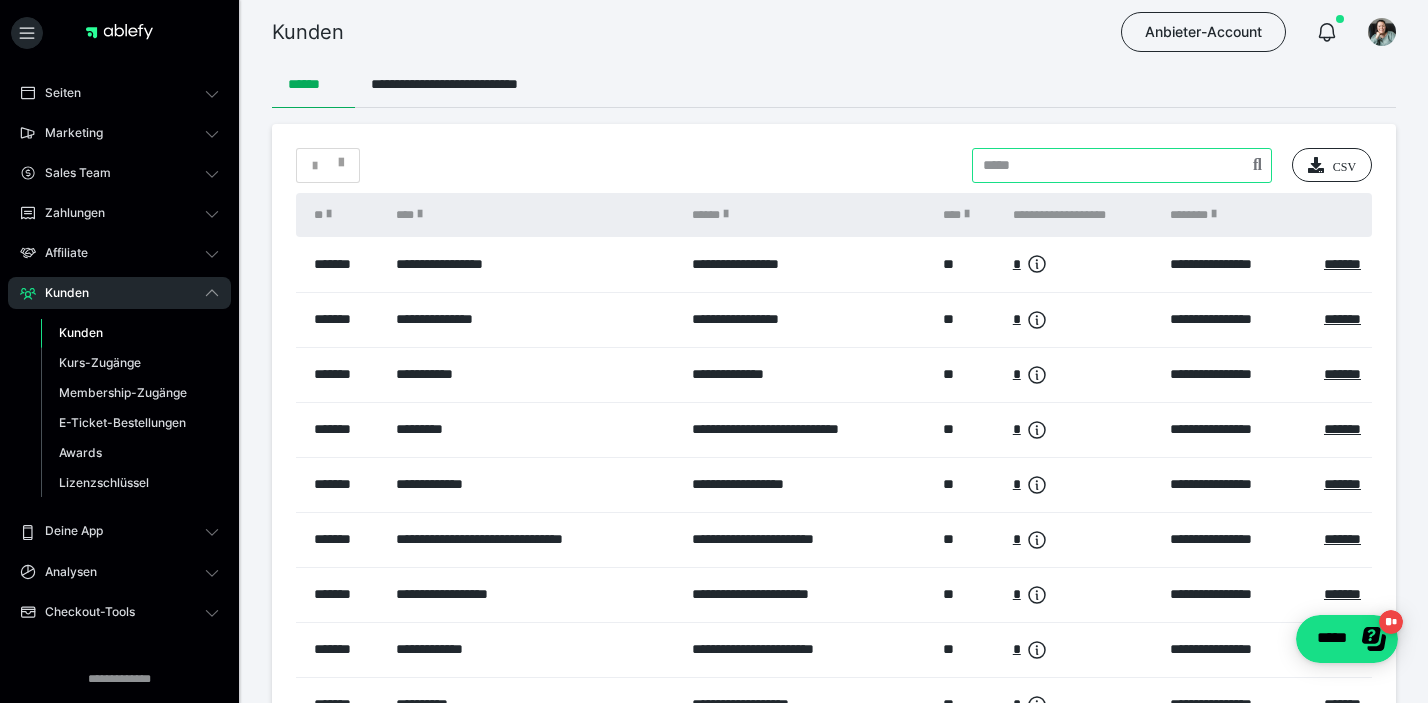 click at bounding box center (1122, 165) 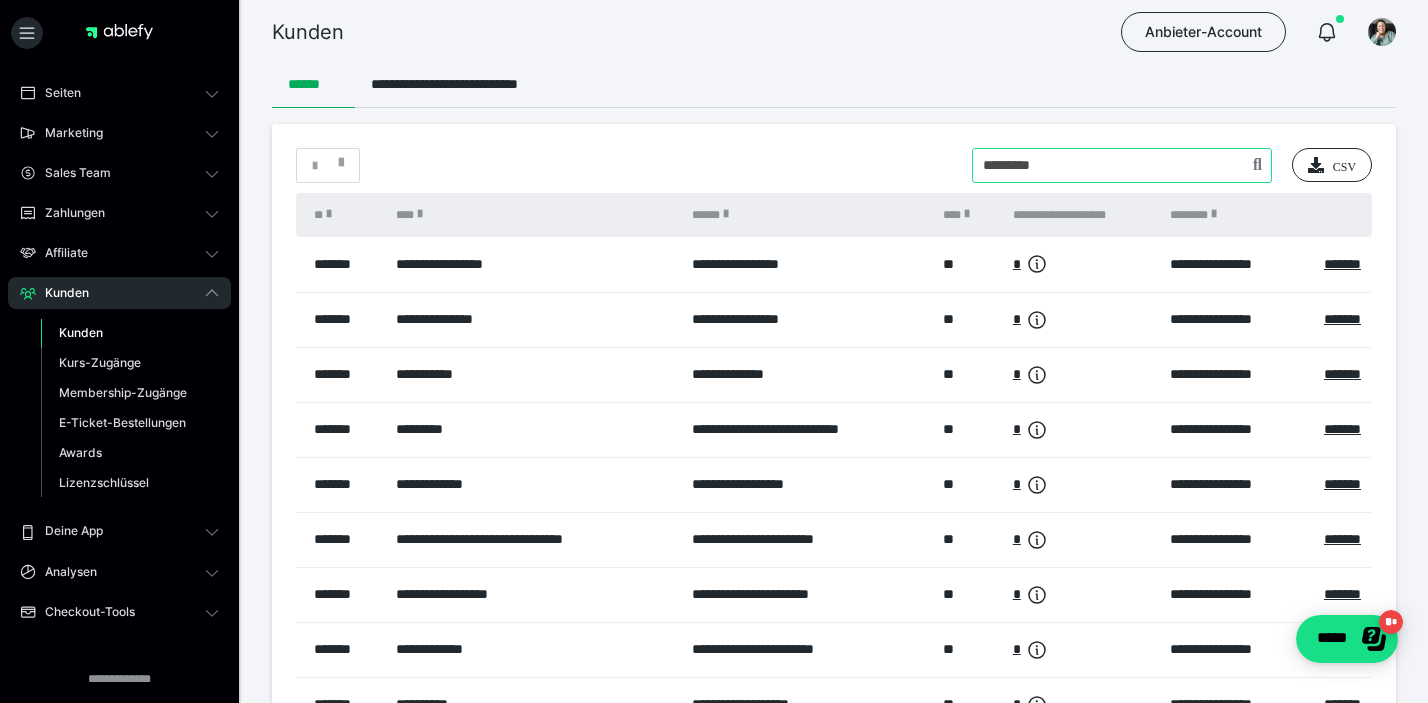 type on "*********" 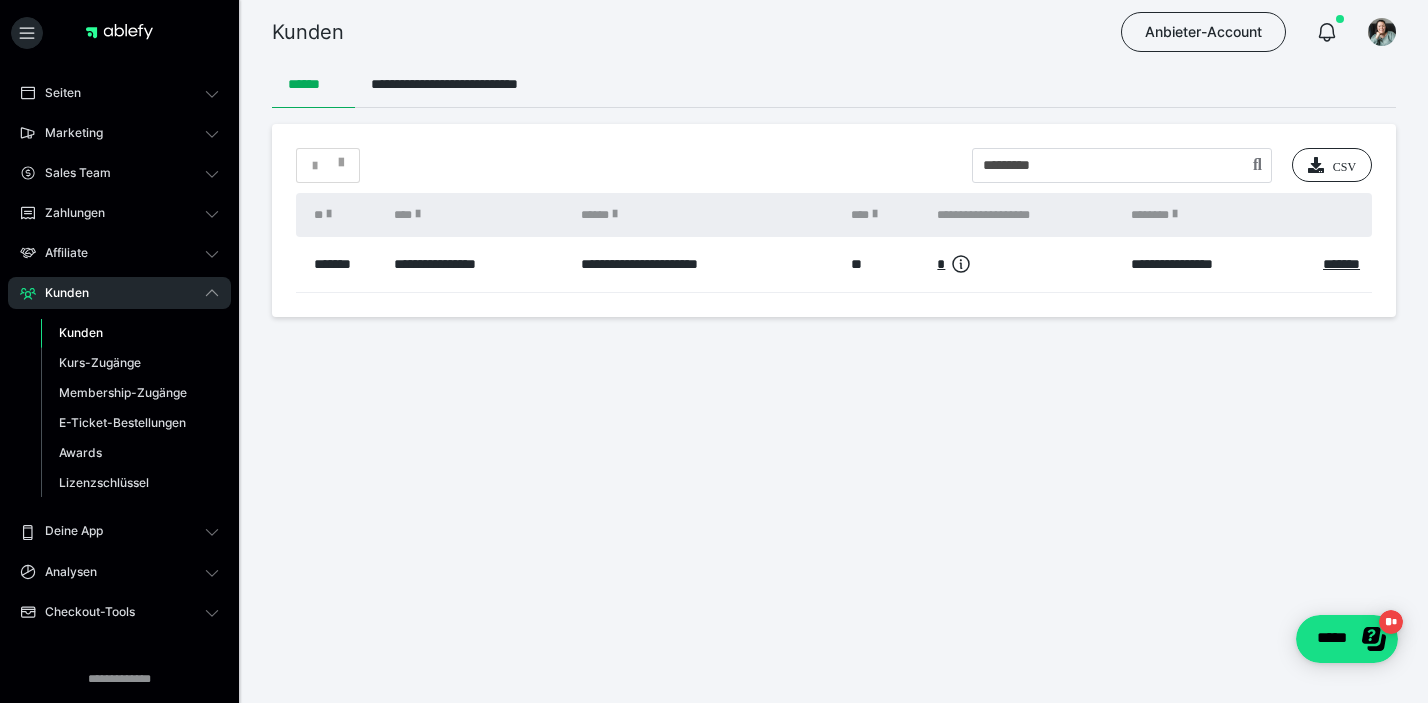 click on "**********" at bounding box center (706, 264) 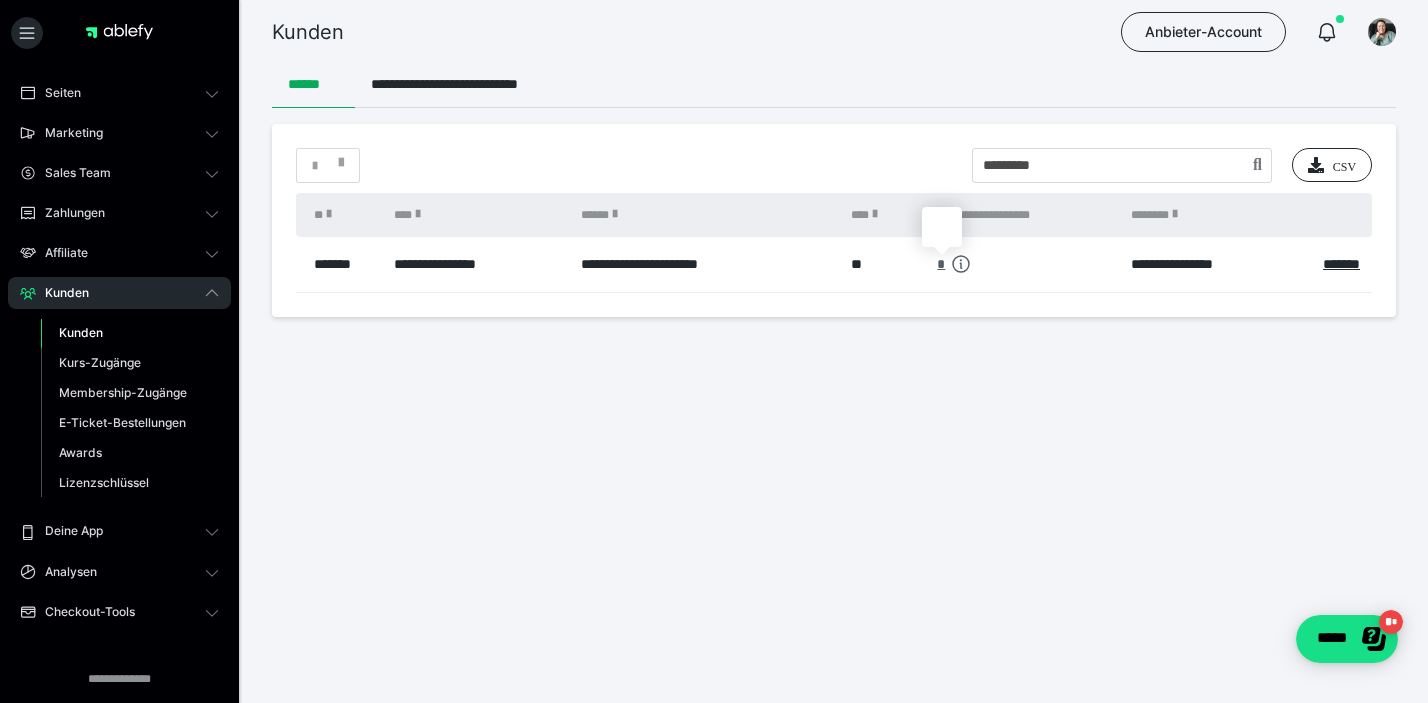 click 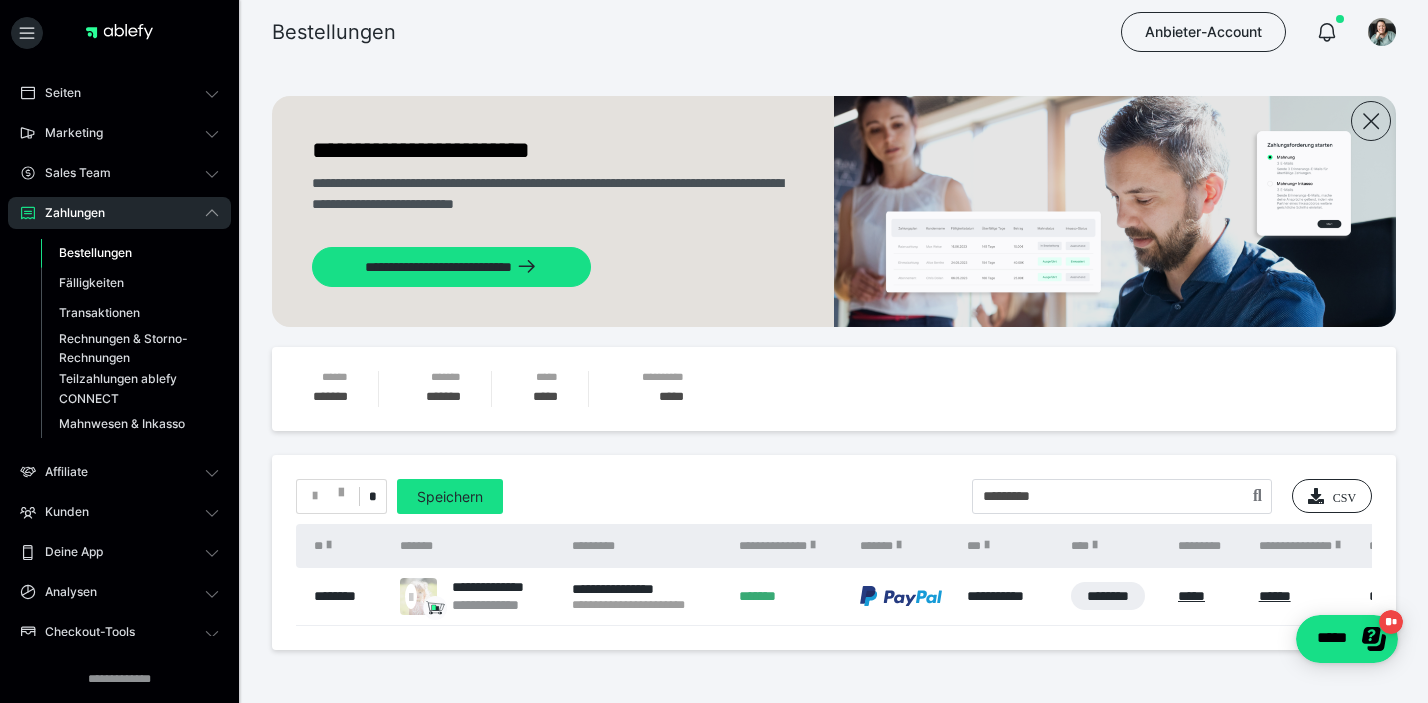 scroll, scrollTop: 78, scrollLeft: 0, axis: vertical 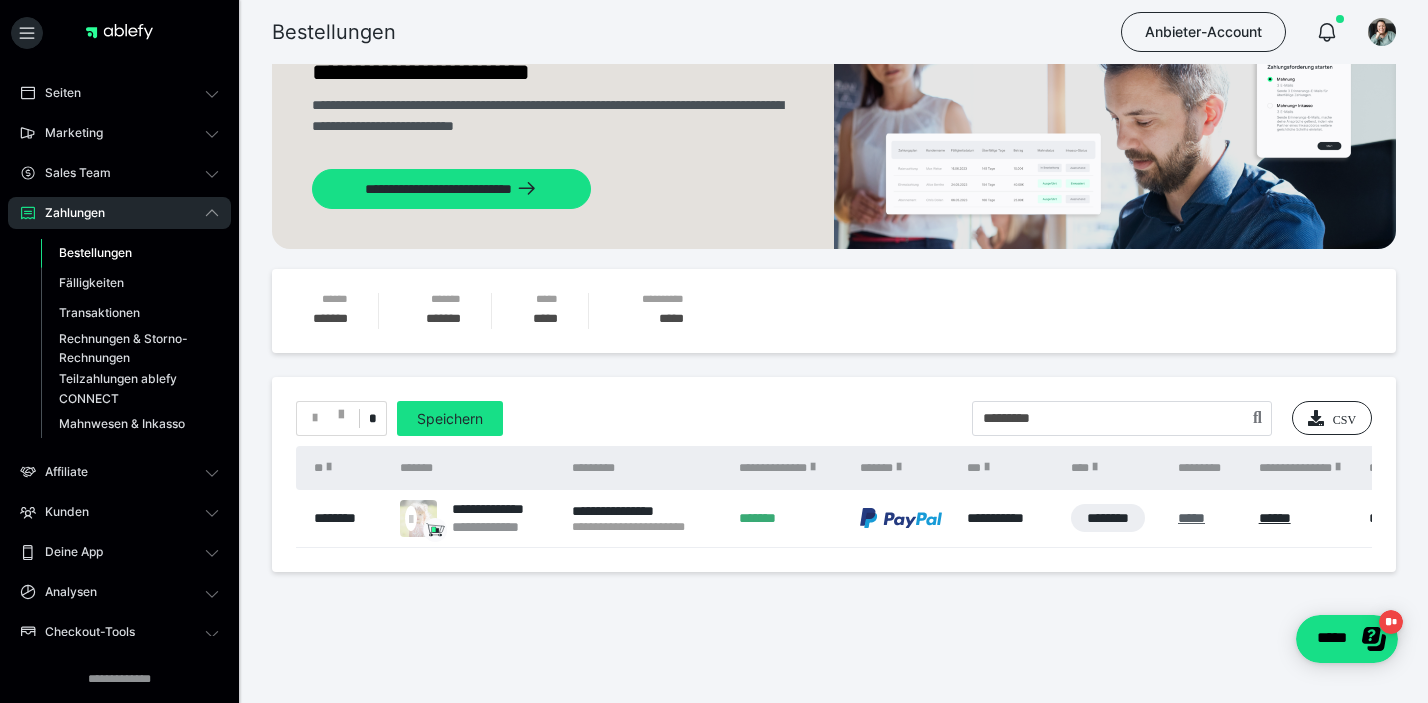 click on "*****" at bounding box center [1191, 518] 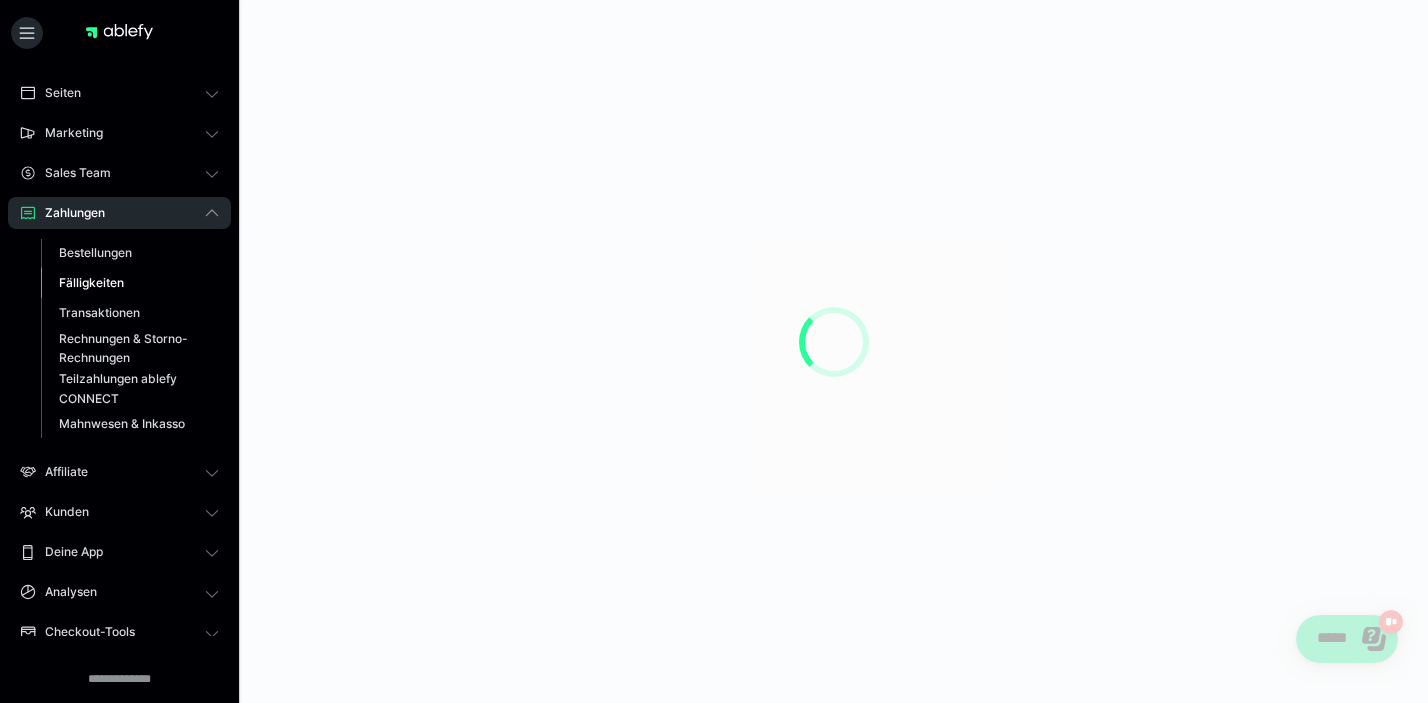 scroll, scrollTop: 0, scrollLeft: 0, axis: both 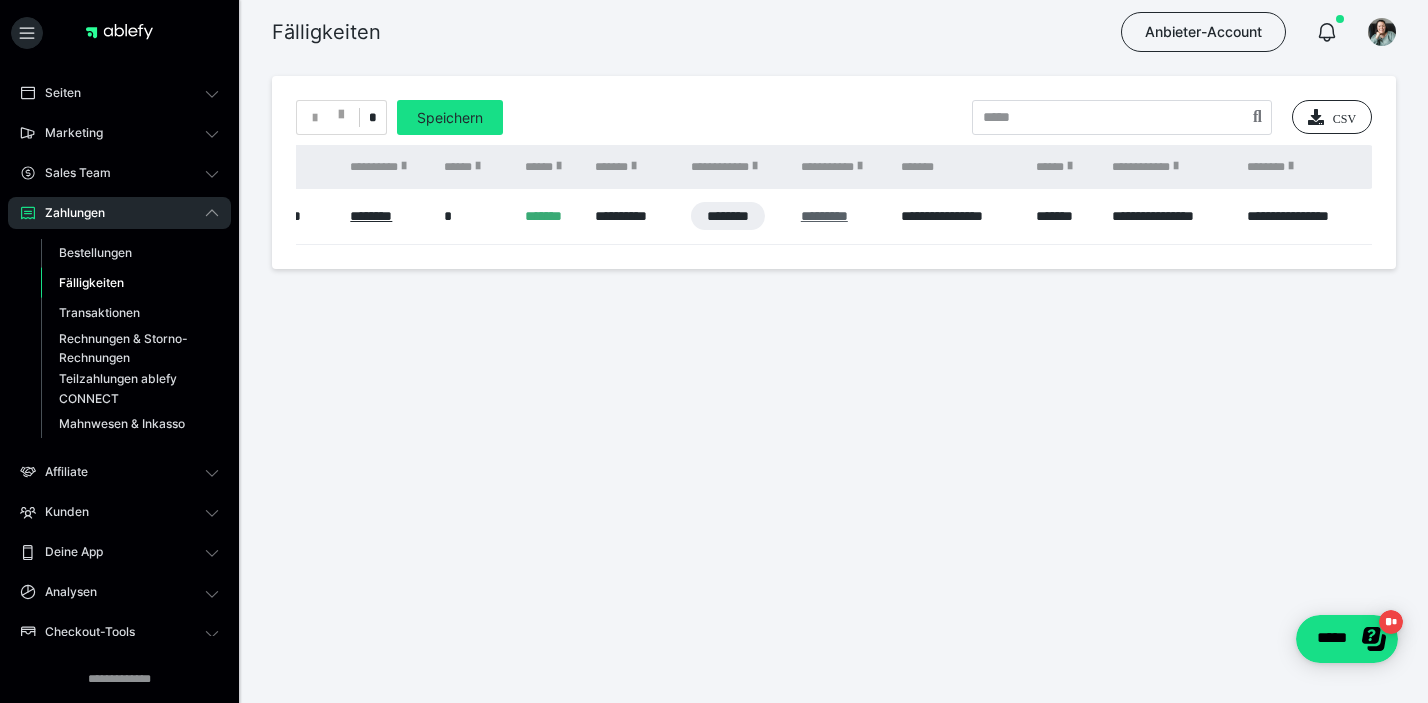 click on "*********" at bounding box center [824, 216] 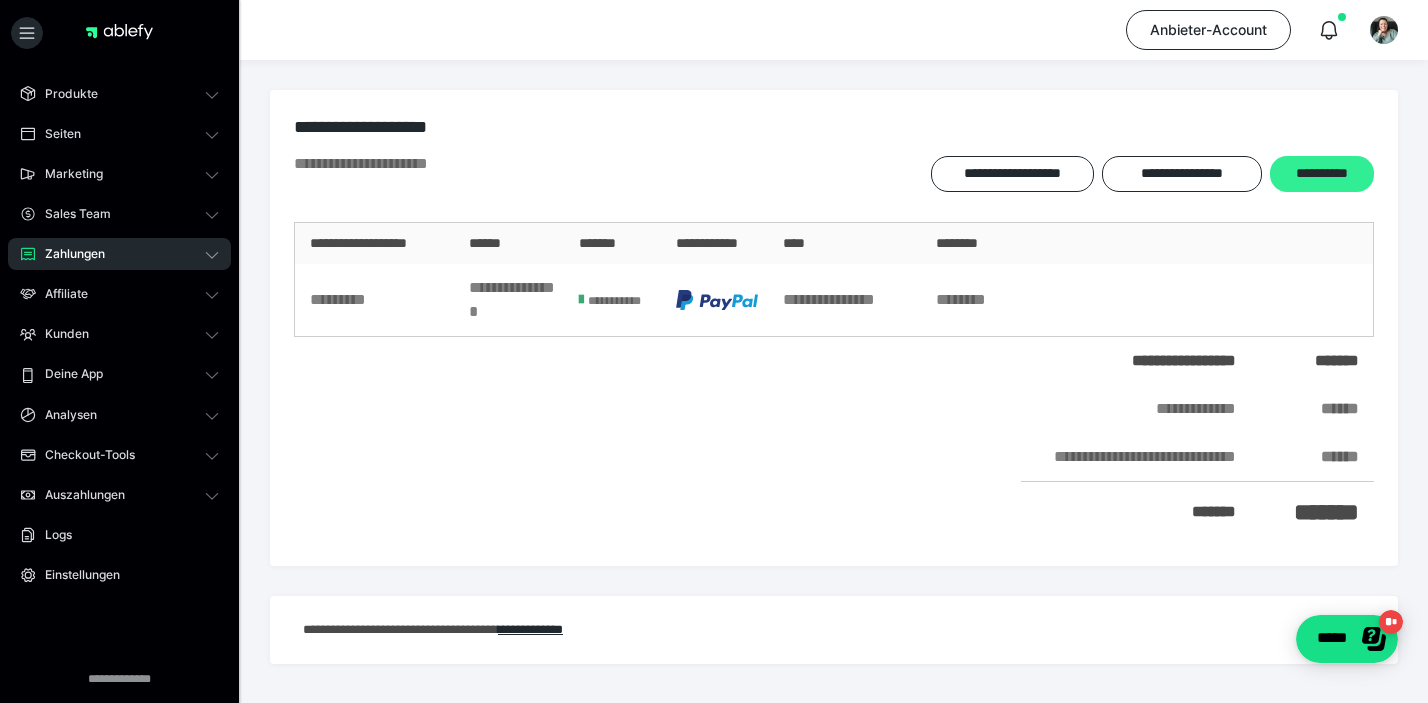 click on "**********" at bounding box center [1322, 174] 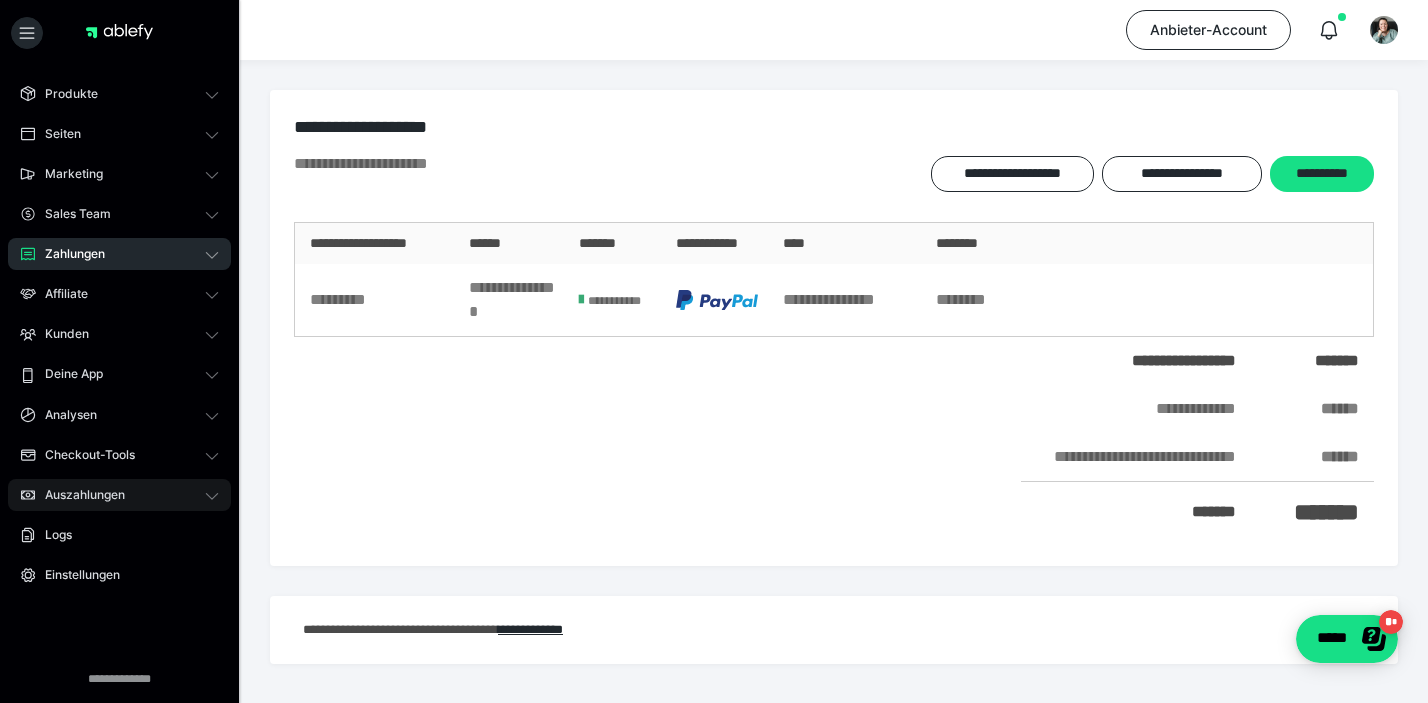 click on "Auszahlungen" at bounding box center [119, 495] 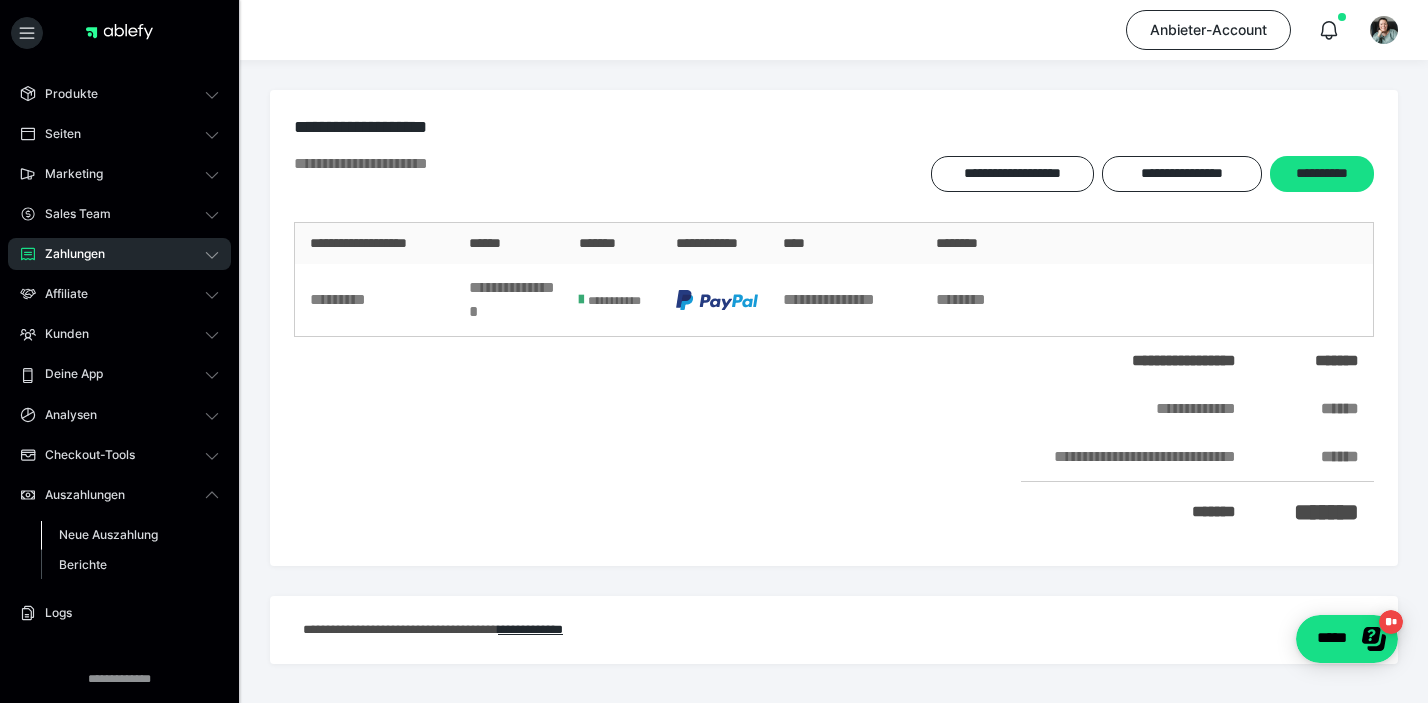 click on "Neue Auszahlung" at bounding box center [108, 534] 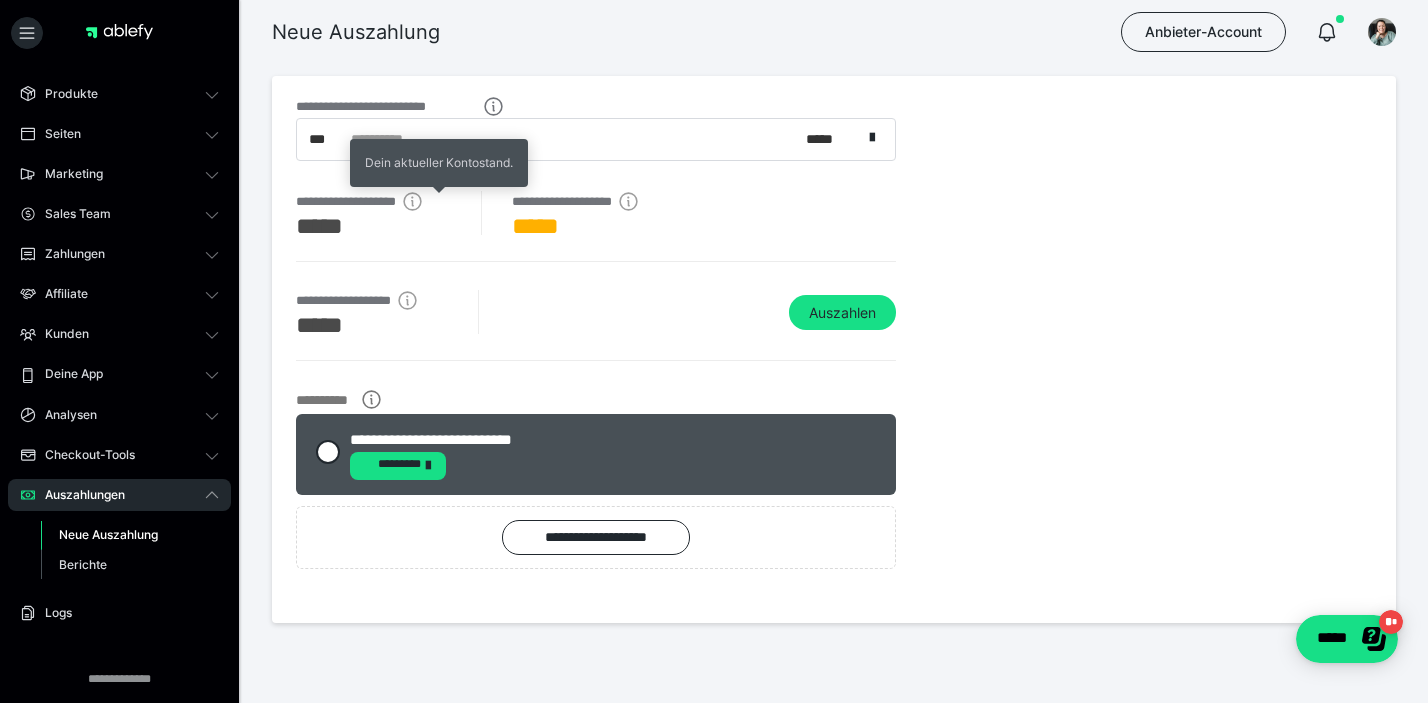 click on "Dein aktueller Kontostand." at bounding box center (439, 163) 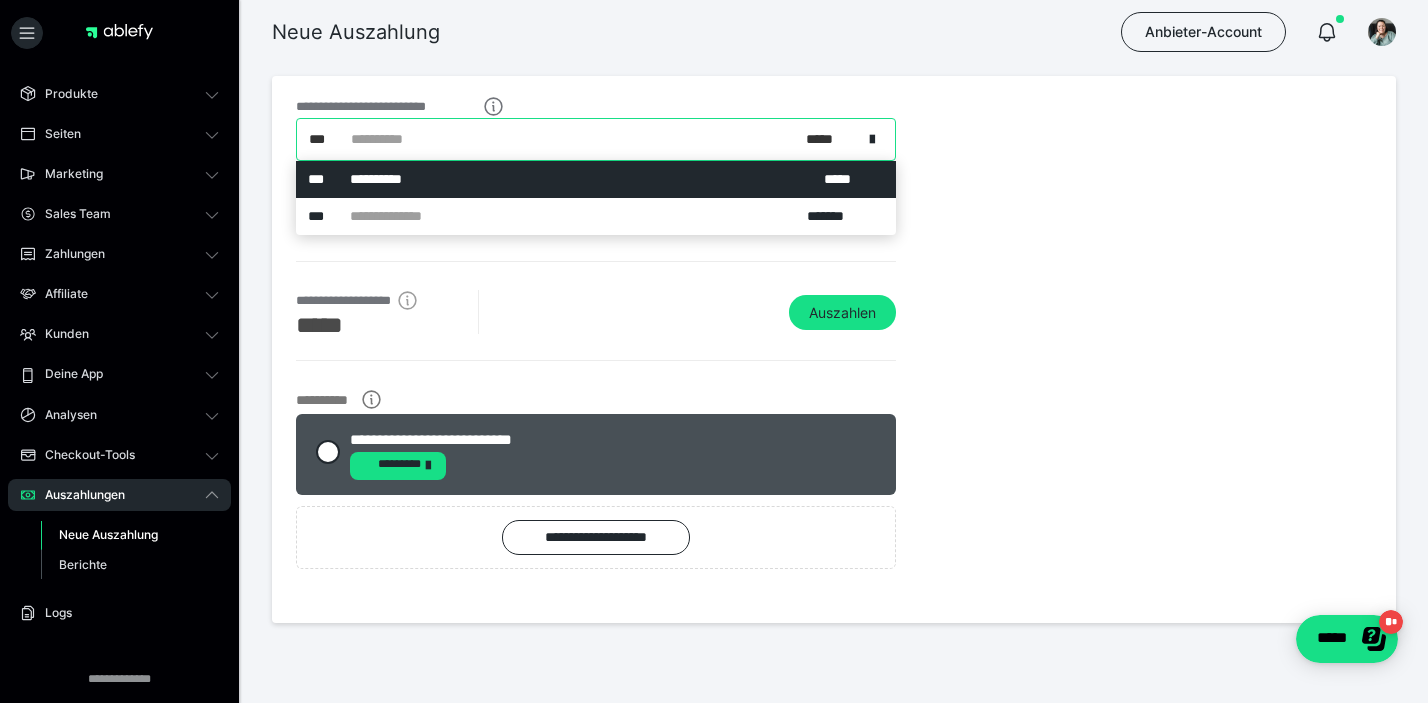 click on "**********" at bounding box center [579, 139] 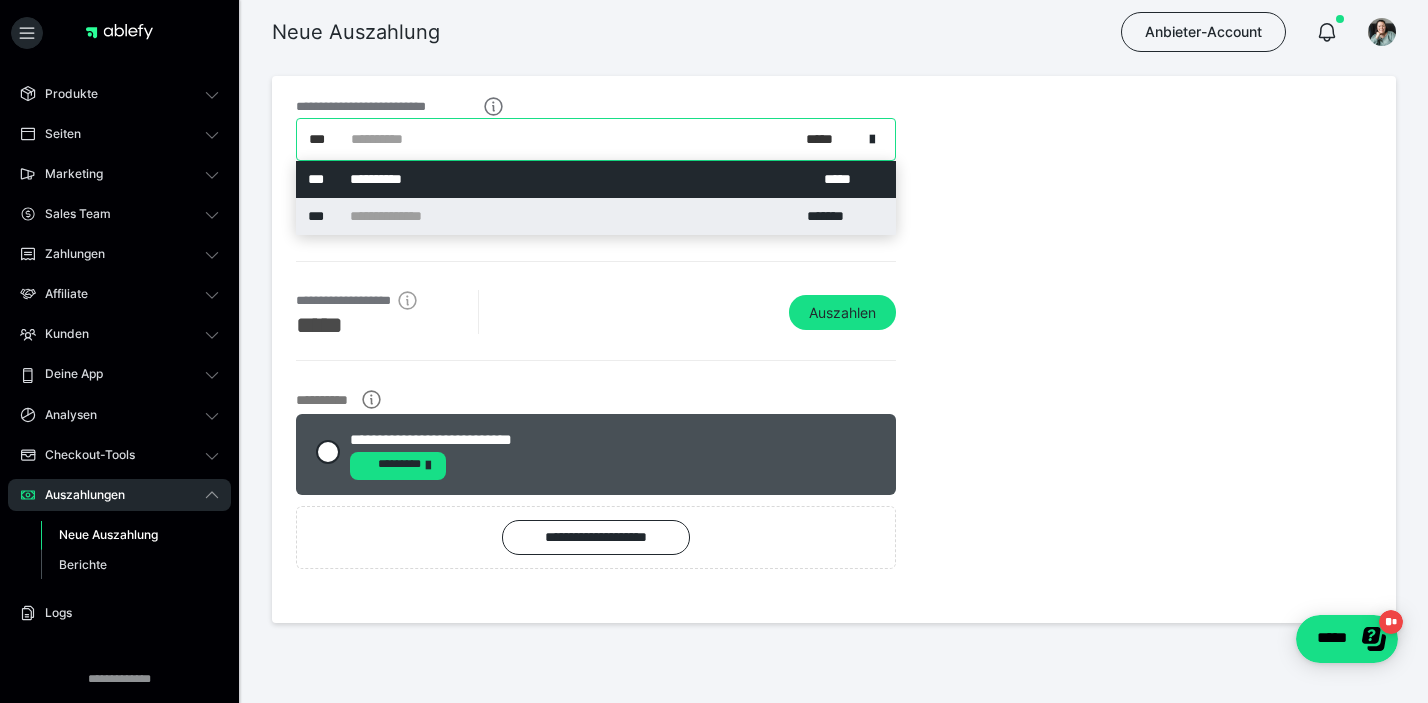 click on "**********" at bounding box center [596, 216] 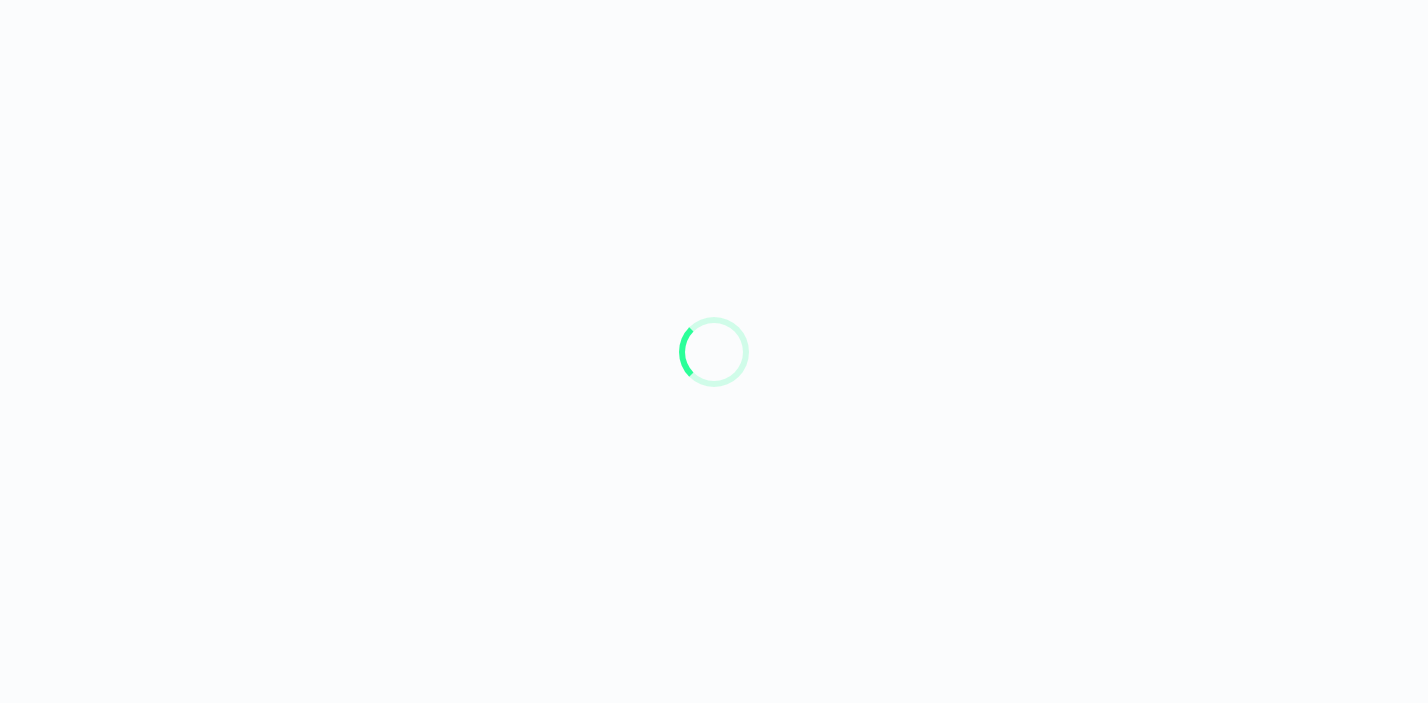 scroll, scrollTop: 0, scrollLeft: 0, axis: both 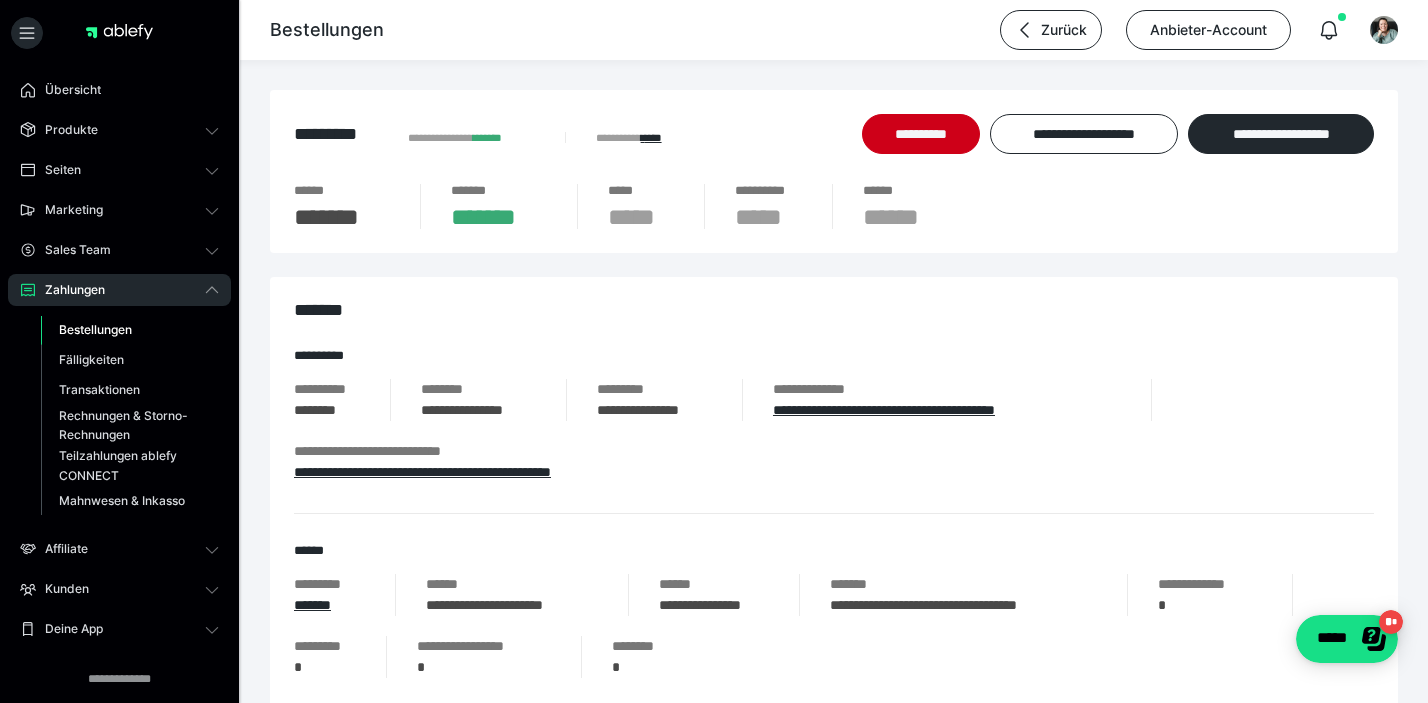 click on "*******" at bounding box center (483, 217) 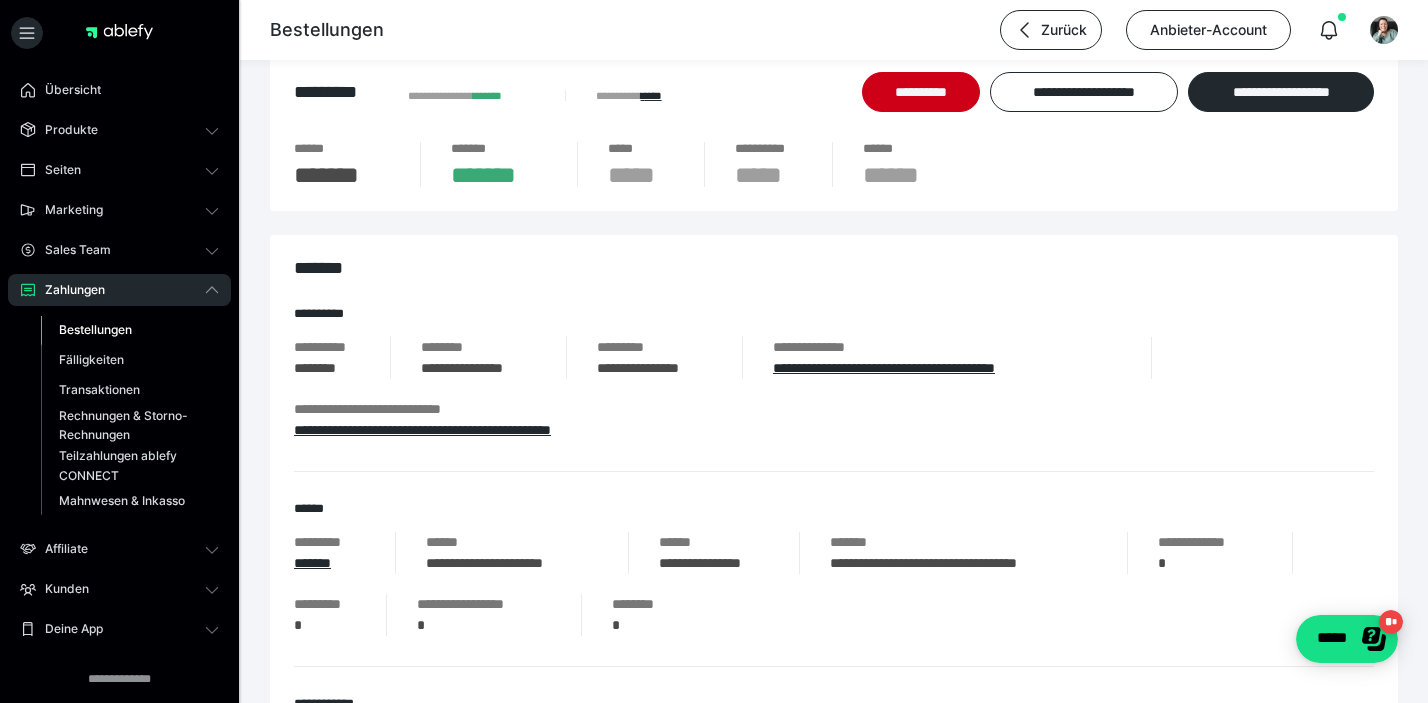 scroll, scrollTop: 0, scrollLeft: 0, axis: both 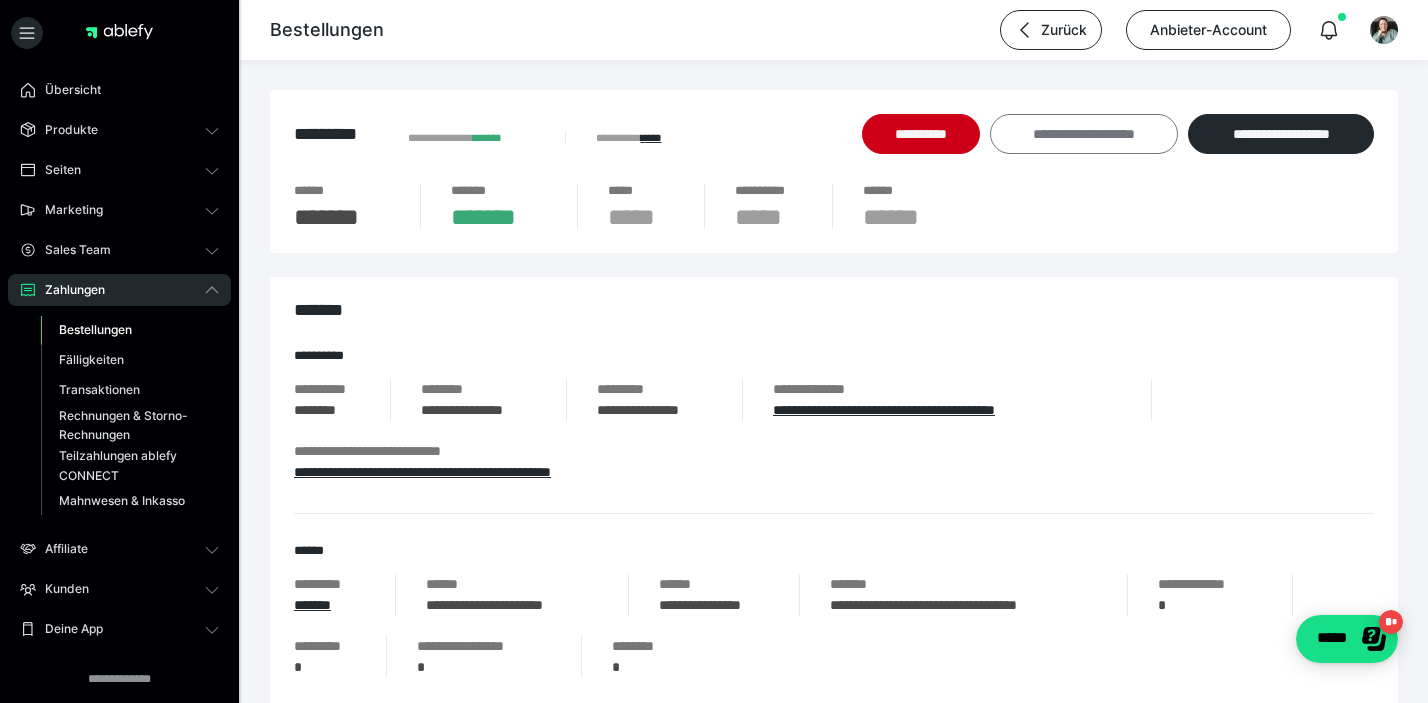 click on "**********" at bounding box center [1084, 134] 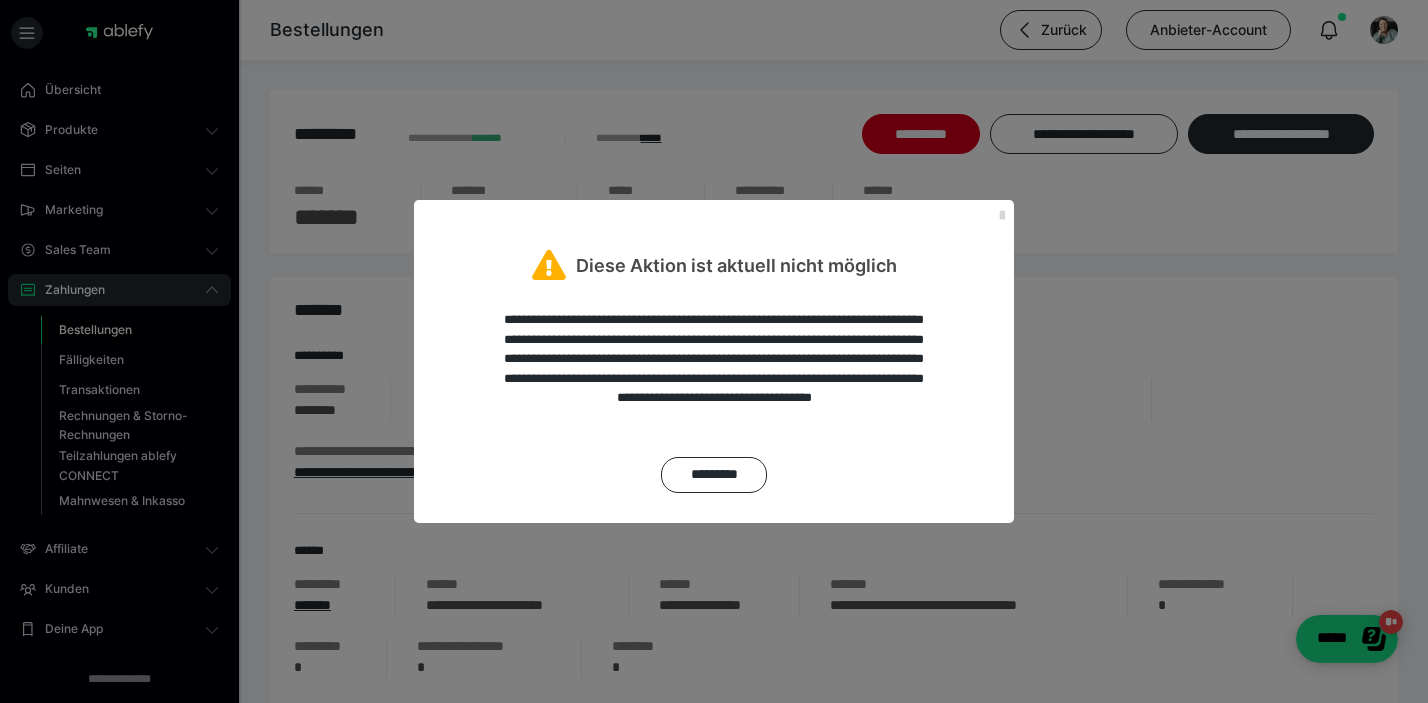 click at bounding box center [1002, 216] 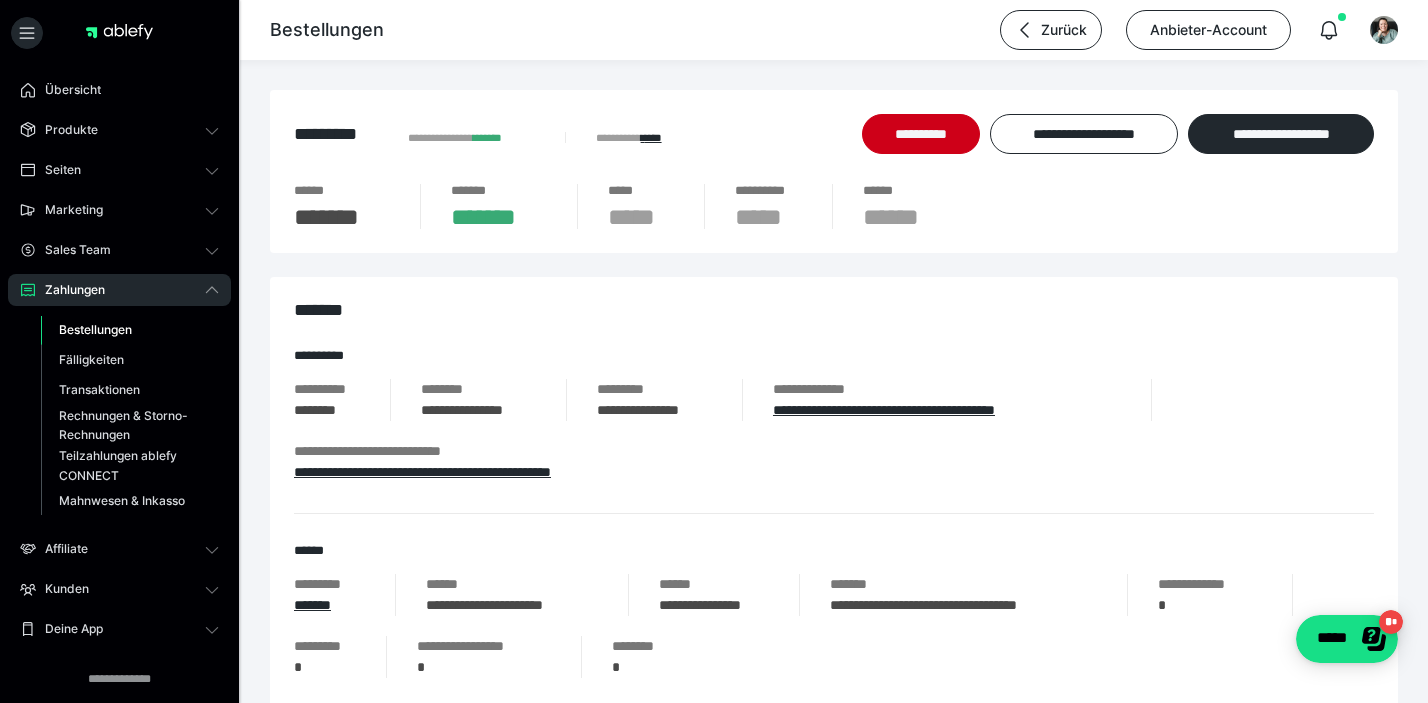 type 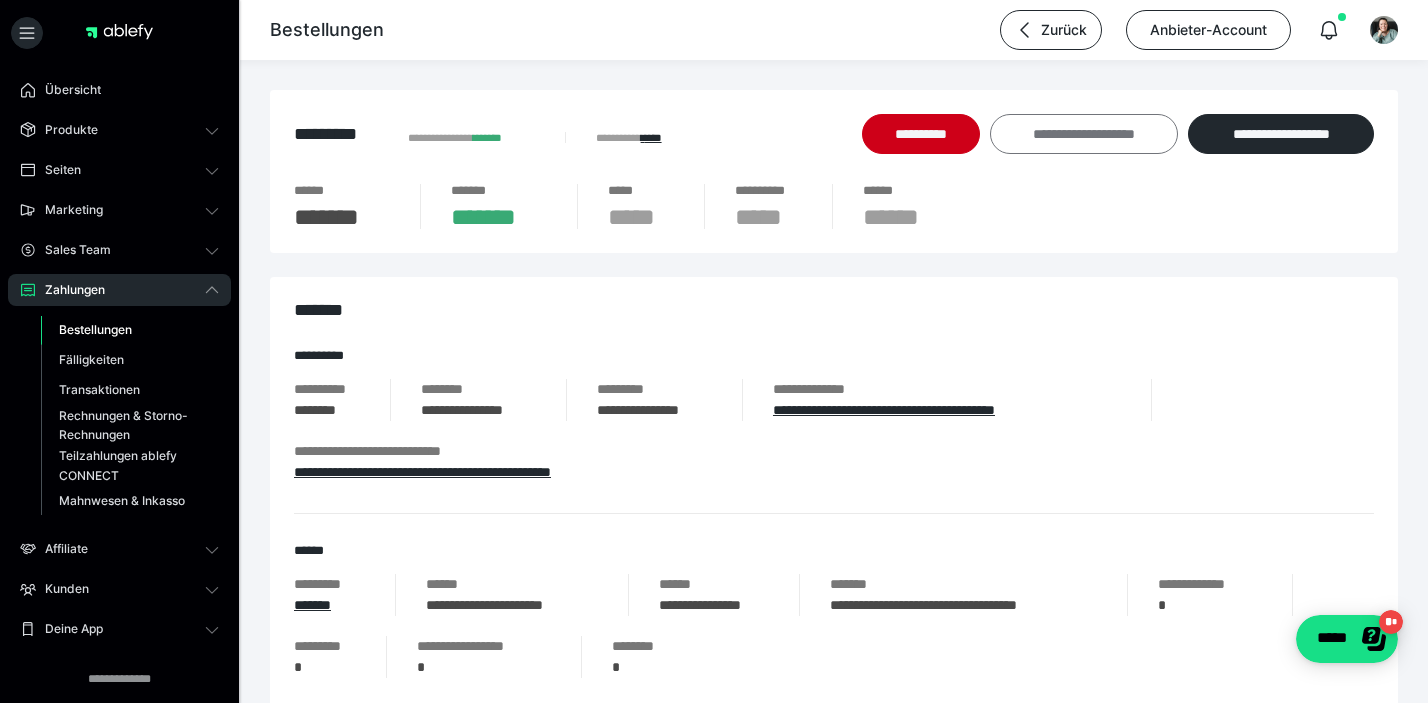 click on "**********" at bounding box center [1084, 134] 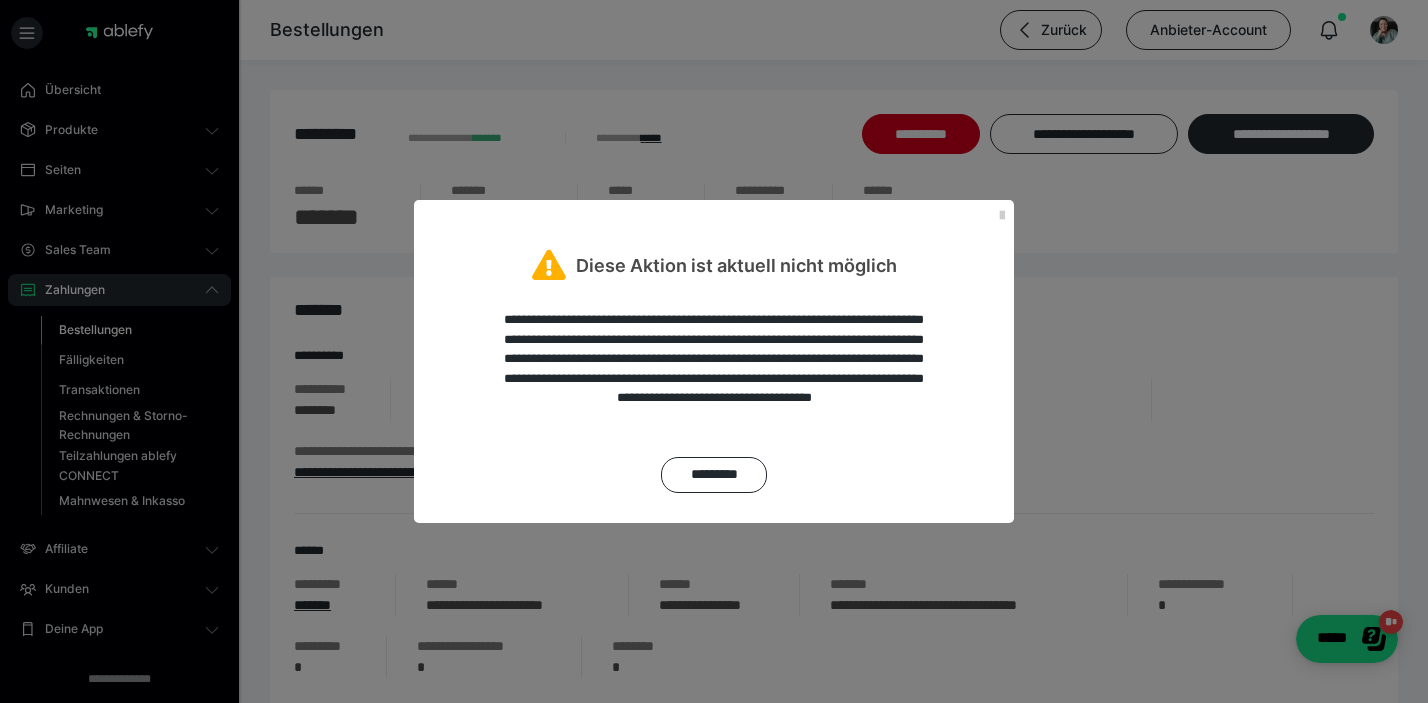 click on "Diese Aktion ist aktuell nicht möglich" at bounding box center [714, 240] 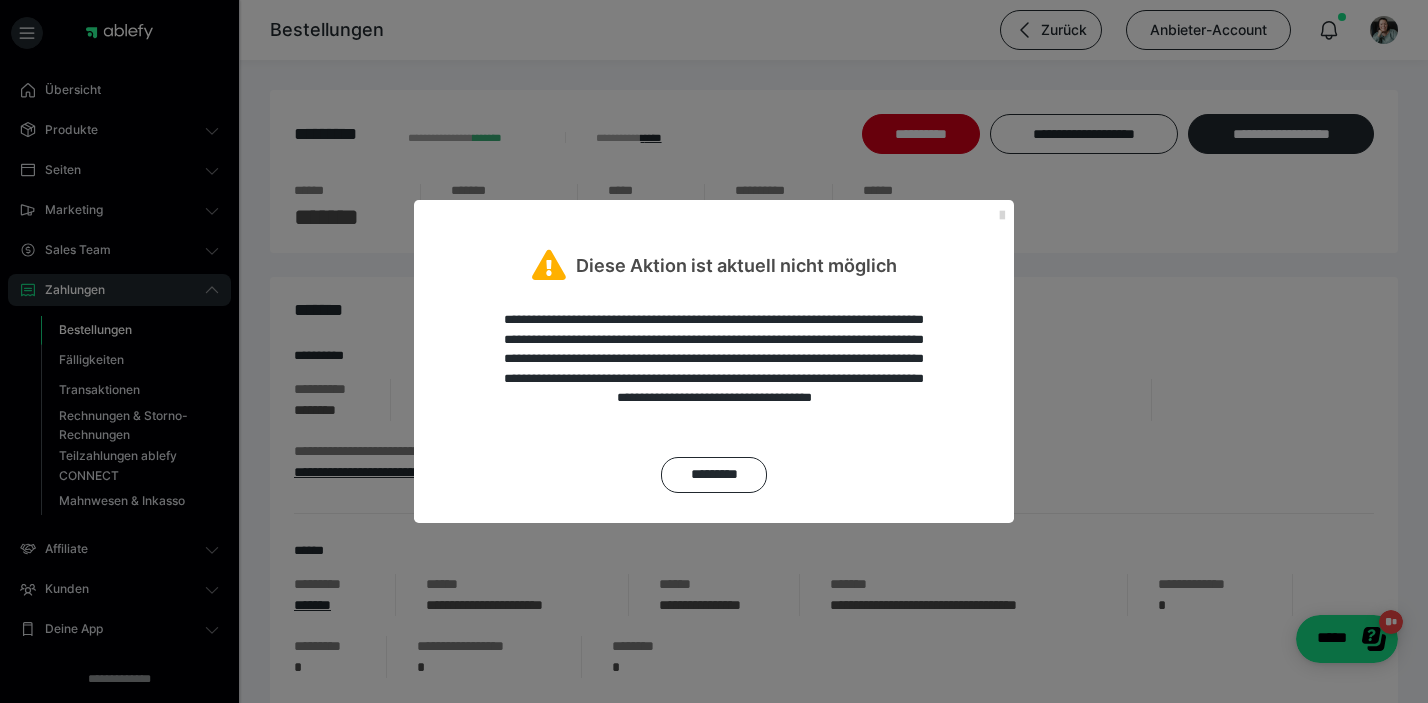click at bounding box center (1002, 216) 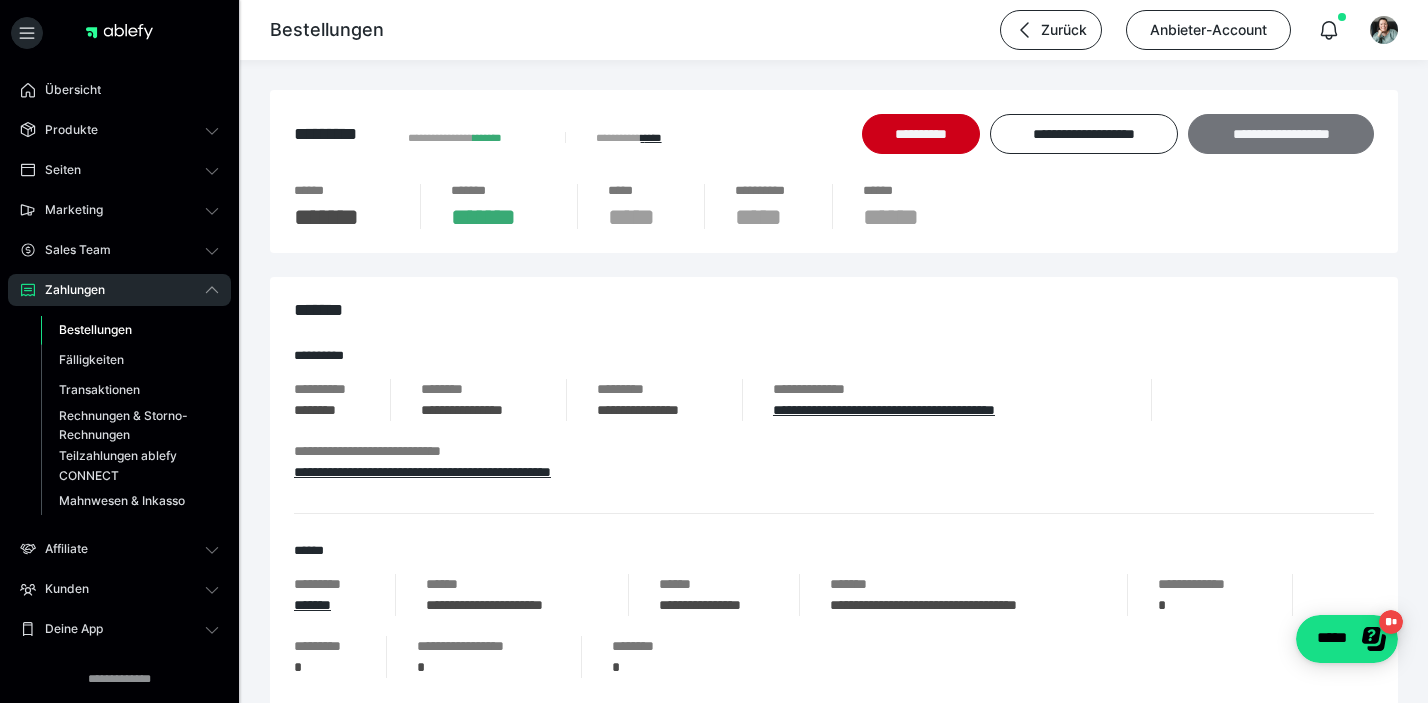 click on "**********" at bounding box center (1281, 134) 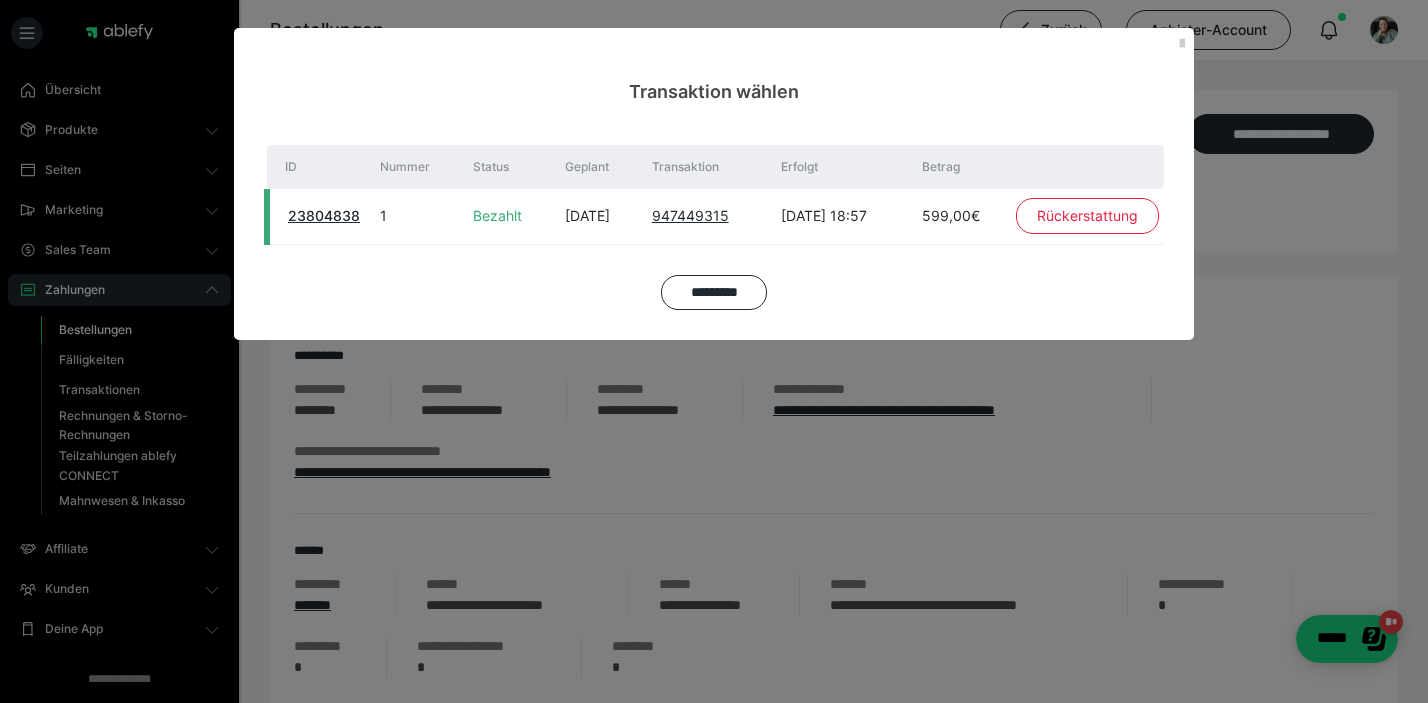 click on "599,00€" at bounding box center (964, 216) 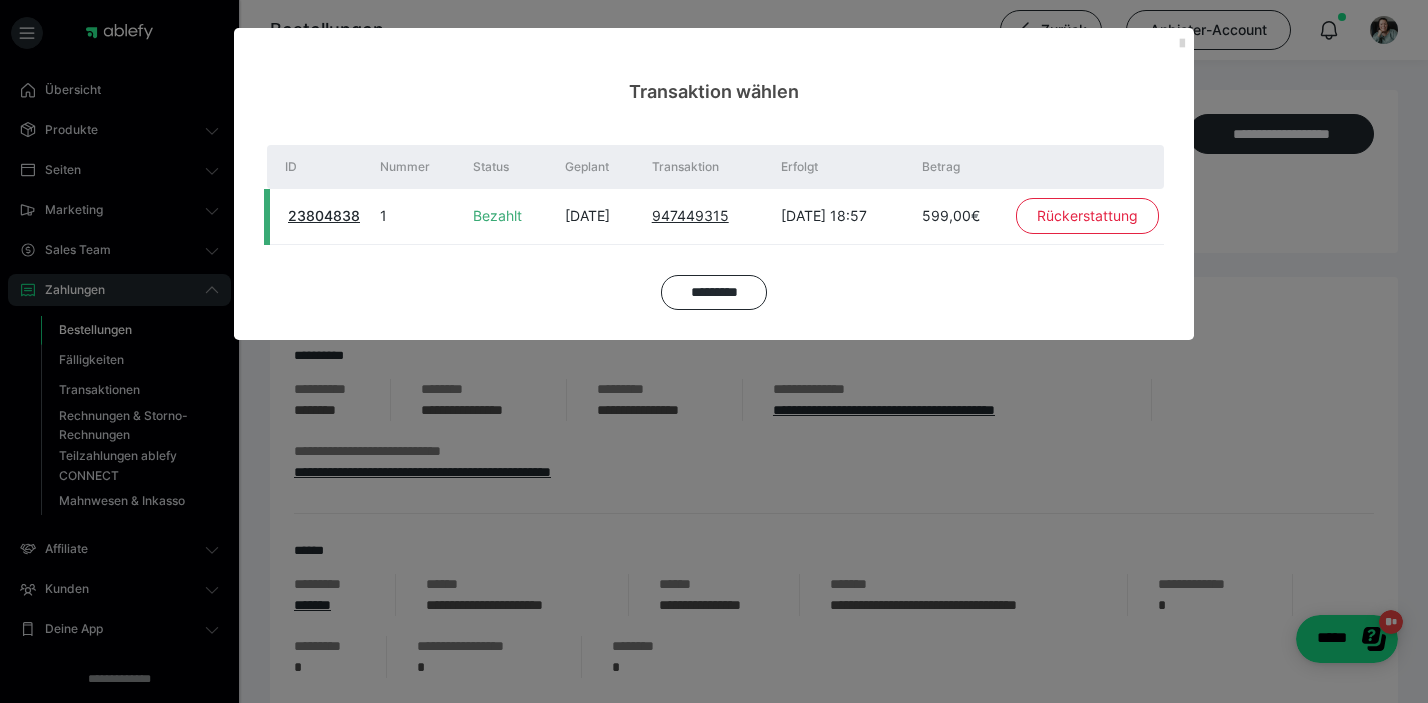 click at bounding box center (1182, 44) 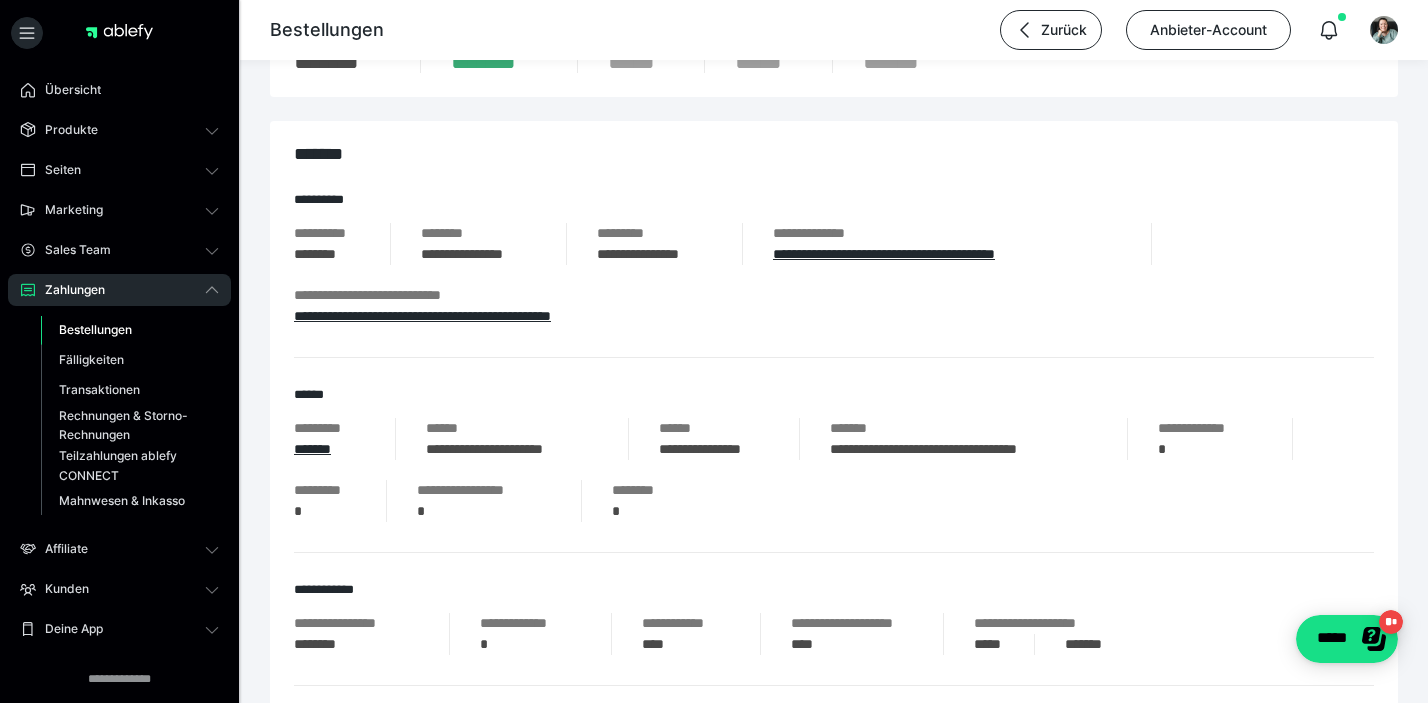 scroll, scrollTop: 0, scrollLeft: 0, axis: both 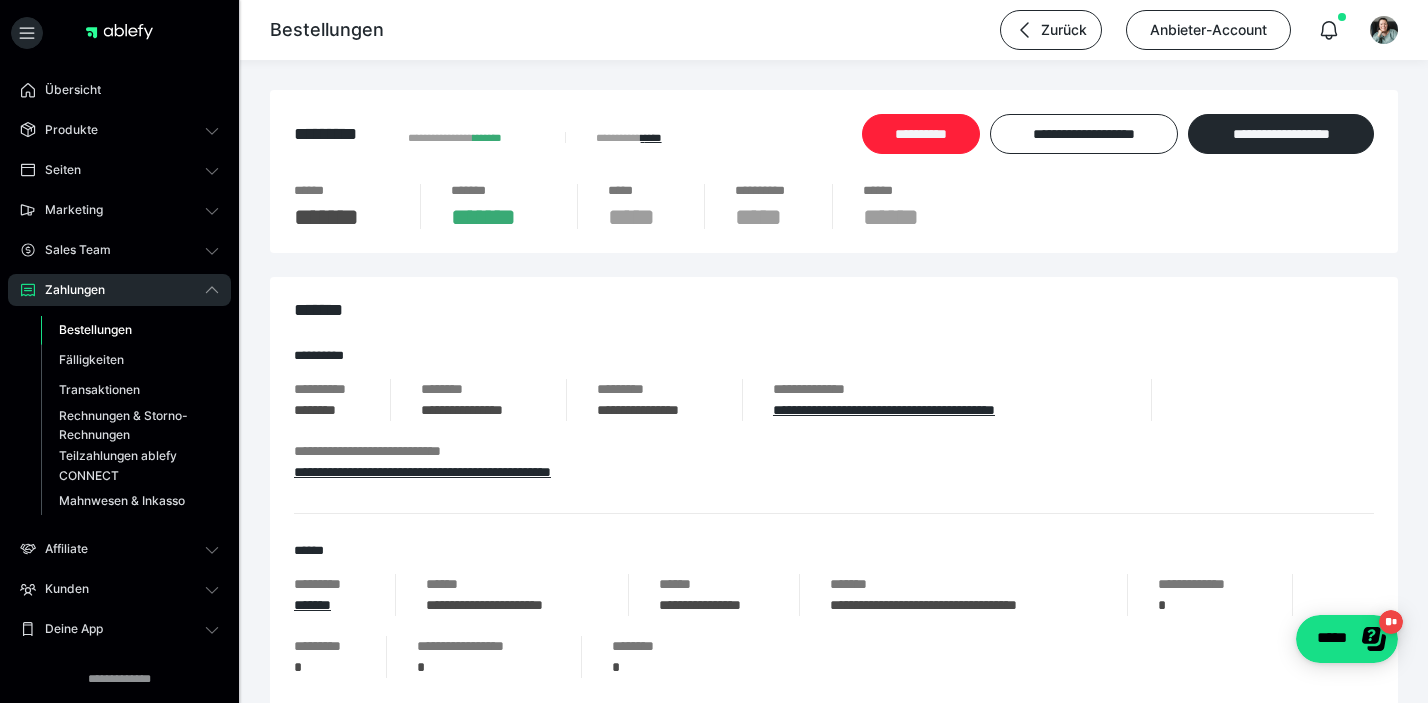 click on "**********" at bounding box center [921, 134] 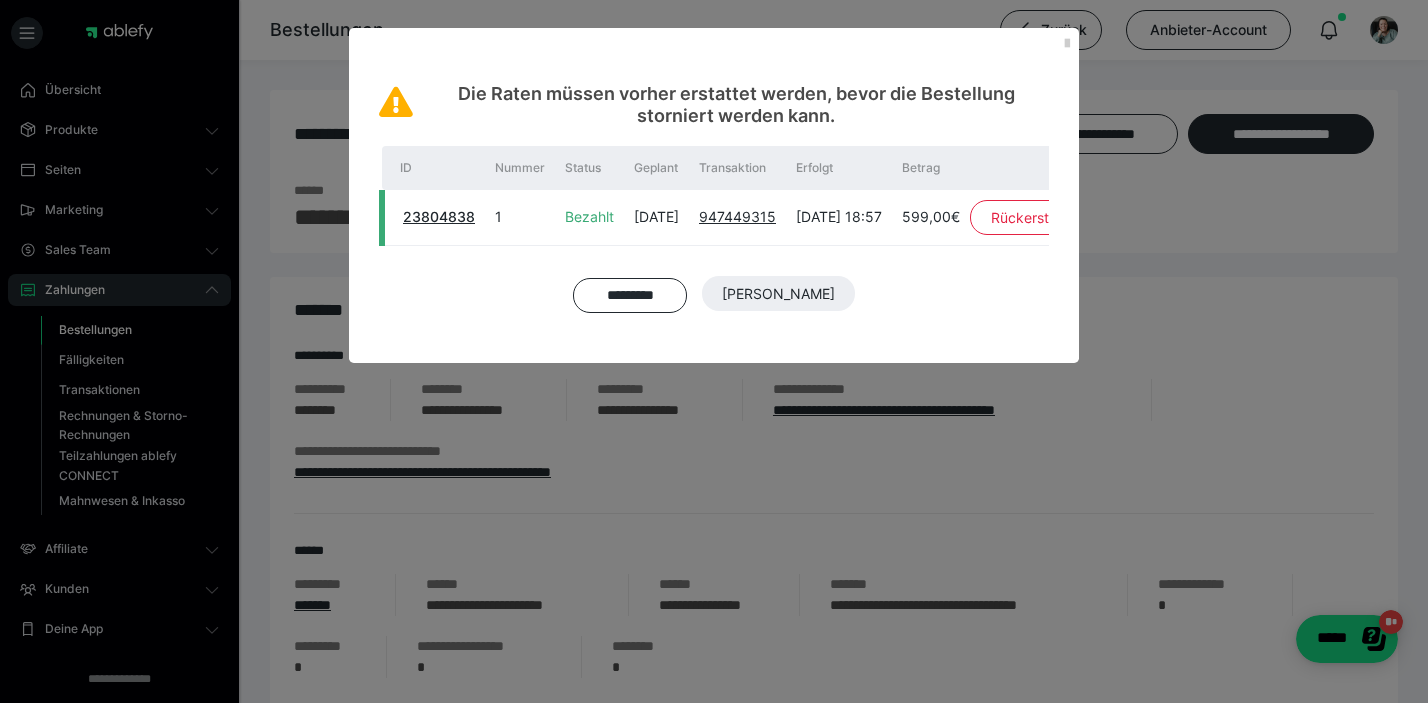 scroll, scrollTop: 0, scrollLeft: 124, axis: horizontal 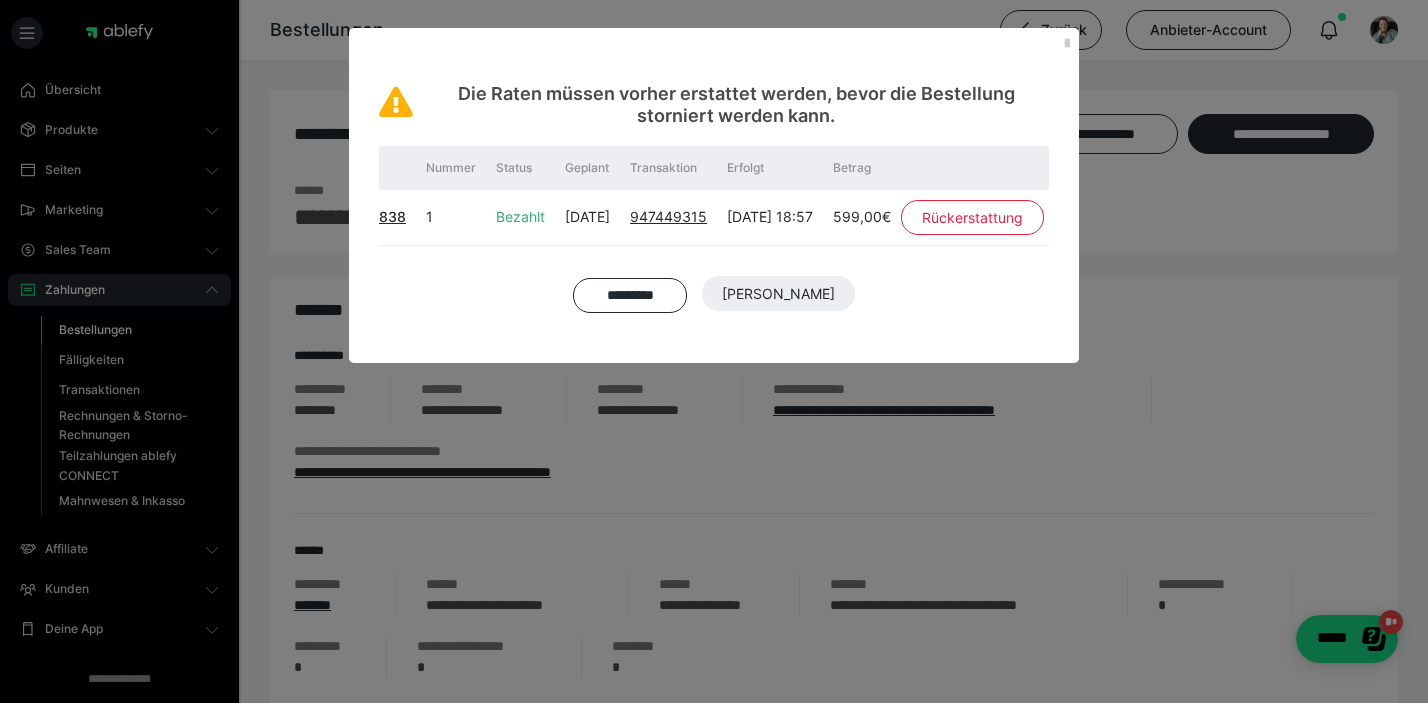 click on "599,00€" at bounding box center (862, 217) 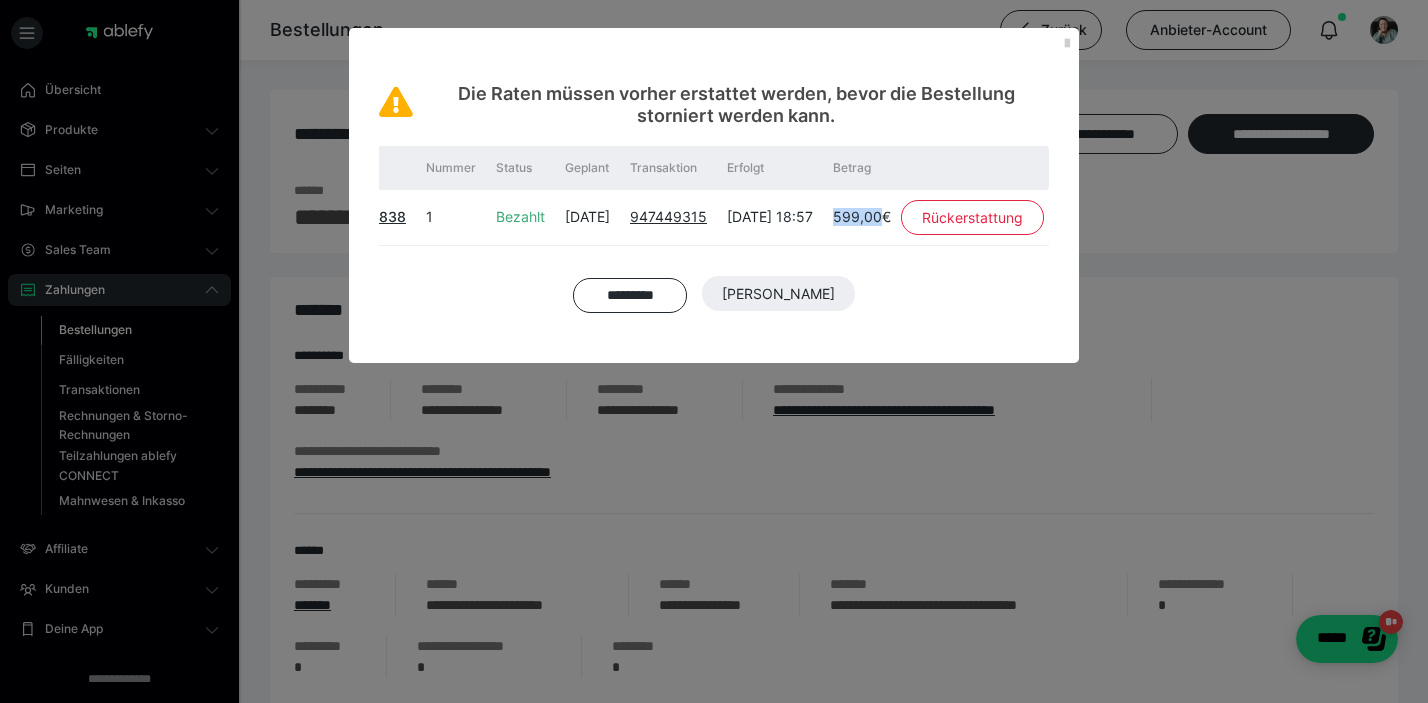 click on "599,00€" at bounding box center [862, 217] 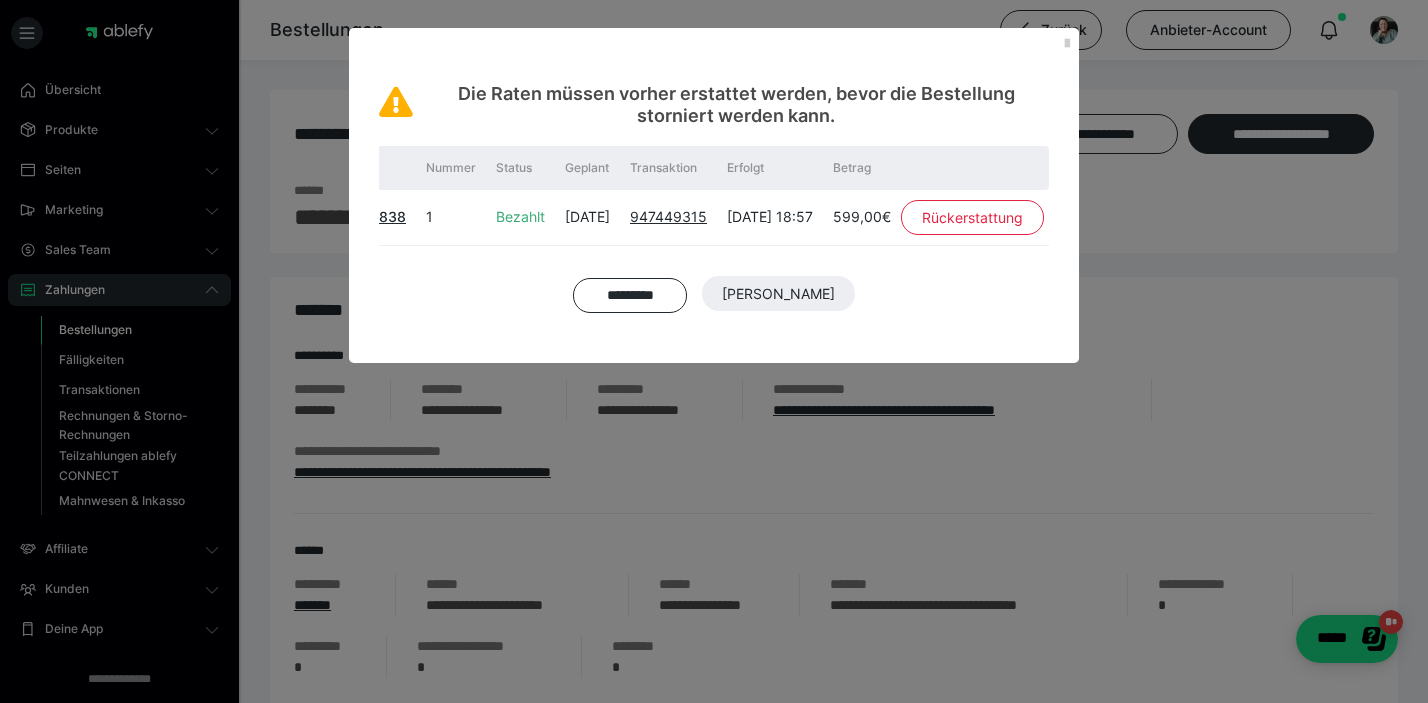click on "599,00€" at bounding box center [862, 217] 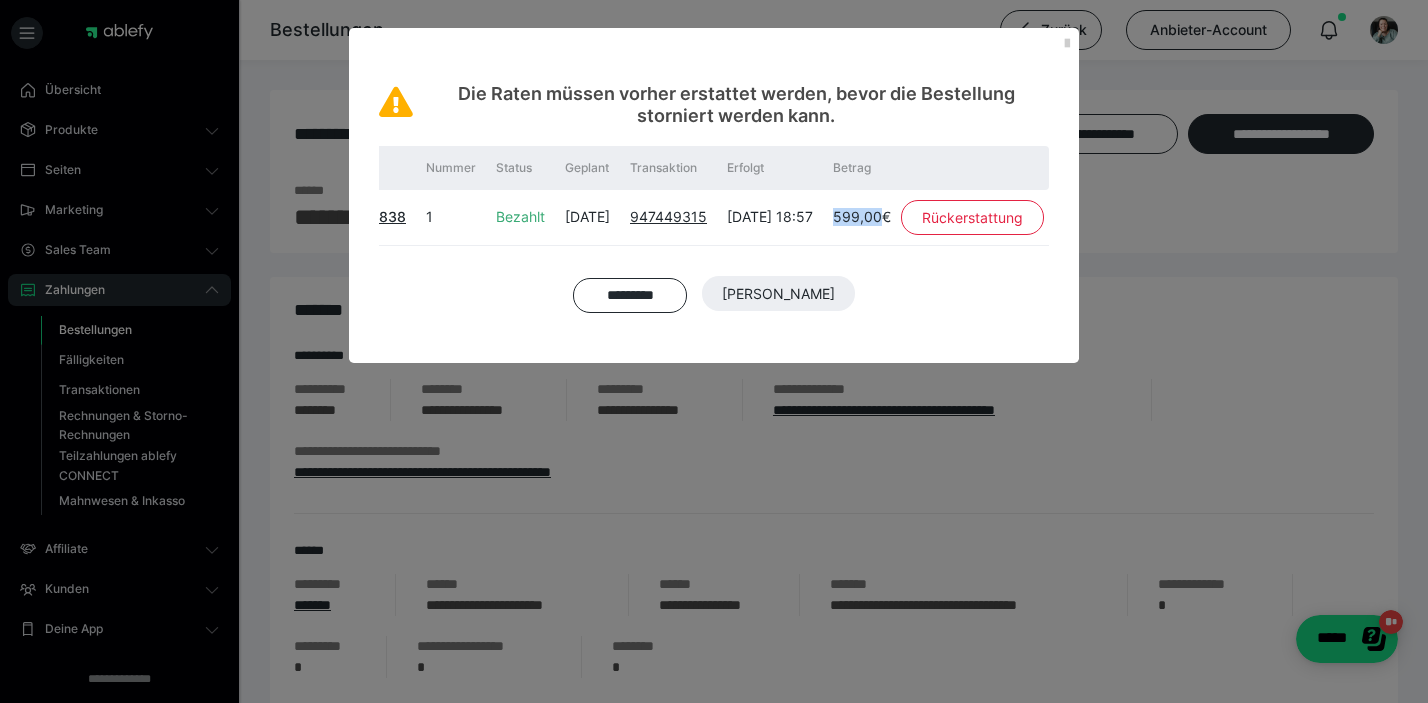 click on "599,00€" at bounding box center [862, 217] 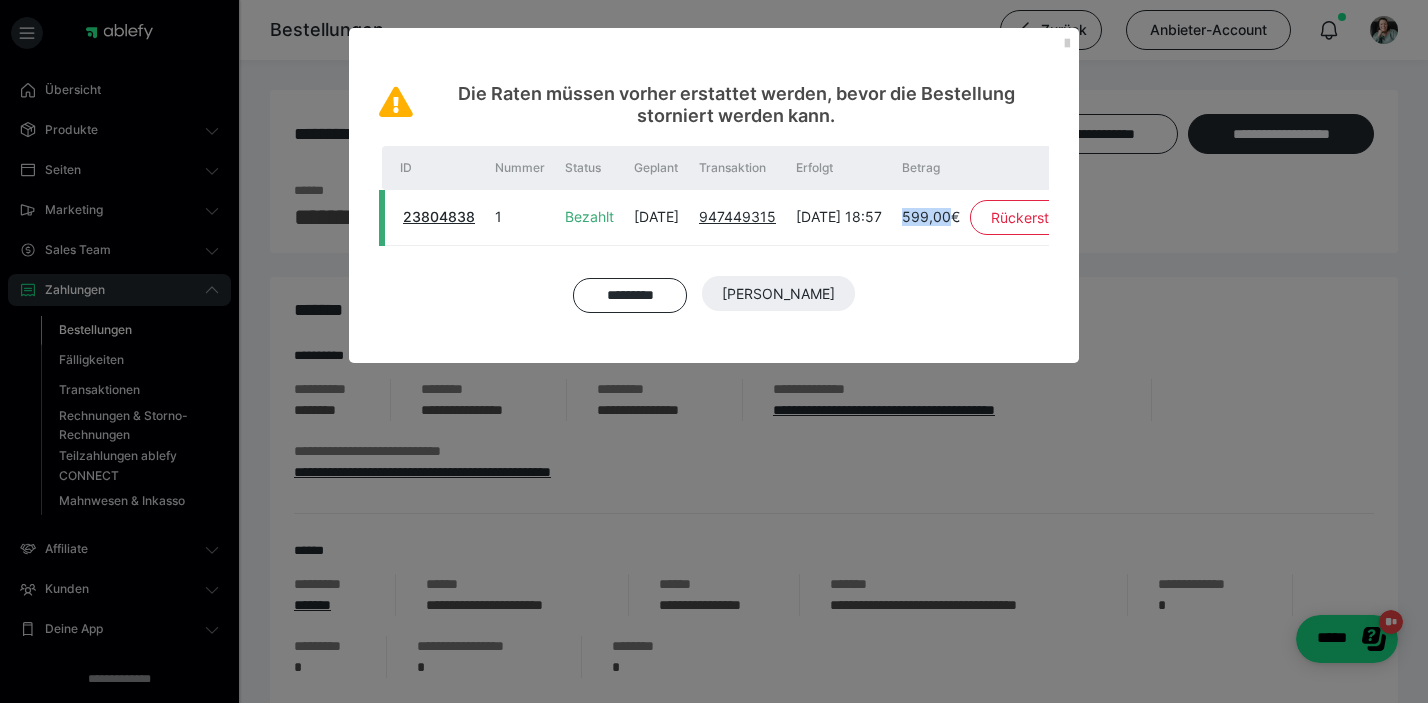 scroll, scrollTop: 0, scrollLeft: 124, axis: horizontal 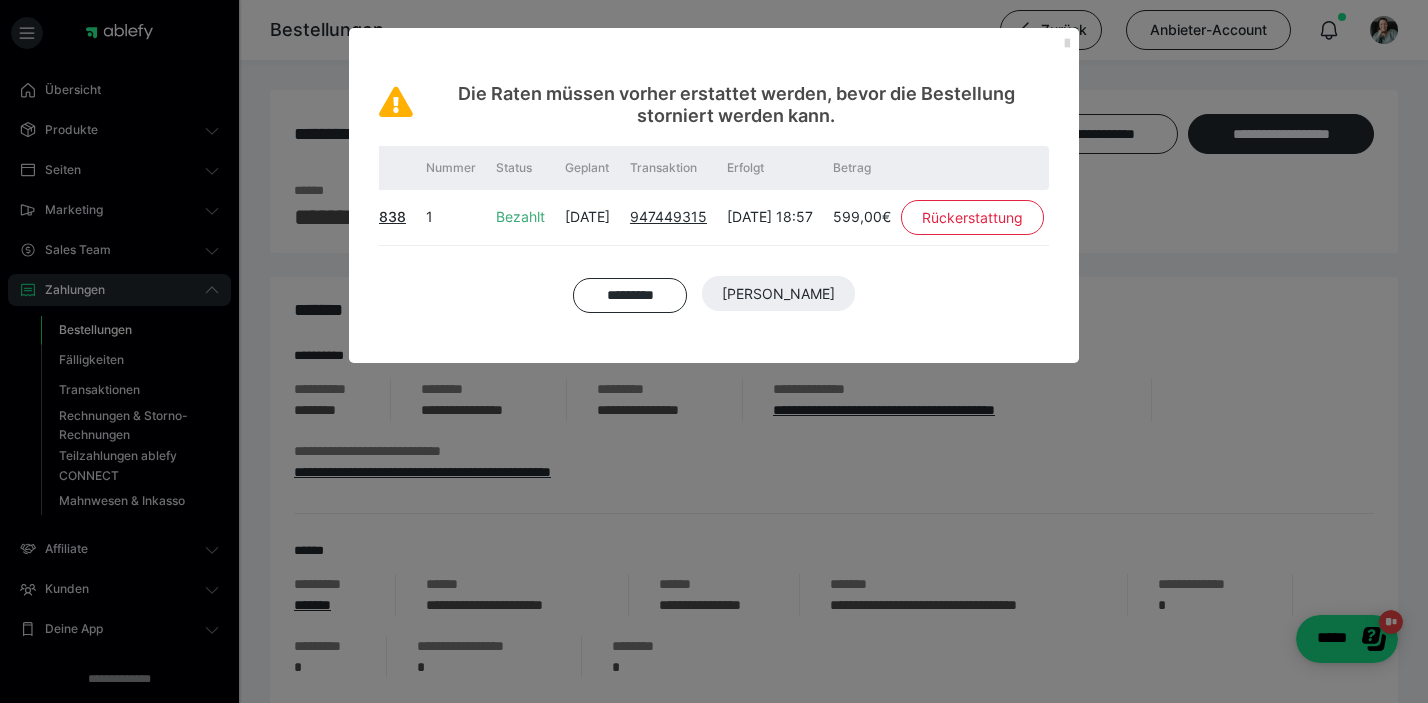 click at bounding box center (1067, 44) 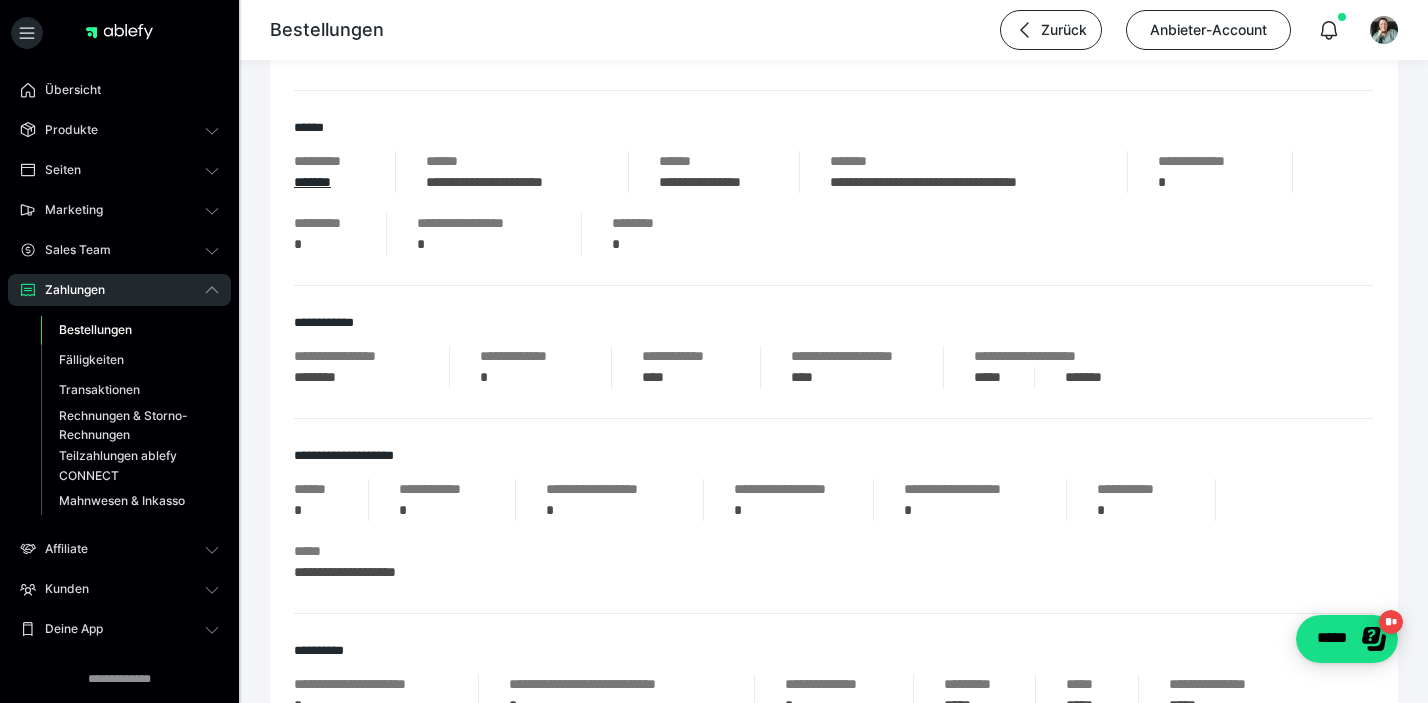 scroll, scrollTop: 0, scrollLeft: 0, axis: both 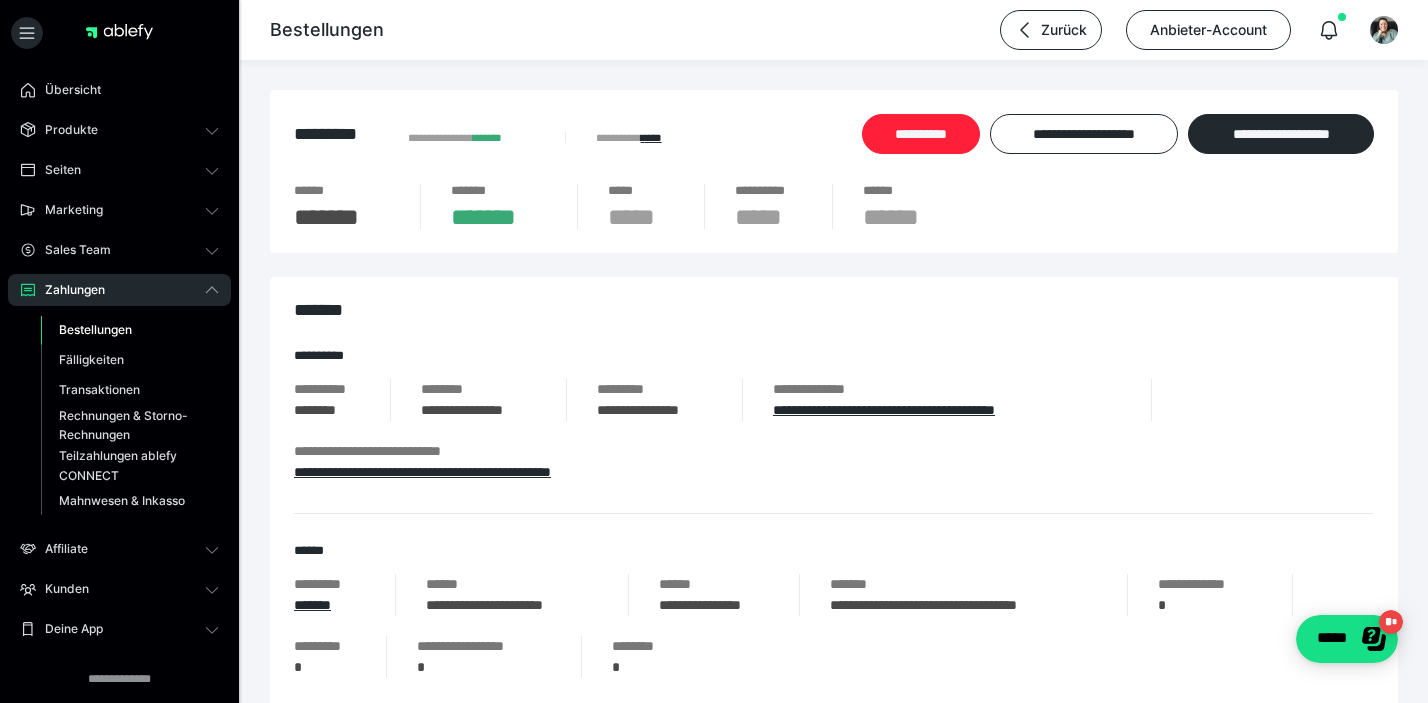 click on "**********" at bounding box center (921, 134) 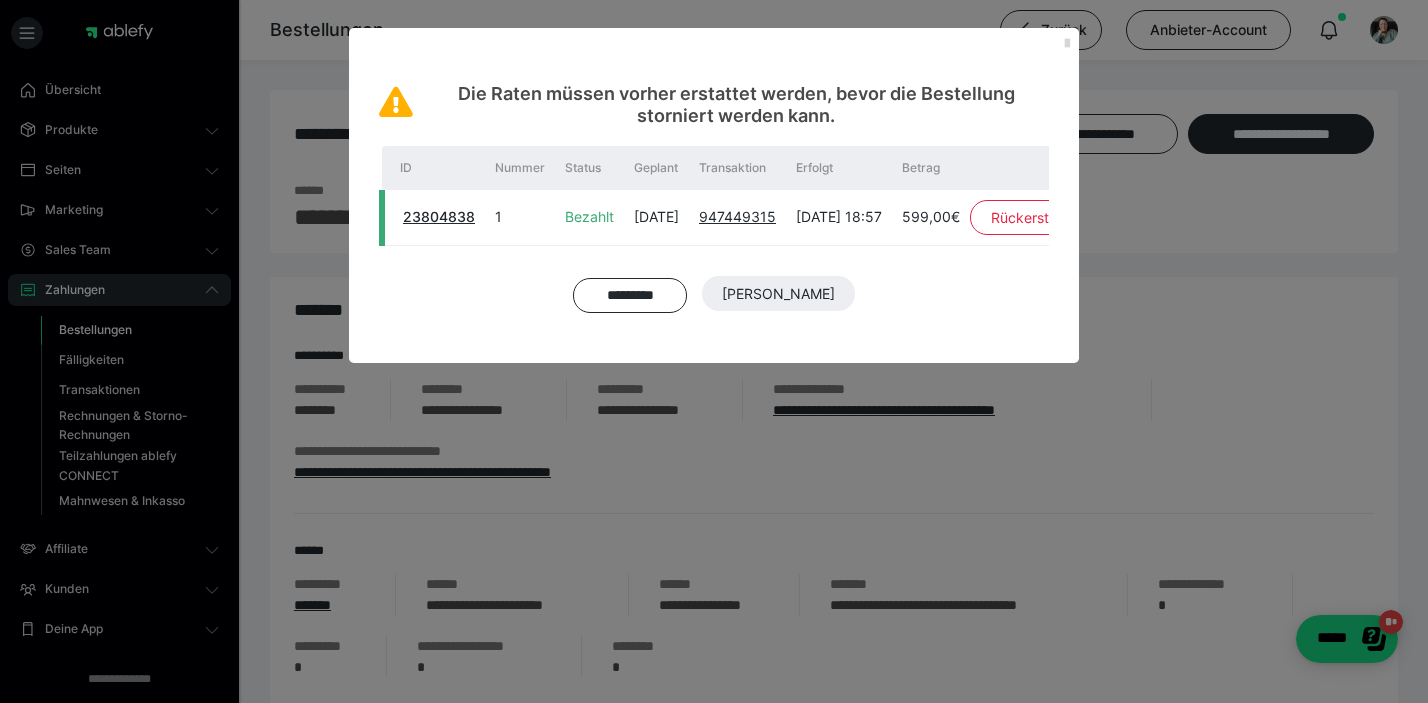 click at bounding box center [1067, 44] 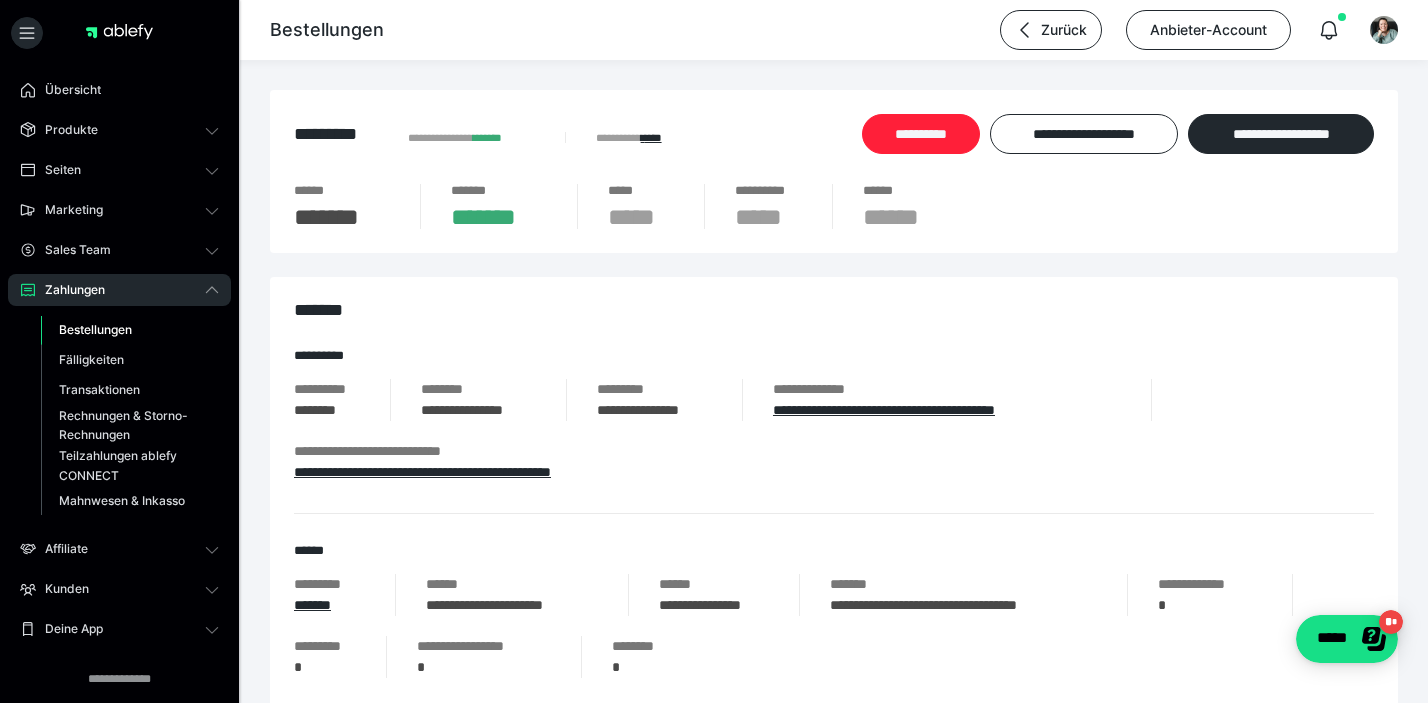 click on "**********" at bounding box center [921, 134] 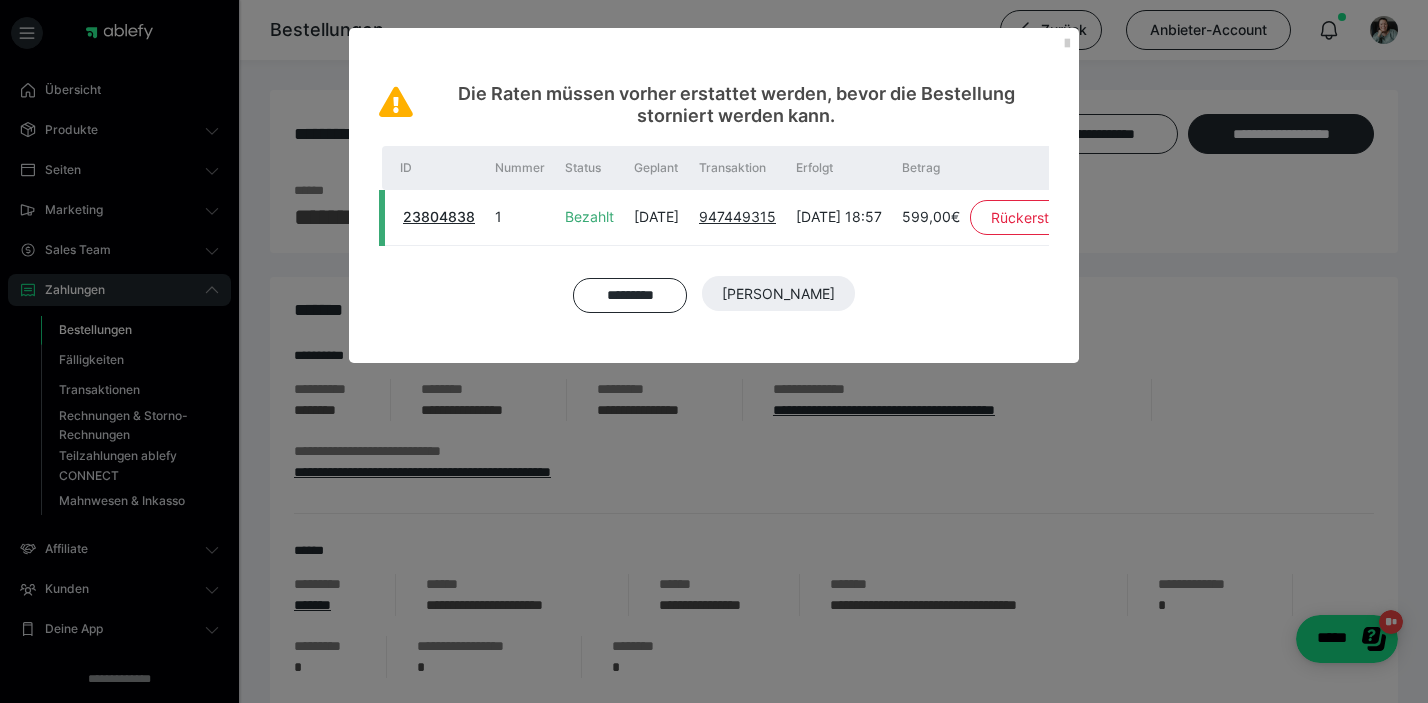 scroll, scrollTop: 12, scrollLeft: 0, axis: vertical 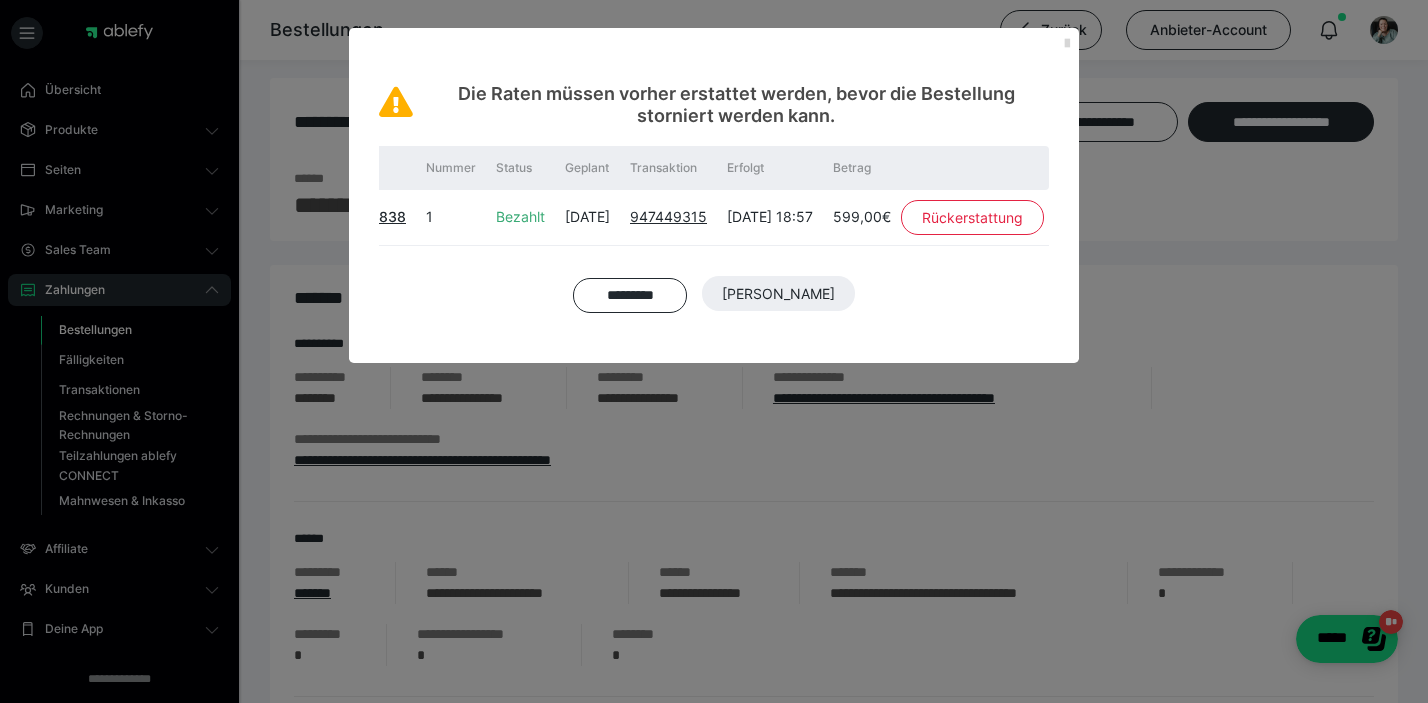 click at bounding box center (1067, 44) 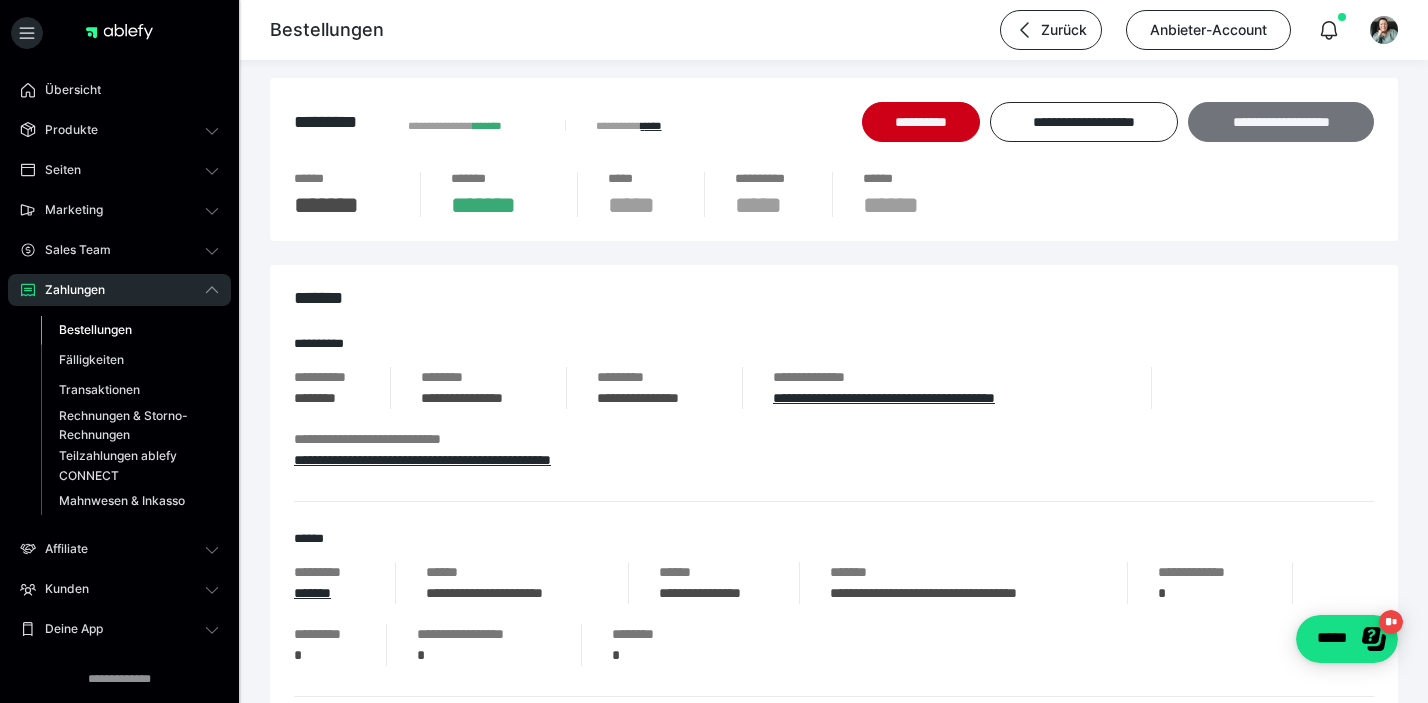 click on "**********" at bounding box center (1281, 122) 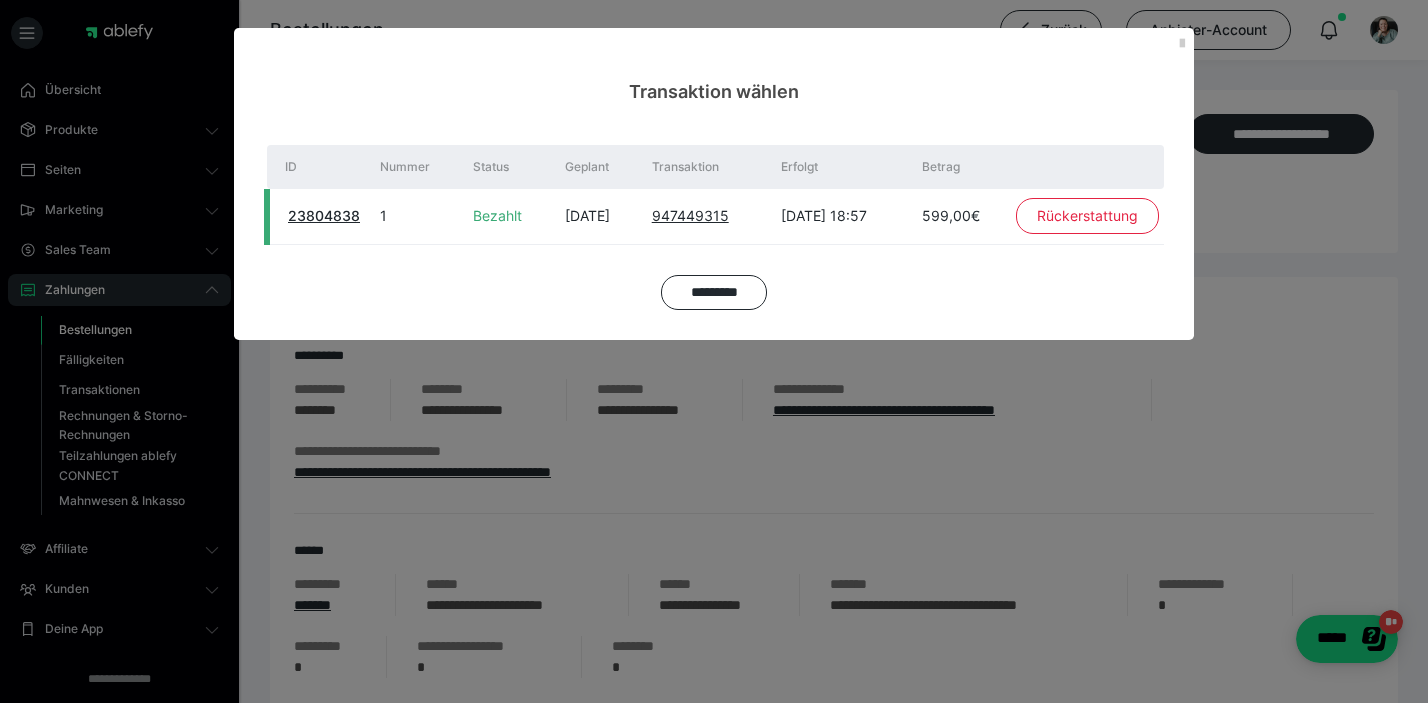 click on "599,00€" at bounding box center (964, 216) 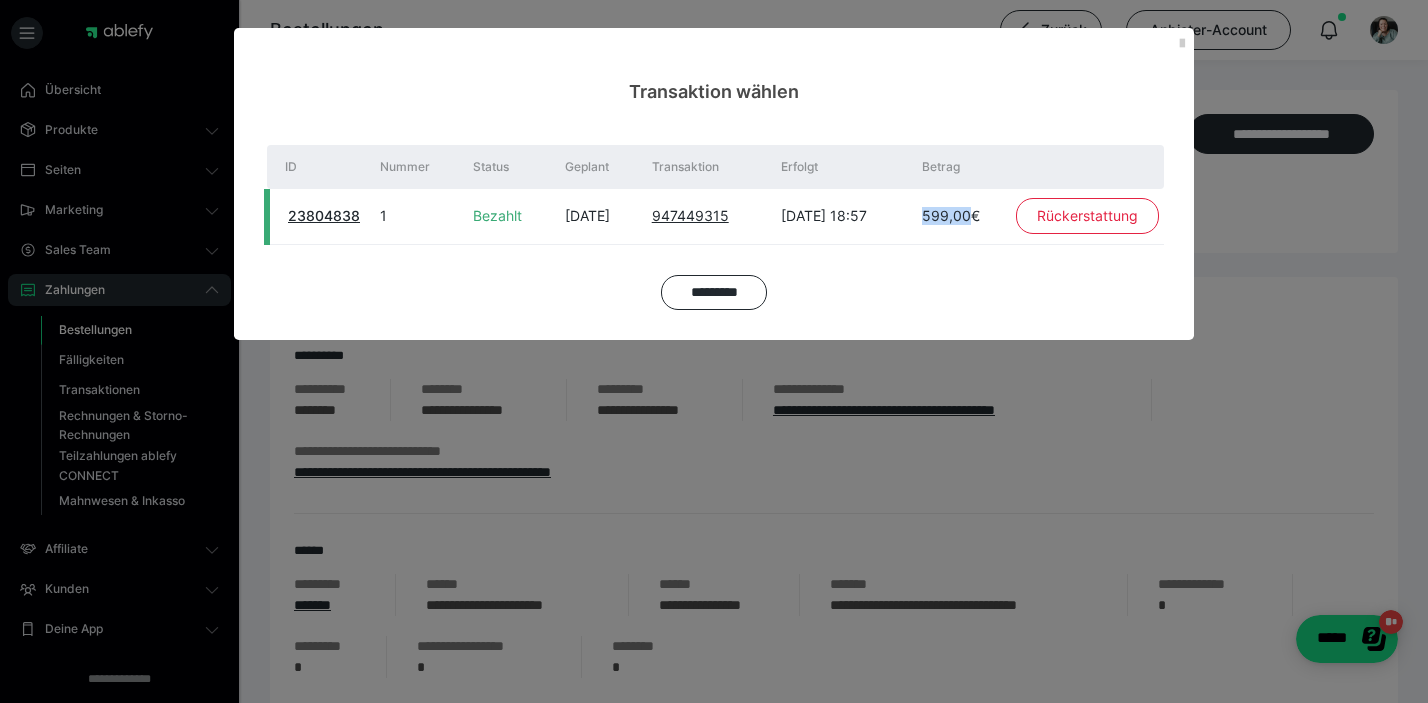 click on "599,00€" at bounding box center [964, 216] 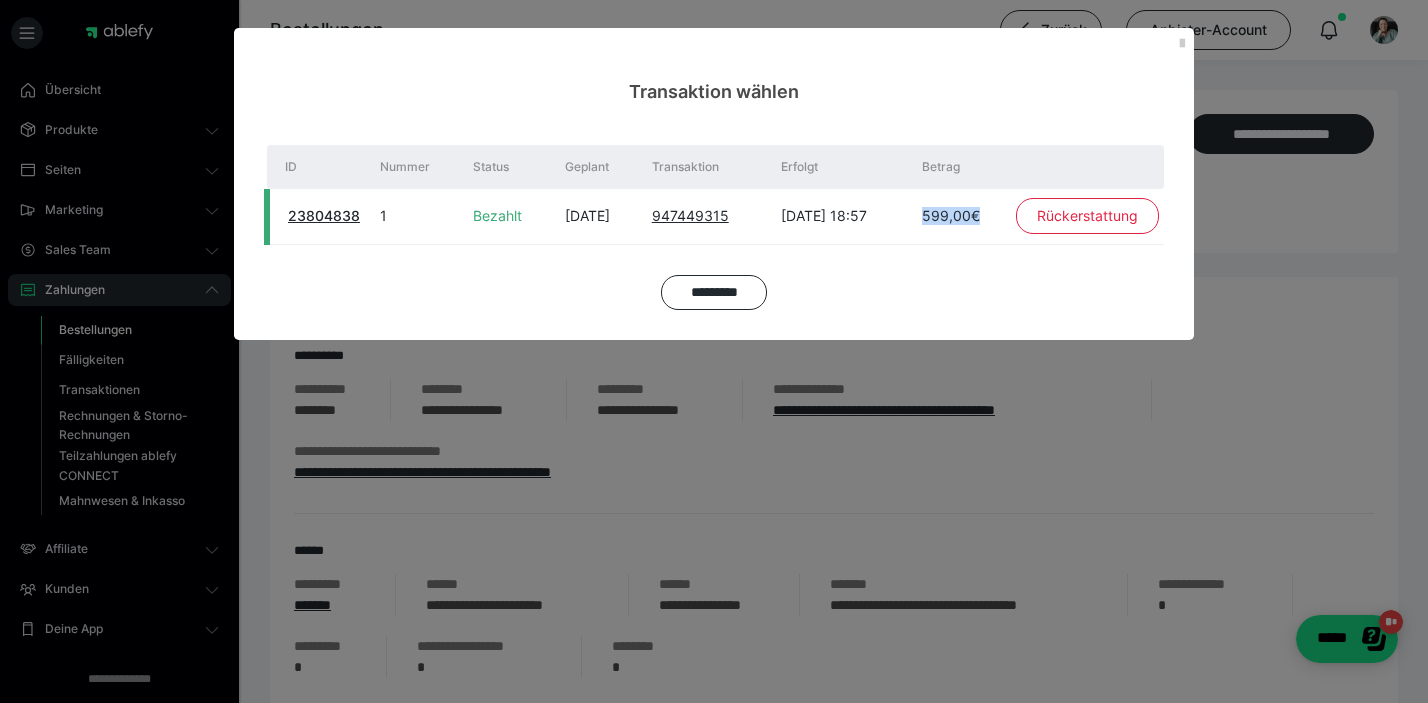 click on "599,00€" at bounding box center (964, 216) 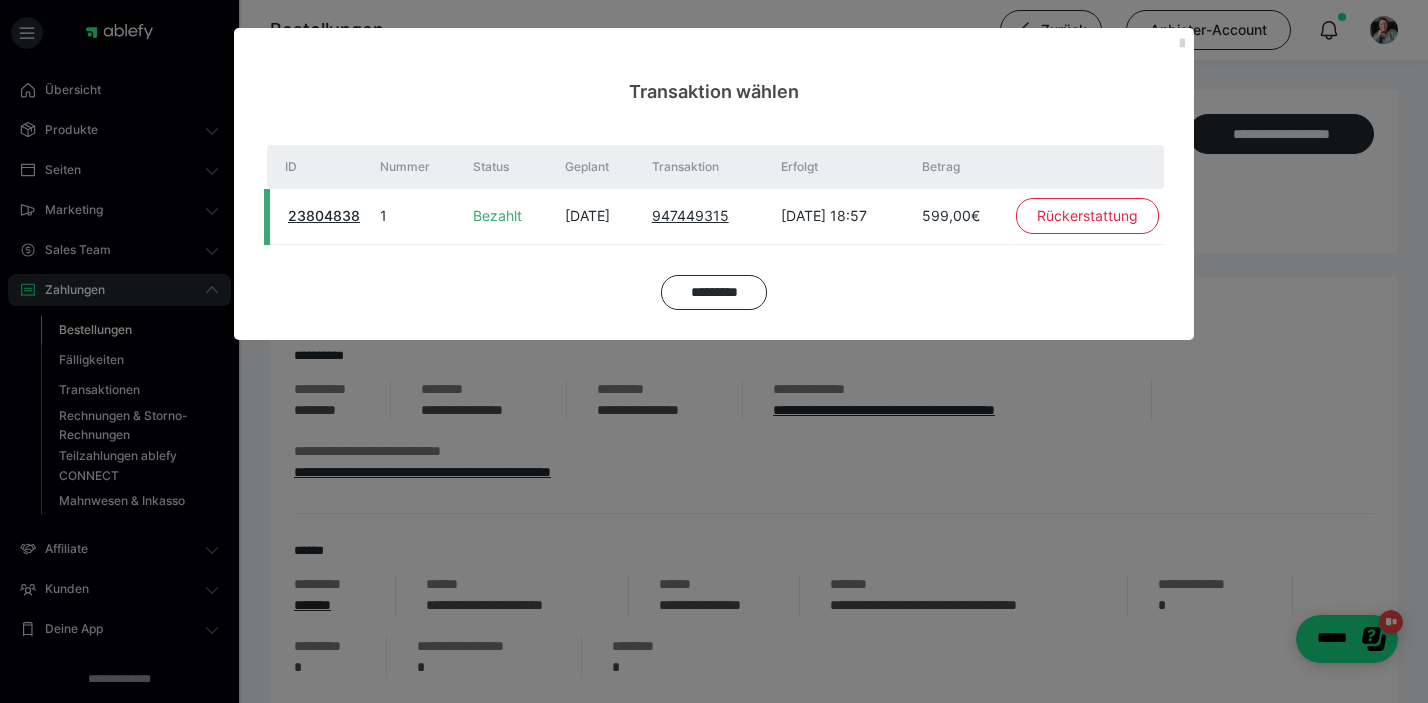 click at bounding box center [1182, 44] 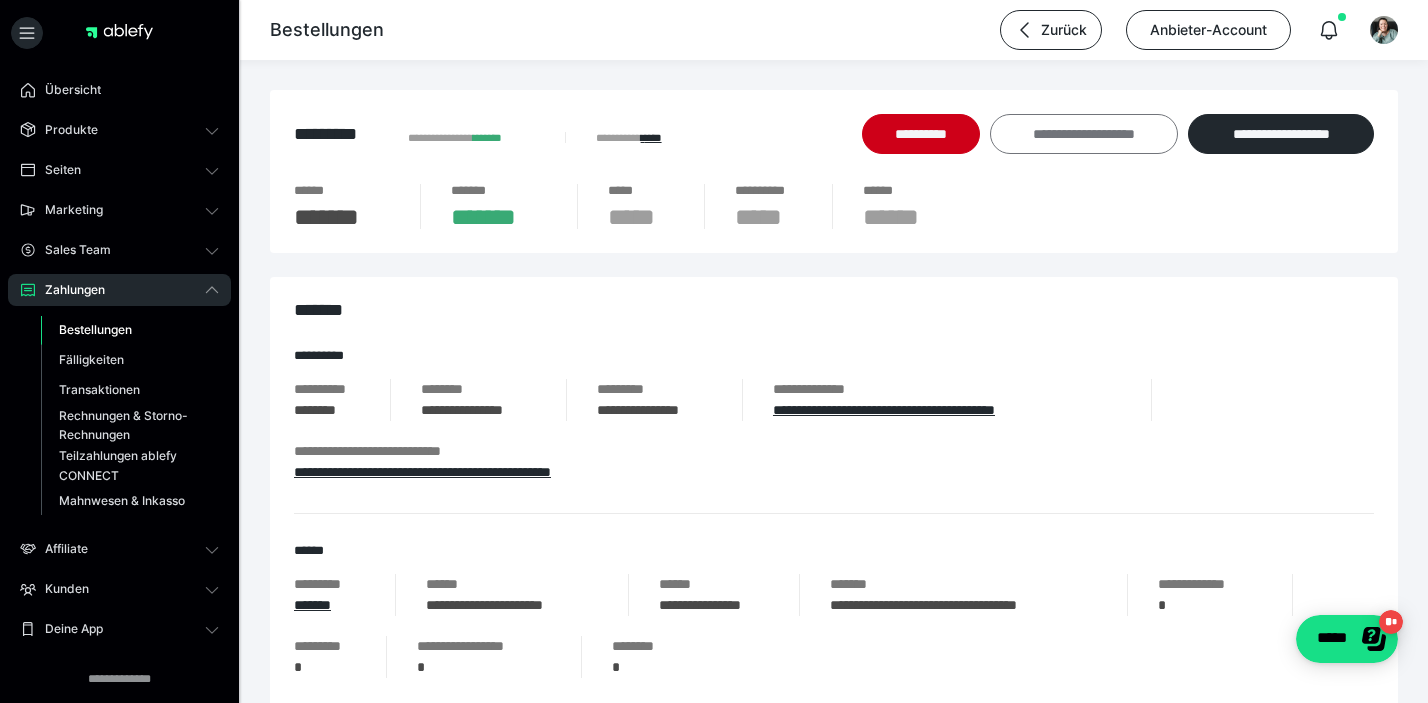 click on "**********" at bounding box center [1084, 134] 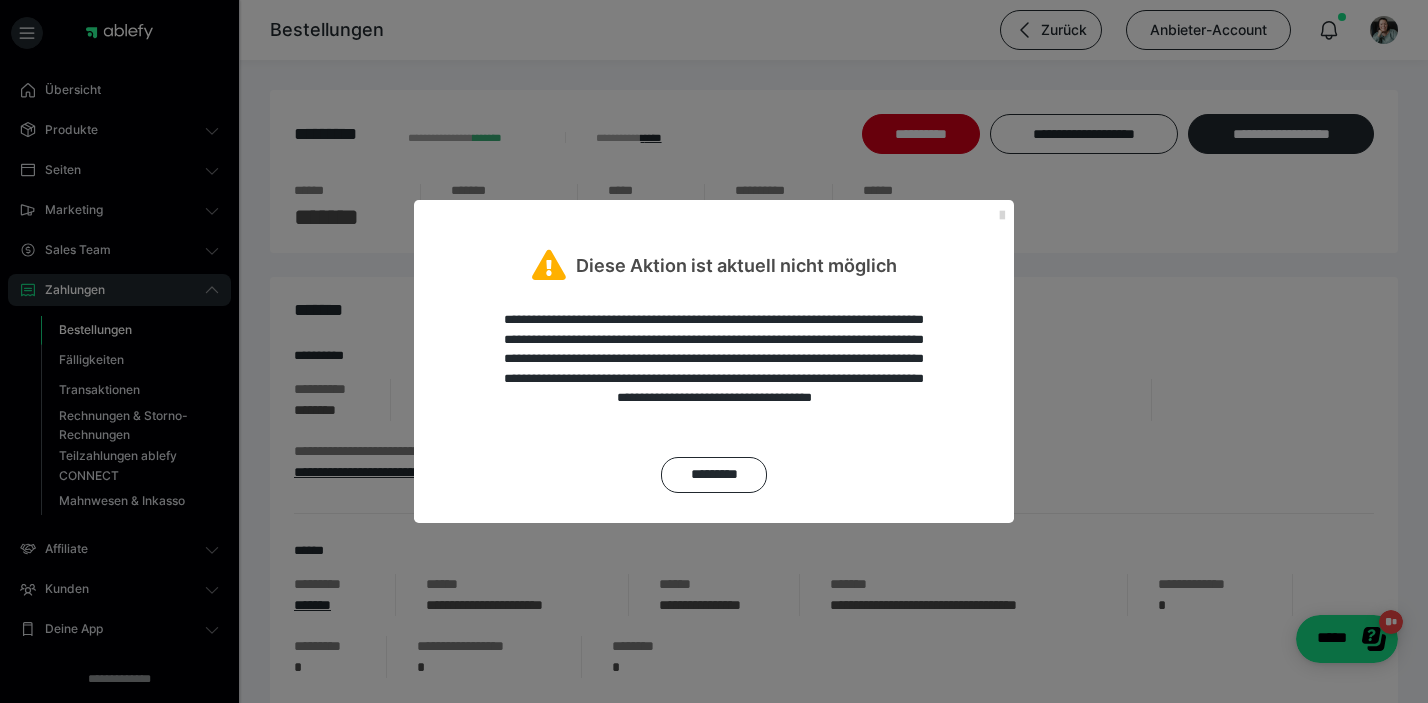 click at bounding box center (1002, 216) 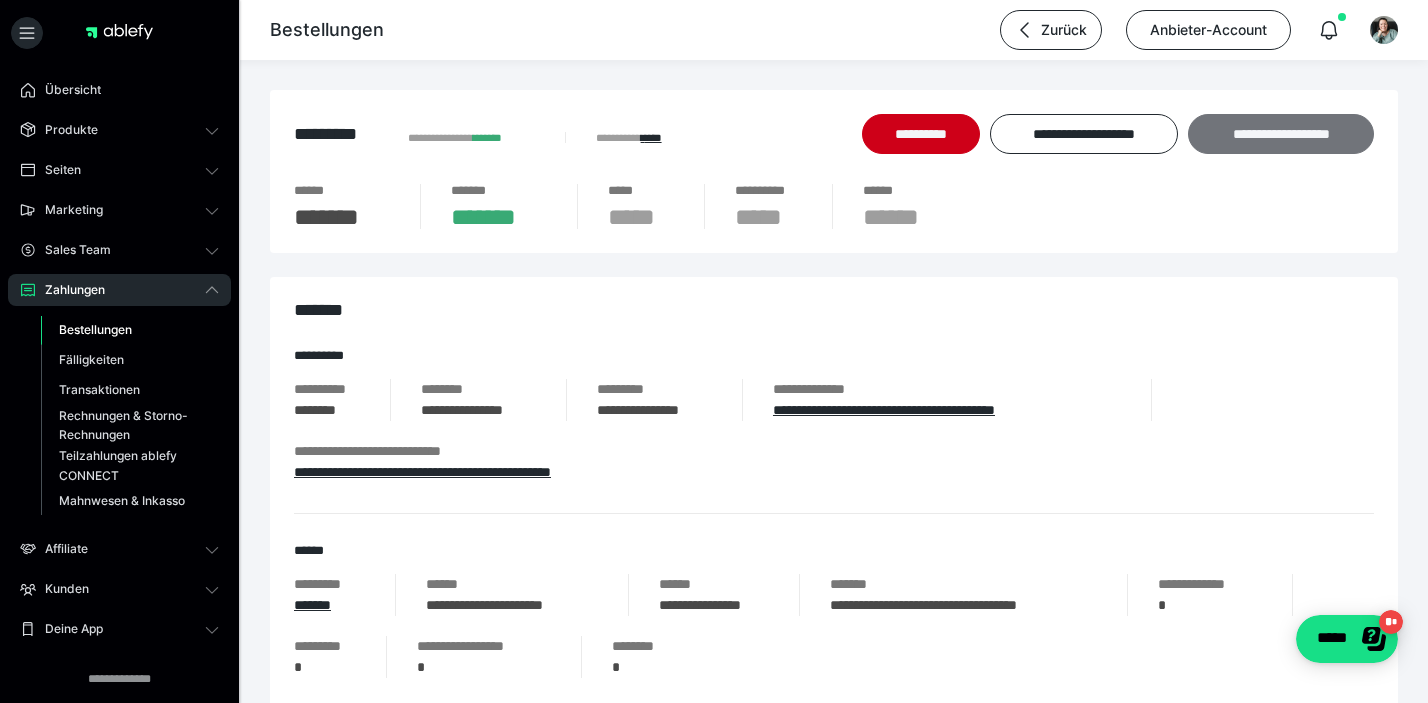 click on "**********" at bounding box center [1281, 134] 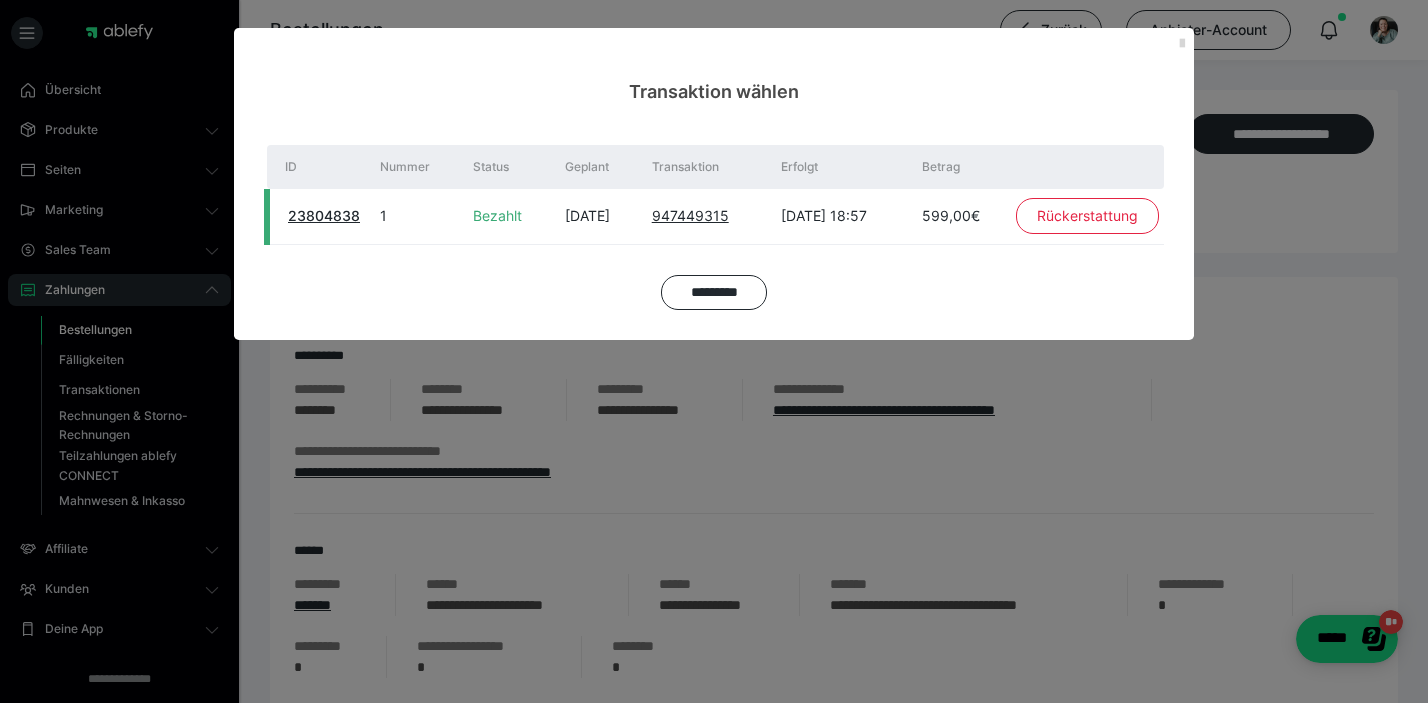 click at bounding box center (1182, 44) 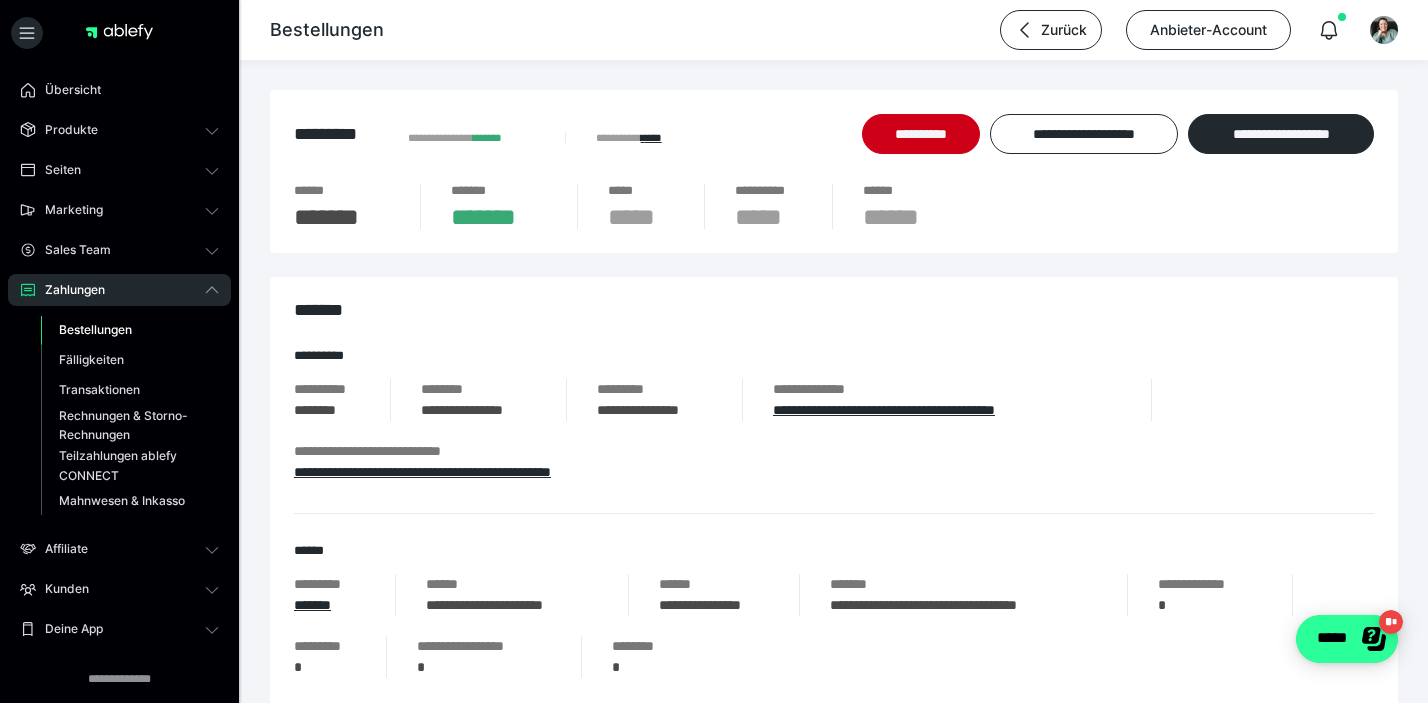 click on "*****" 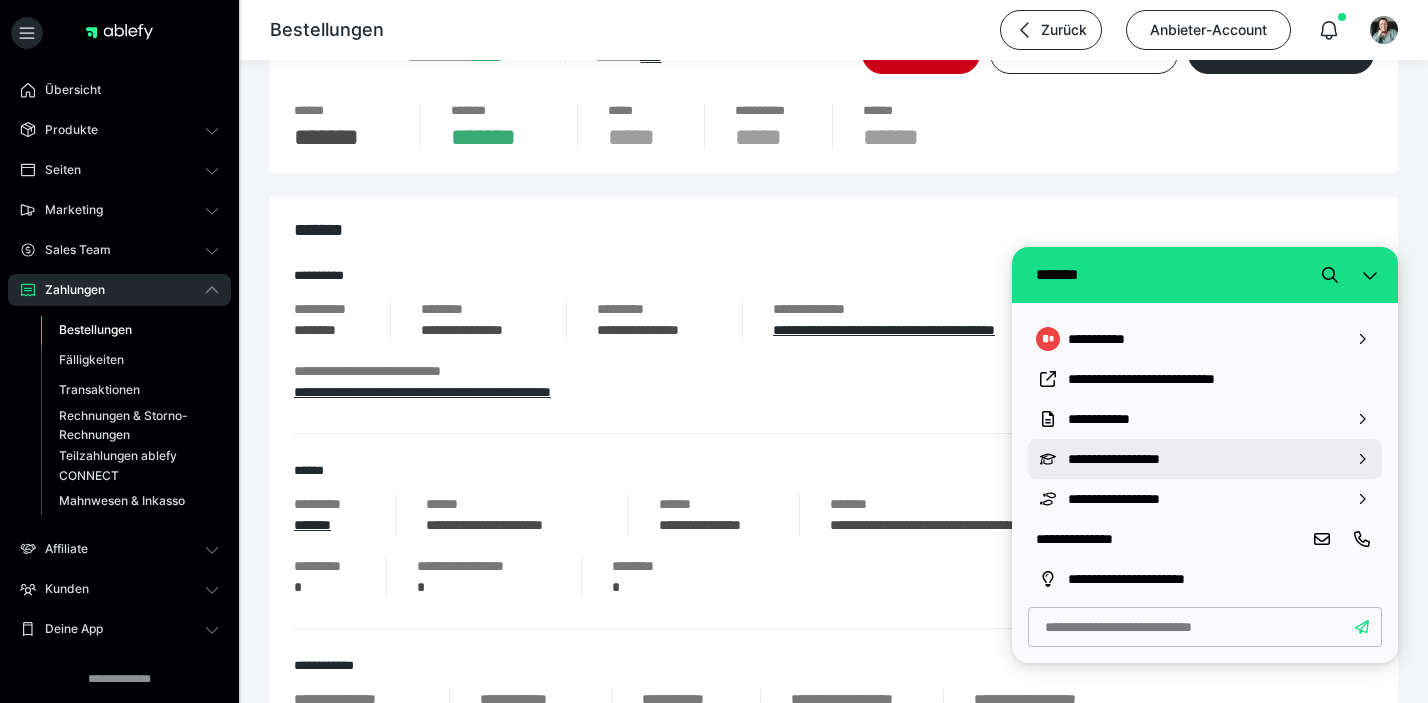scroll, scrollTop: 82, scrollLeft: 0, axis: vertical 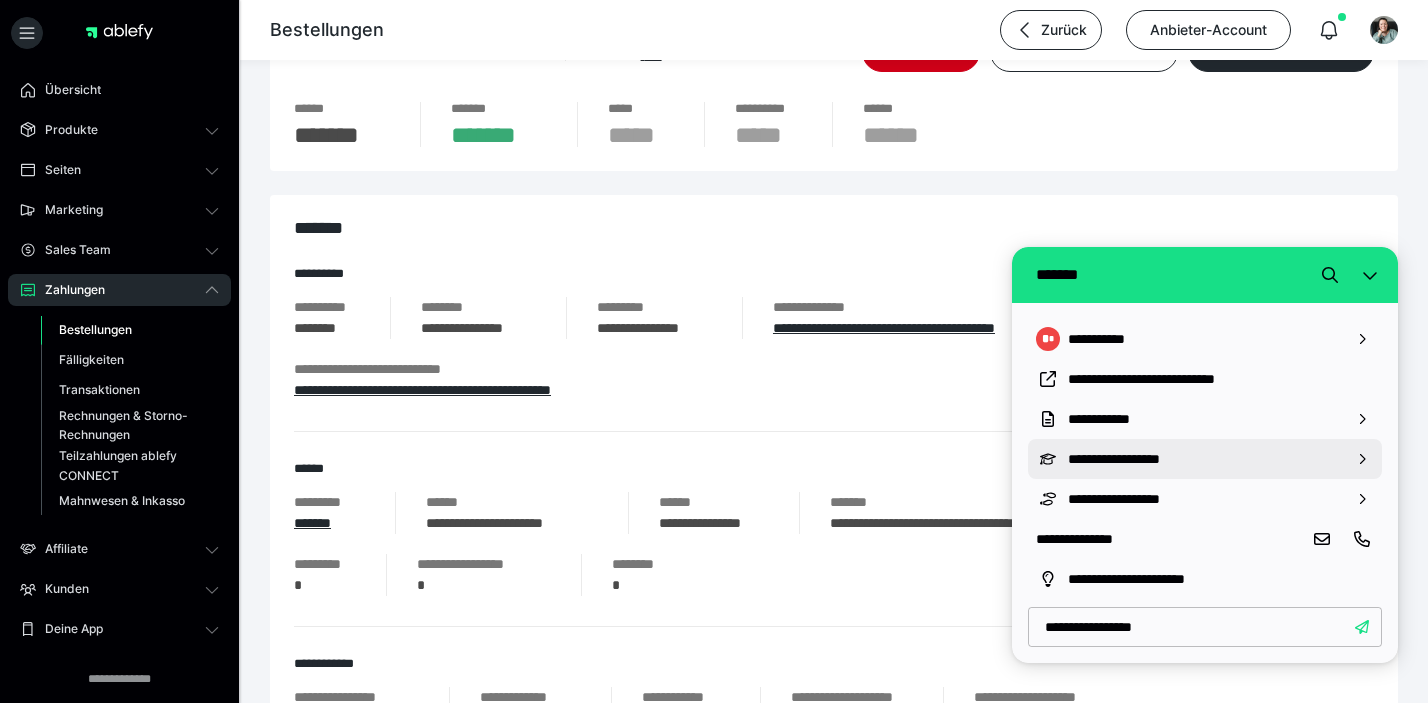 type on "**********" 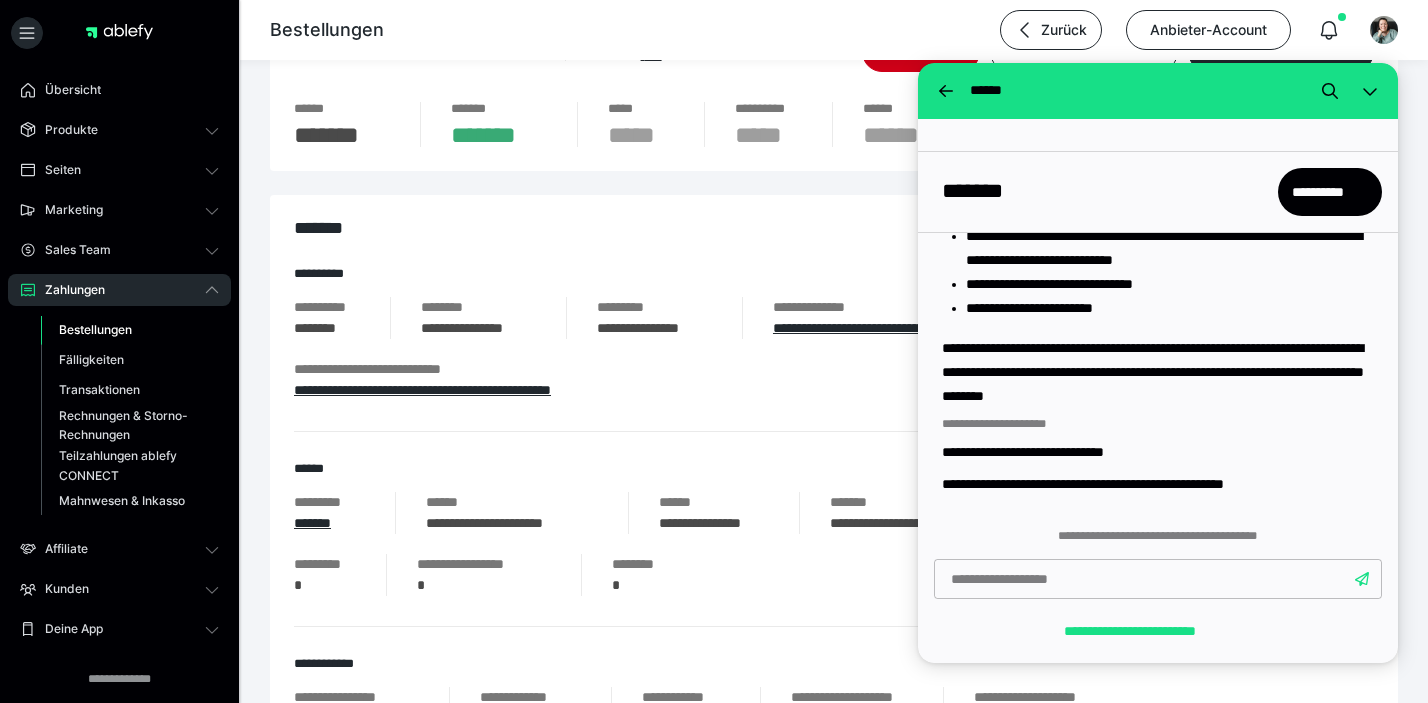 scroll, scrollTop: 443, scrollLeft: 0, axis: vertical 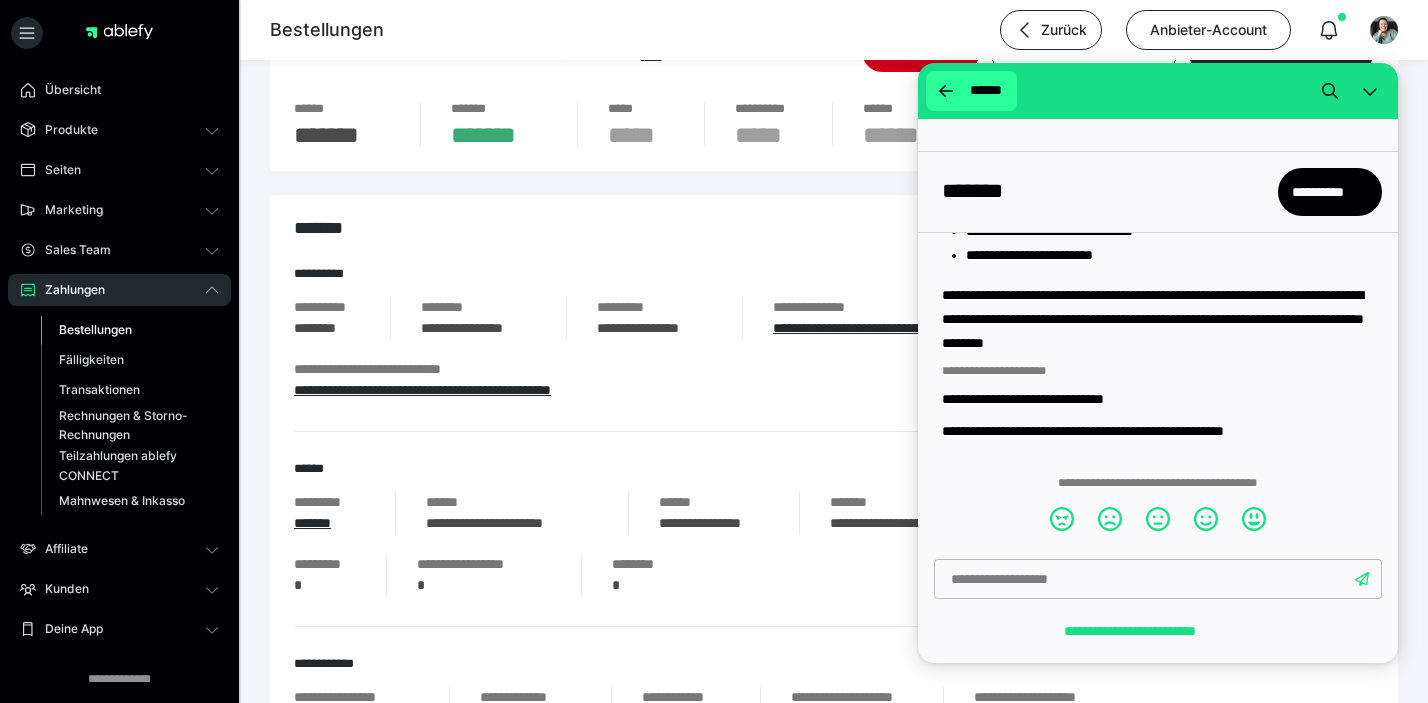 click 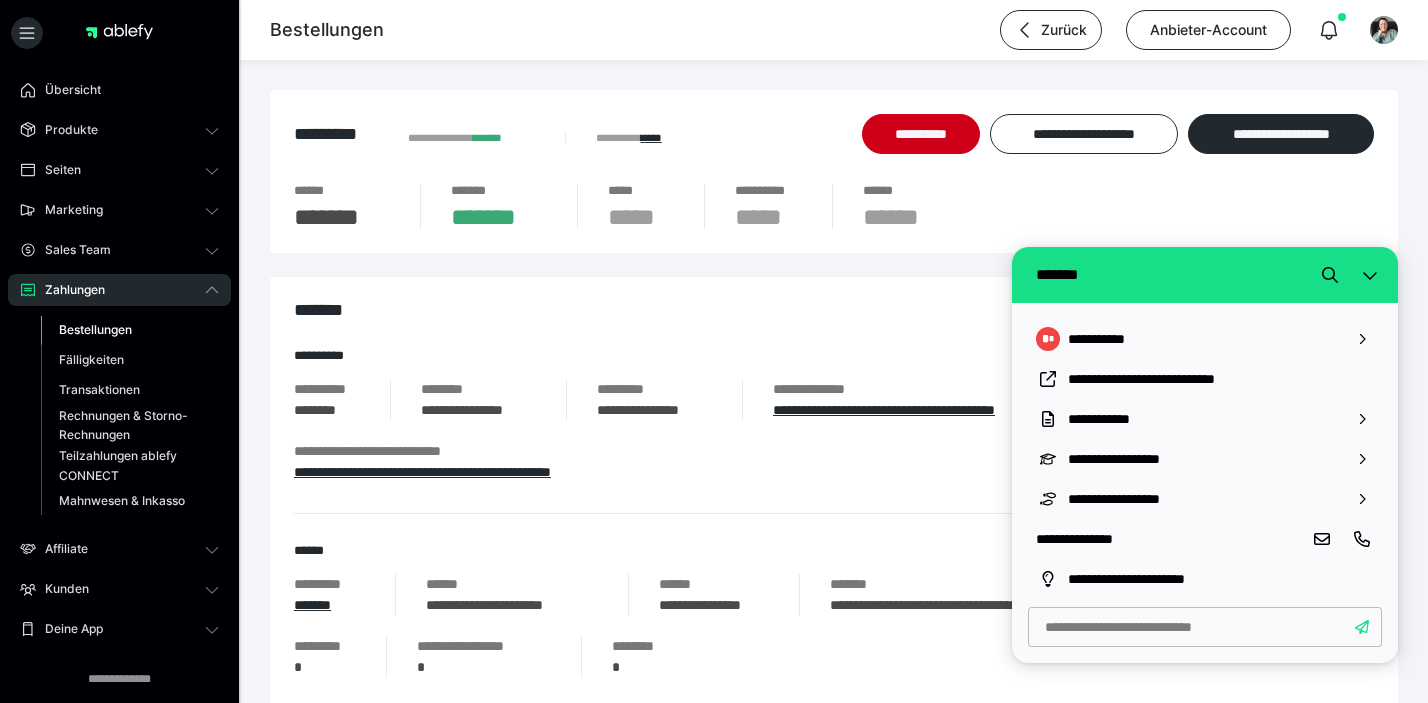 scroll, scrollTop: 0, scrollLeft: 0, axis: both 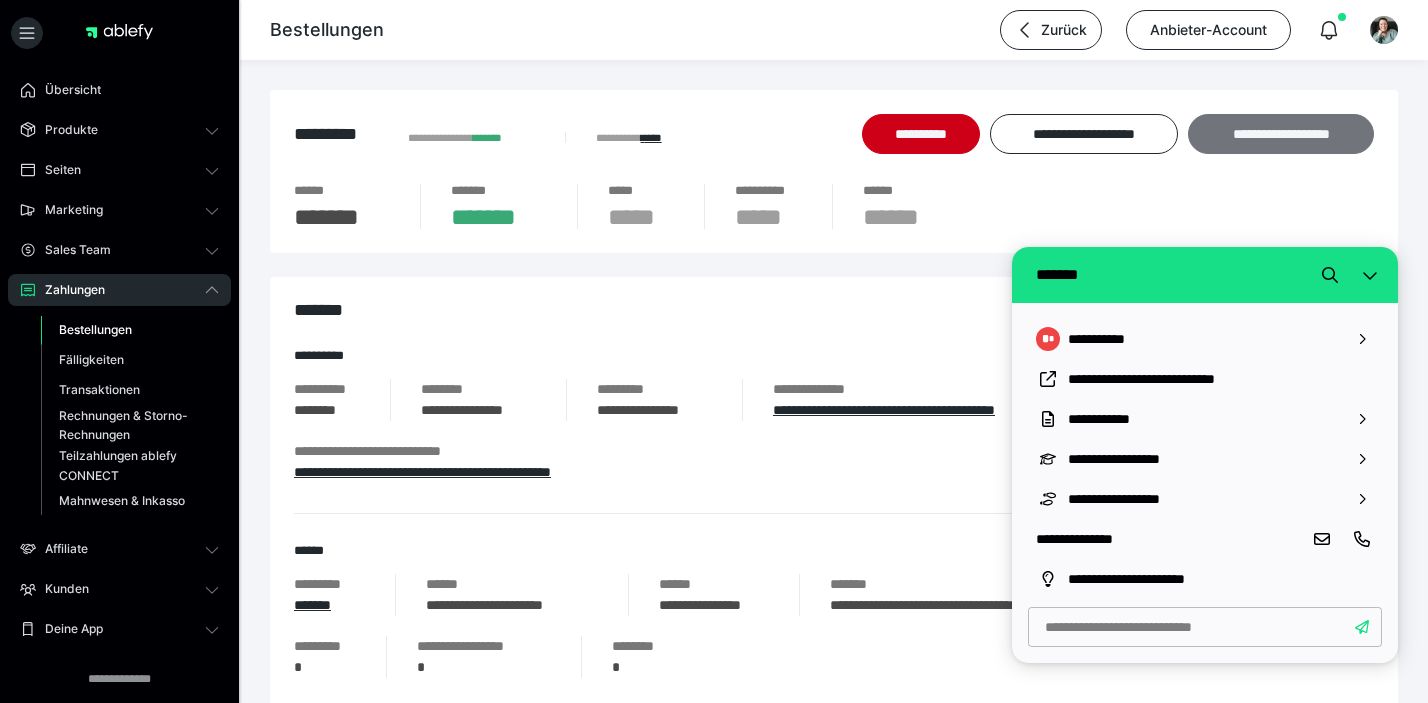 click on "**********" at bounding box center [1281, 134] 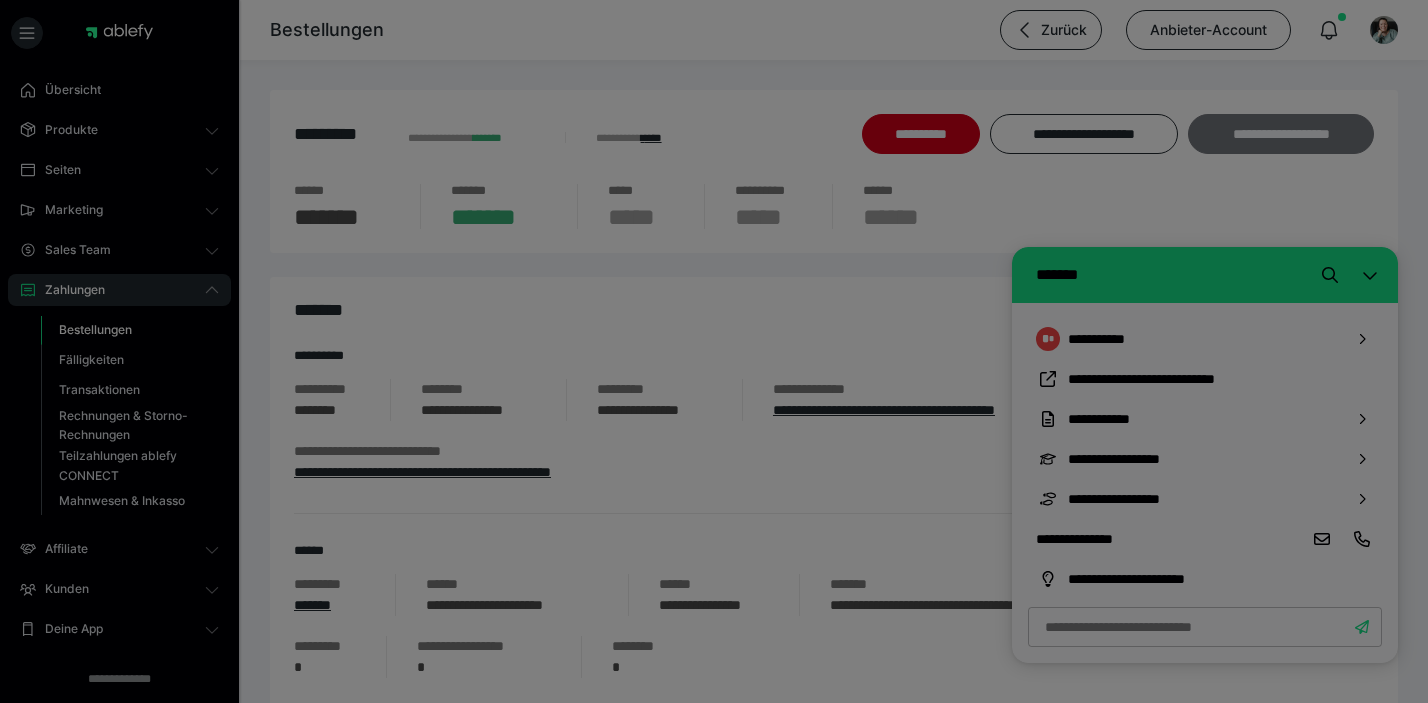 scroll, scrollTop: 0, scrollLeft: 0, axis: both 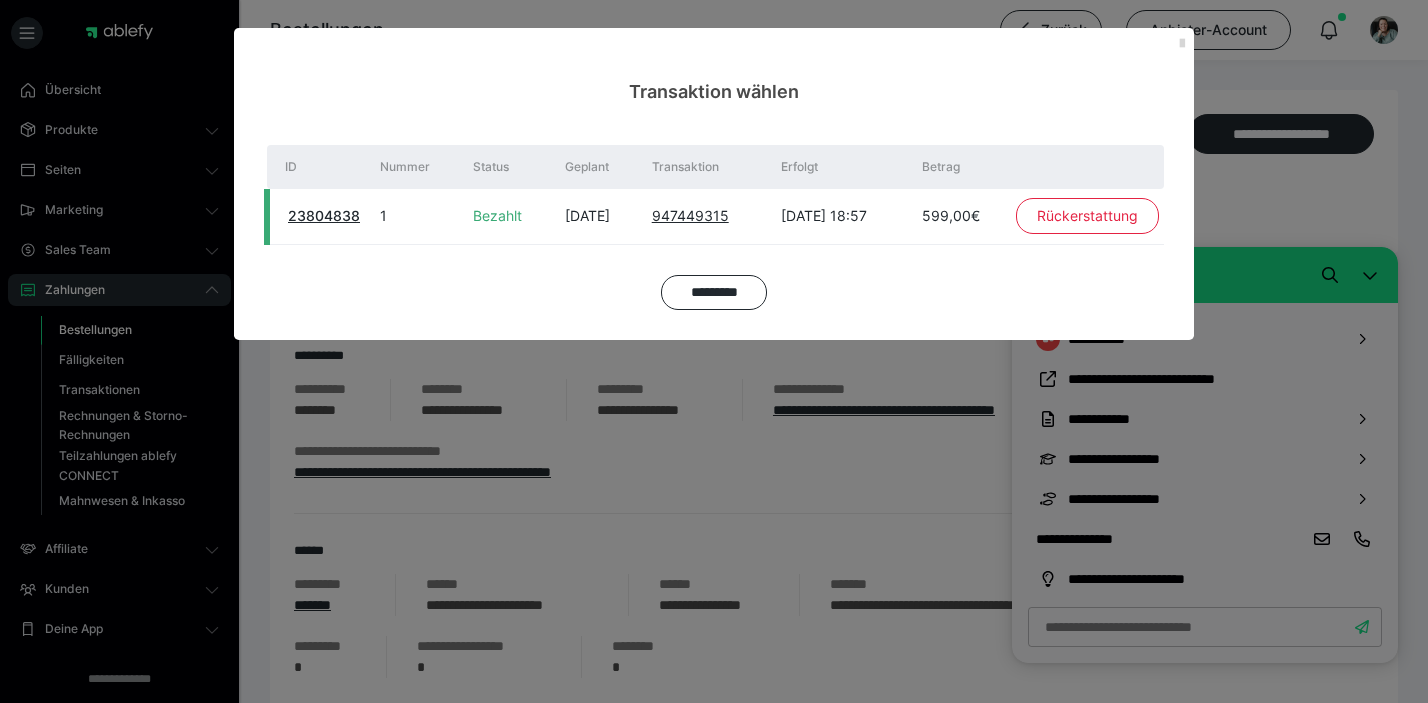 click at bounding box center [1182, 44] 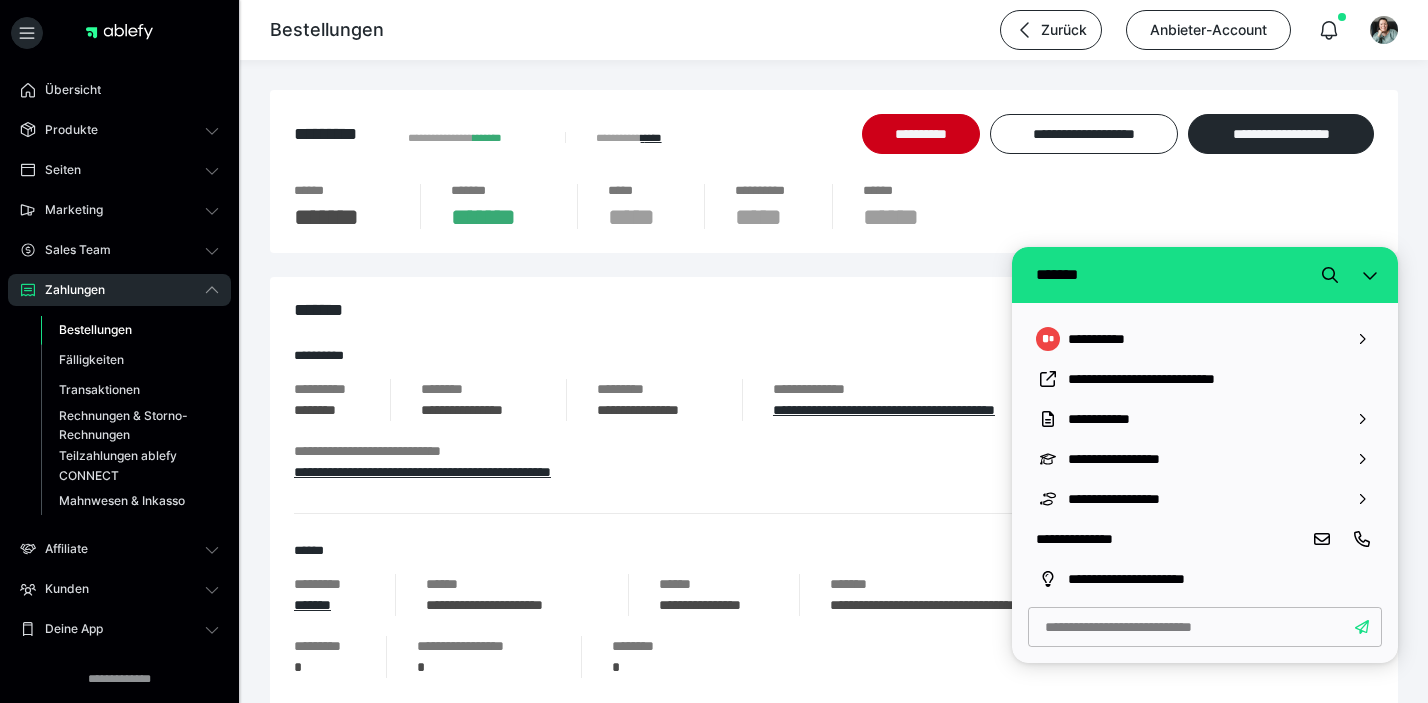 click on "**********" at bounding box center (834, 206) 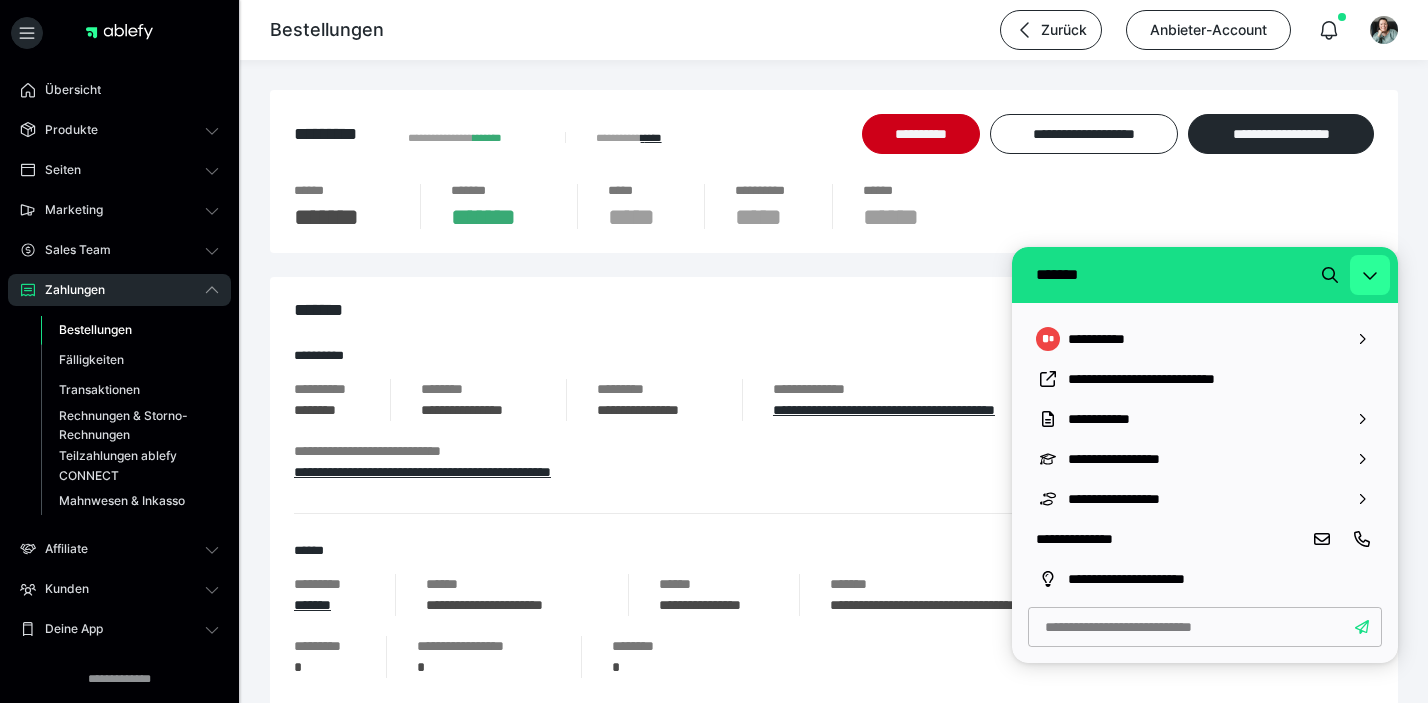 click 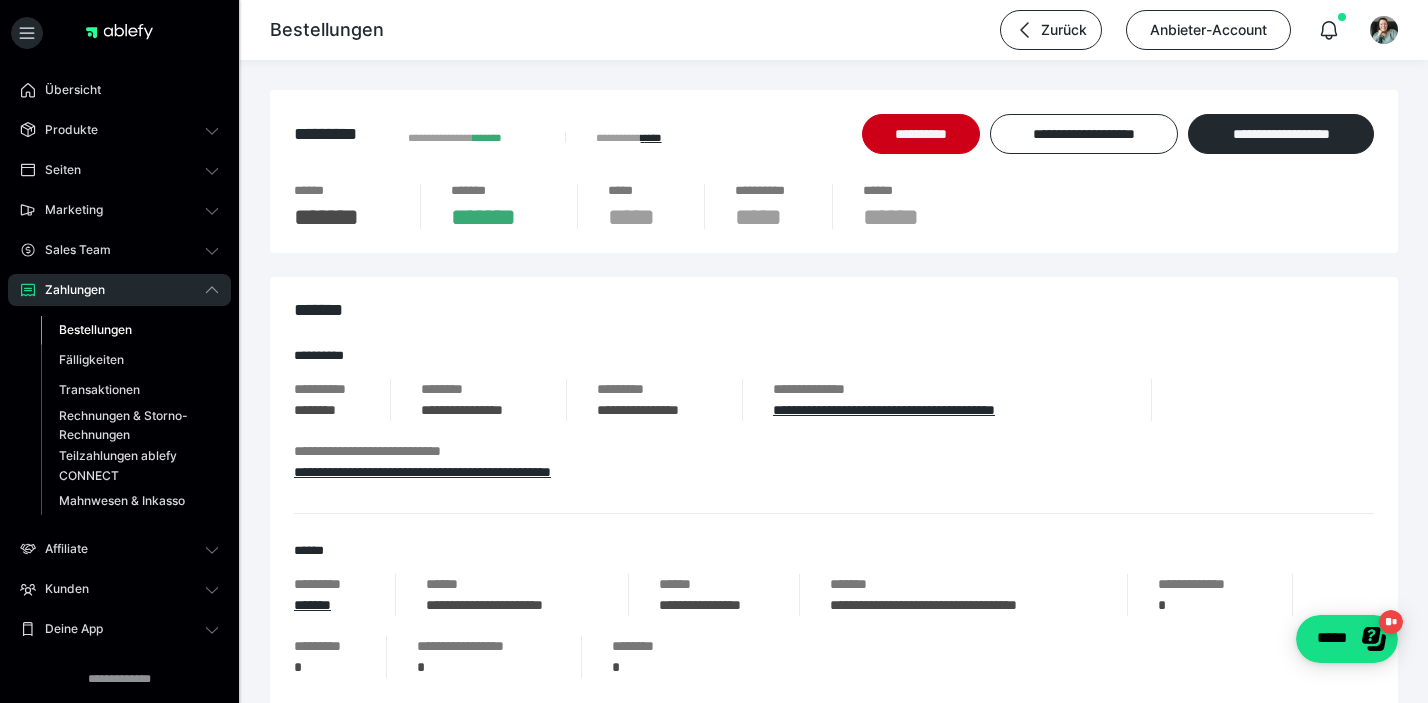 scroll, scrollTop: 0, scrollLeft: 0, axis: both 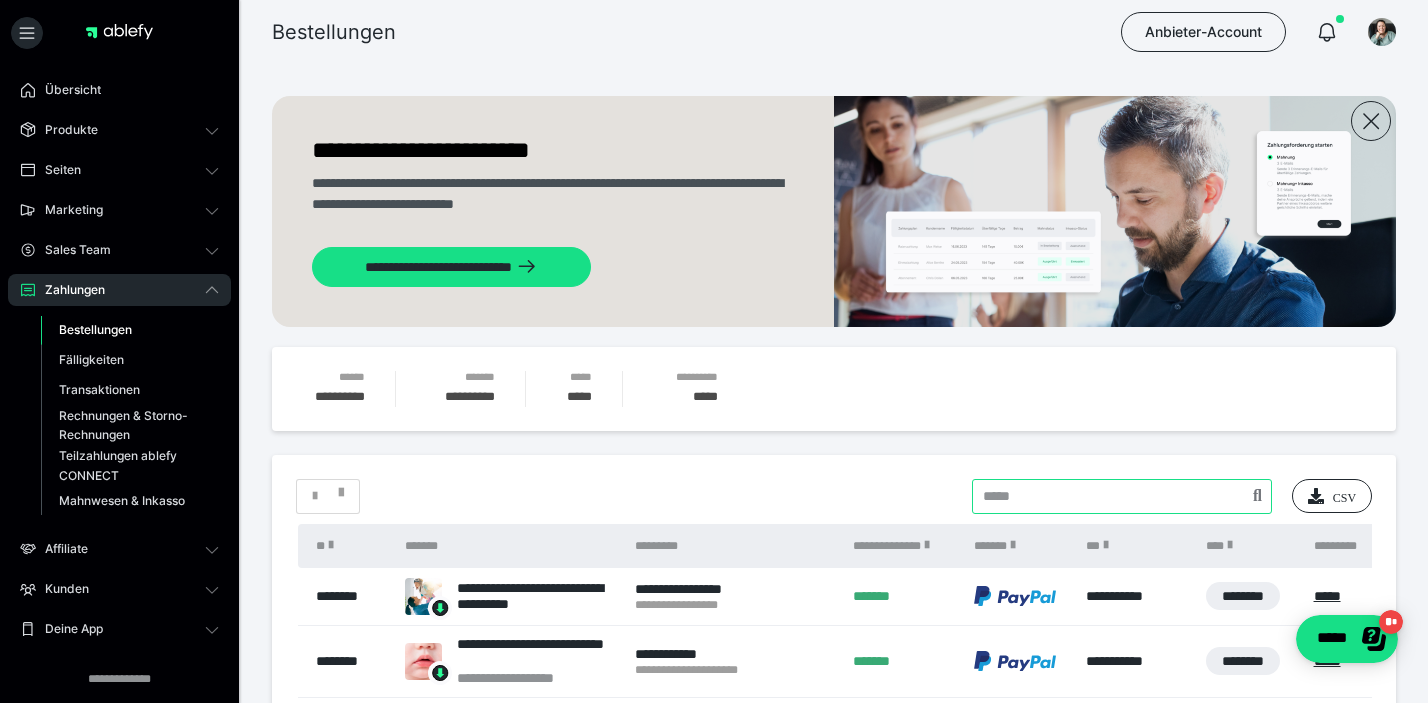click at bounding box center [1122, 496] 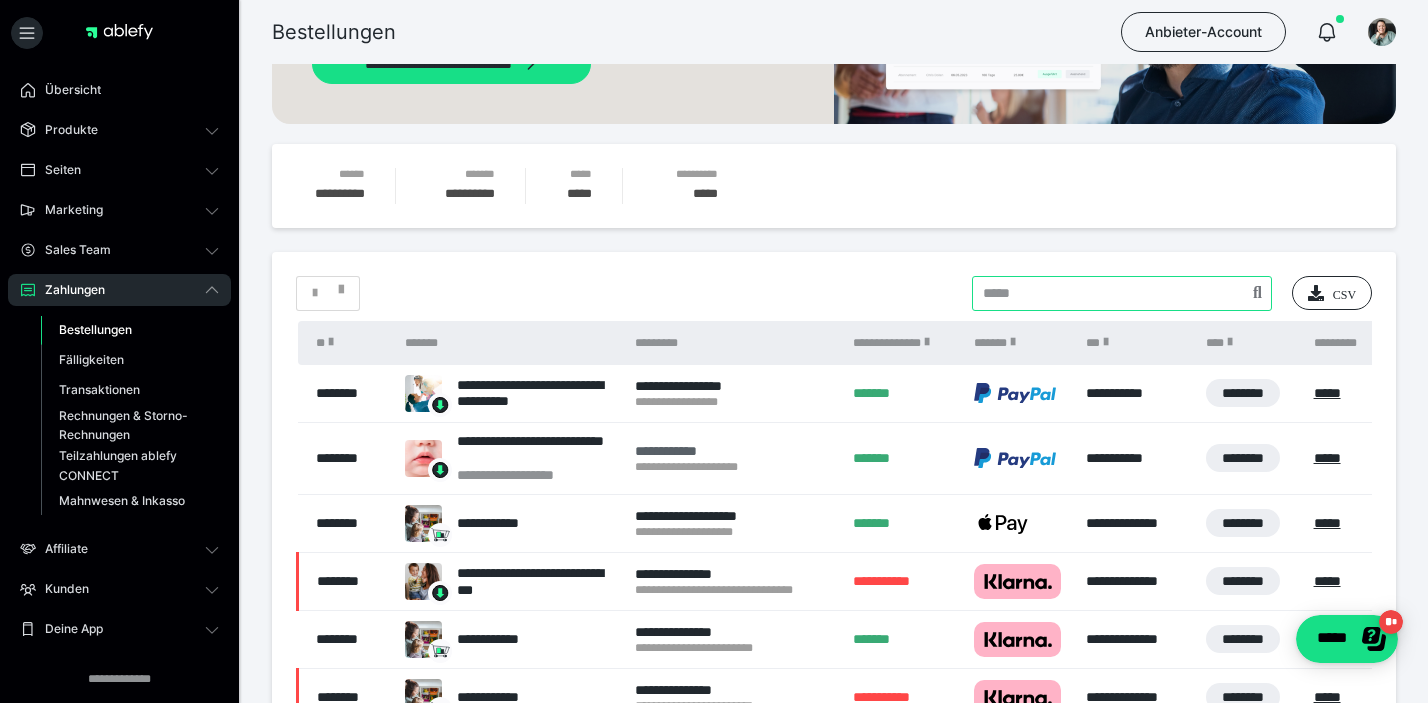 scroll, scrollTop: 205, scrollLeft: 0, axis: vertical 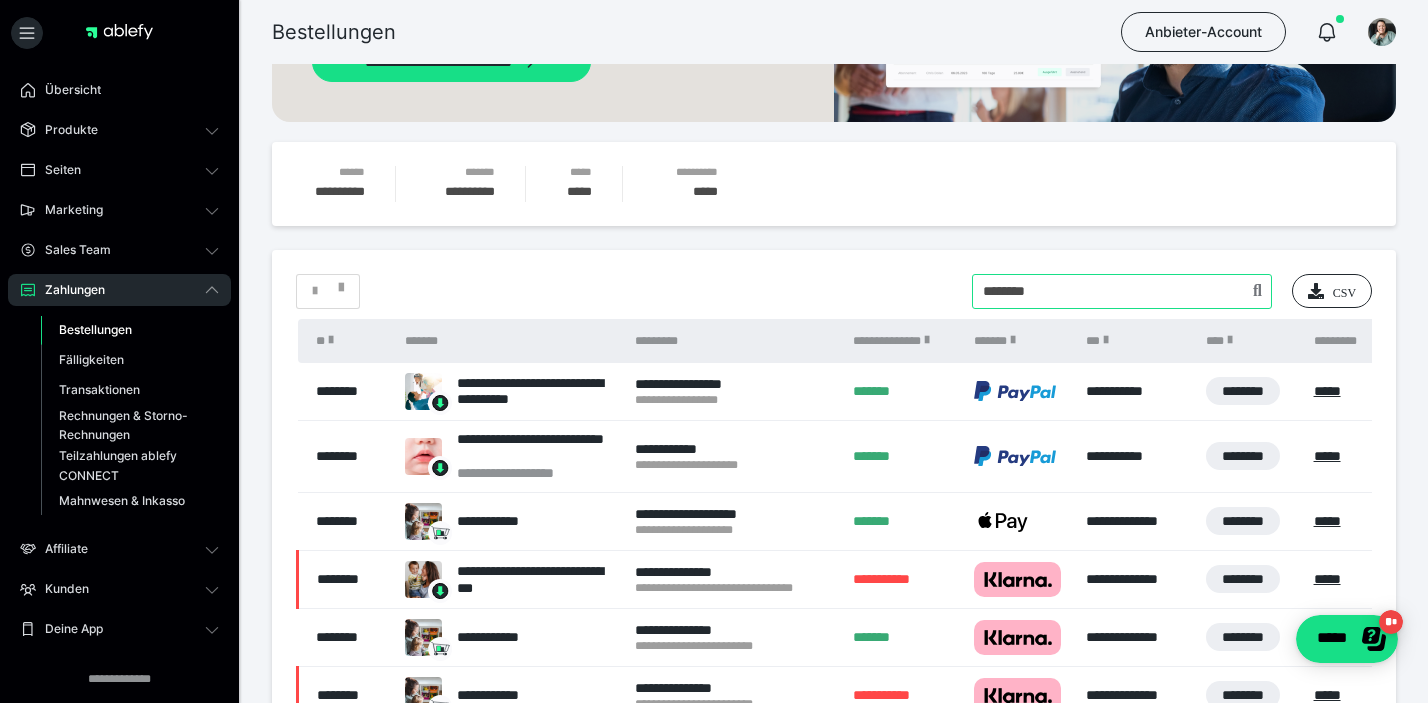 type on "********" 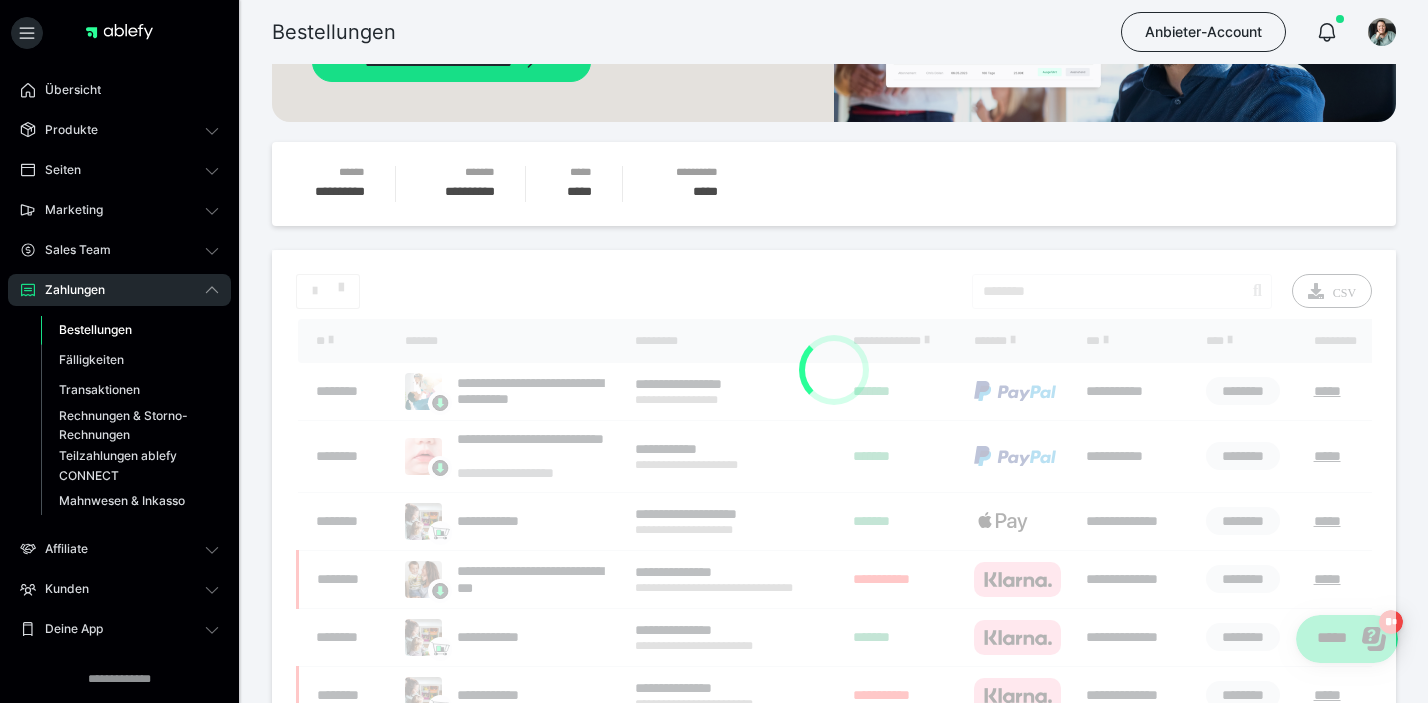 scroll, scrollTop: 154, scrollLeft: 0, axis: vertical 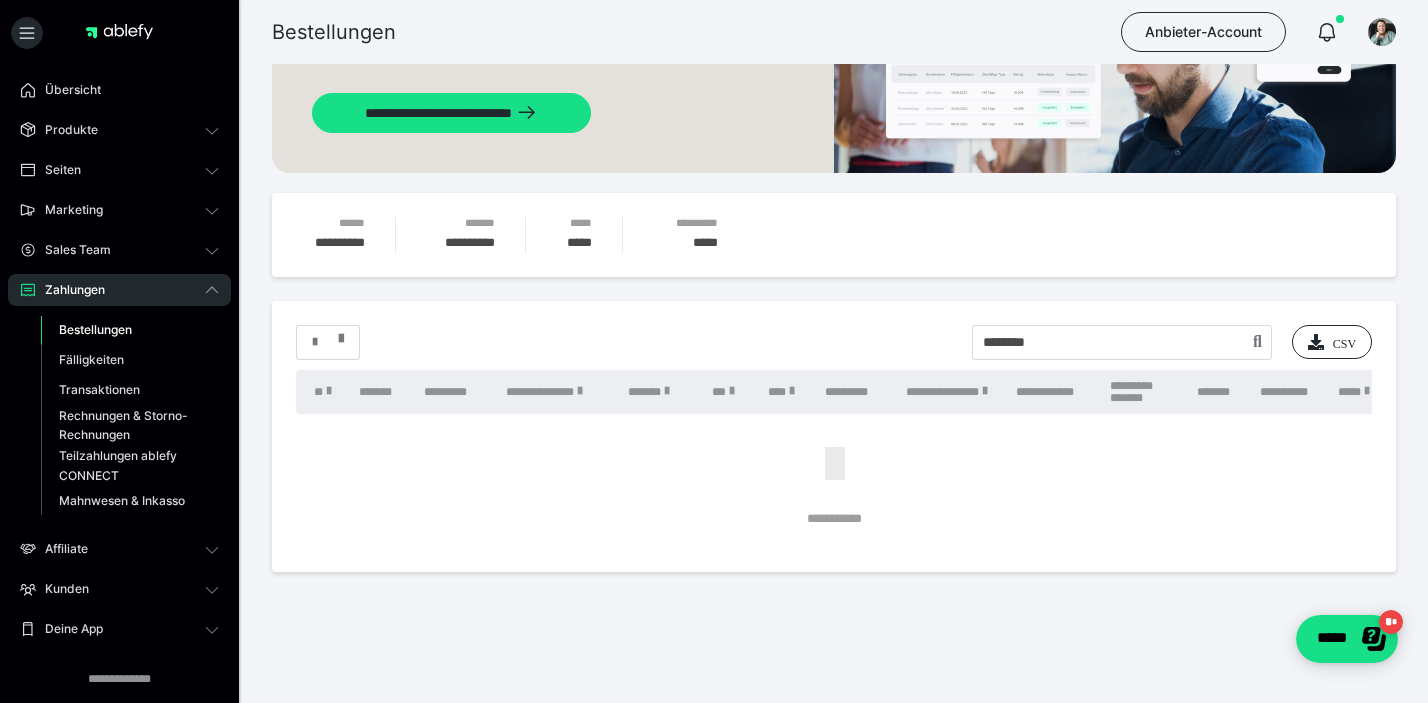 click at bounding box center [341, 334] 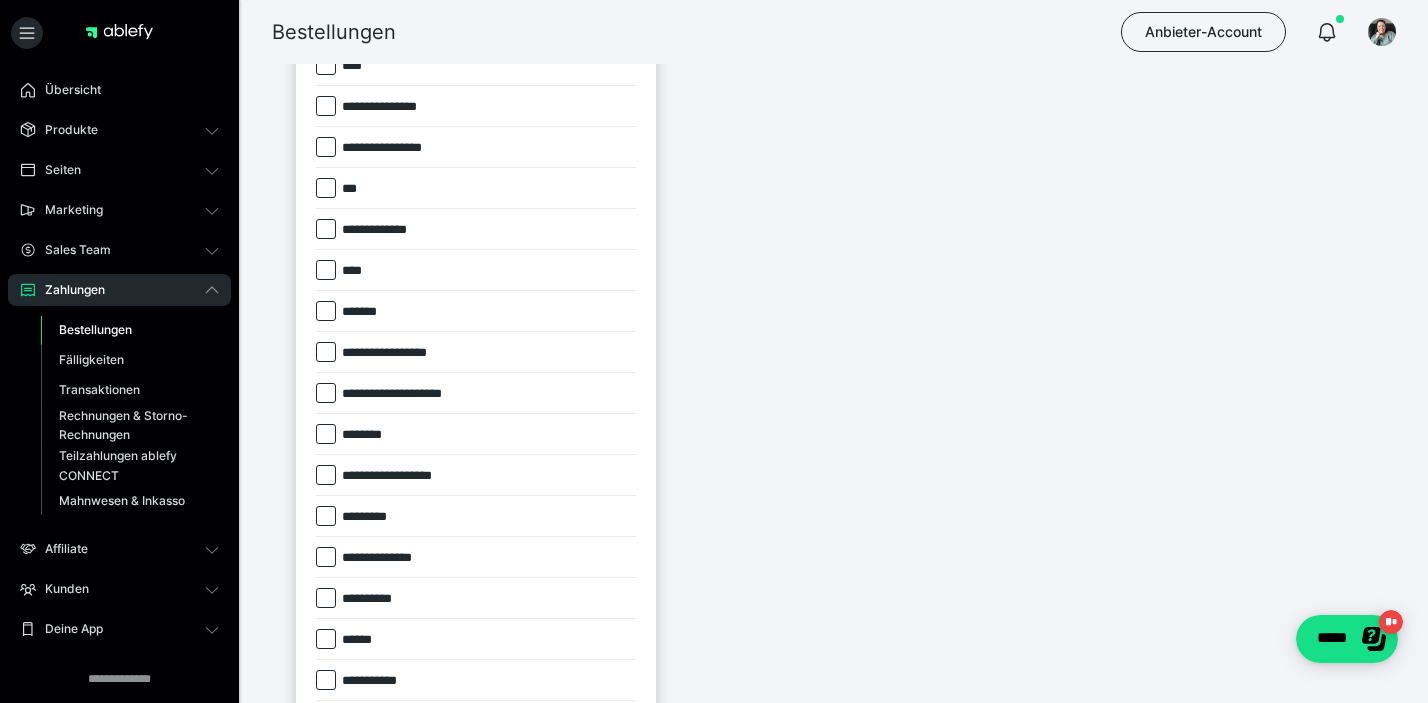 scroll, scrollTop: 860, scrollLeft: 0, axis: vertical 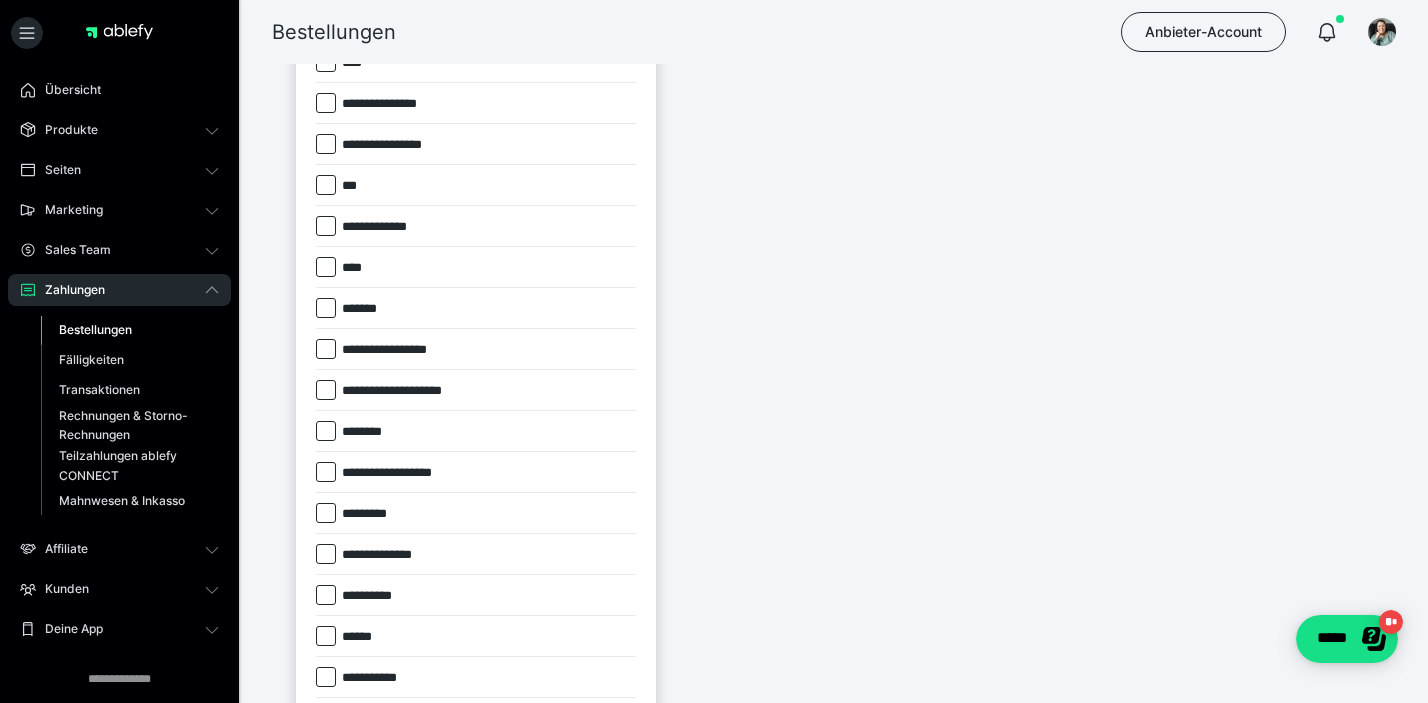 click at bounding box center [326, 308] 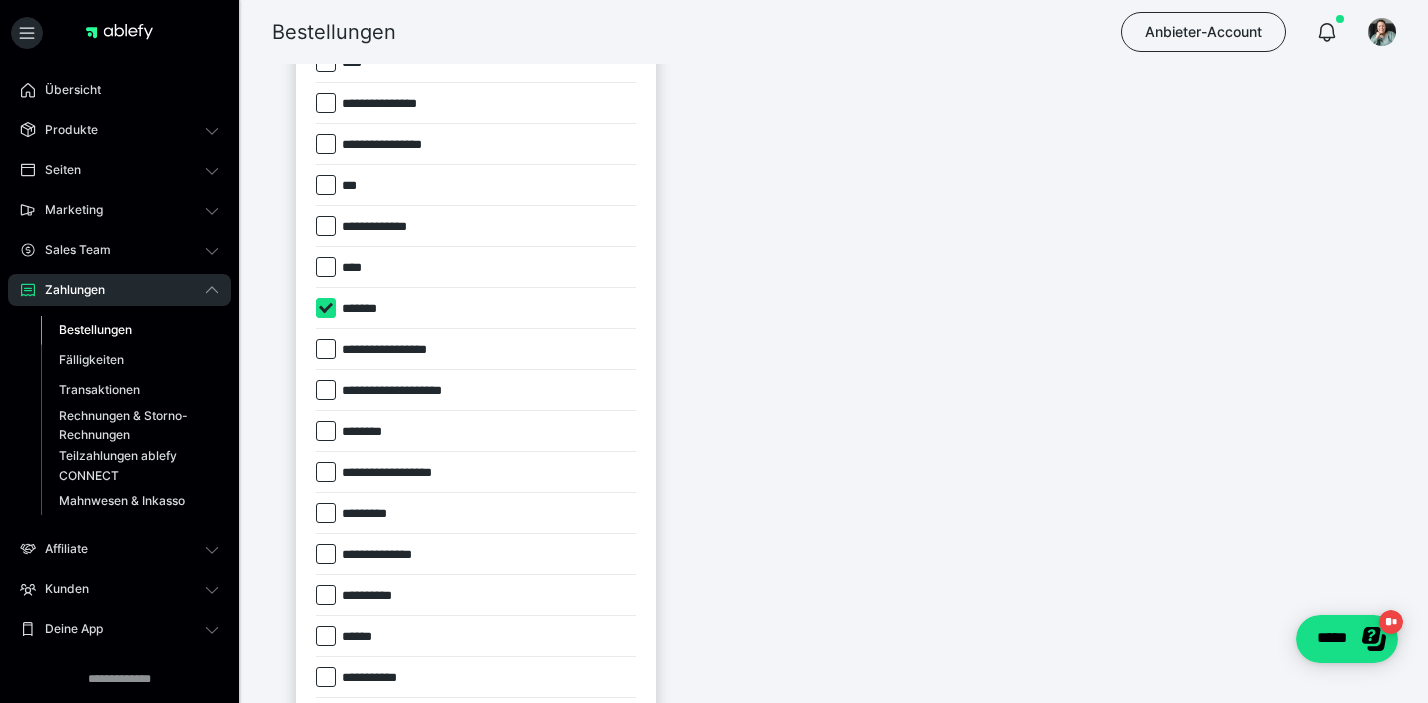 checkbox on "****" 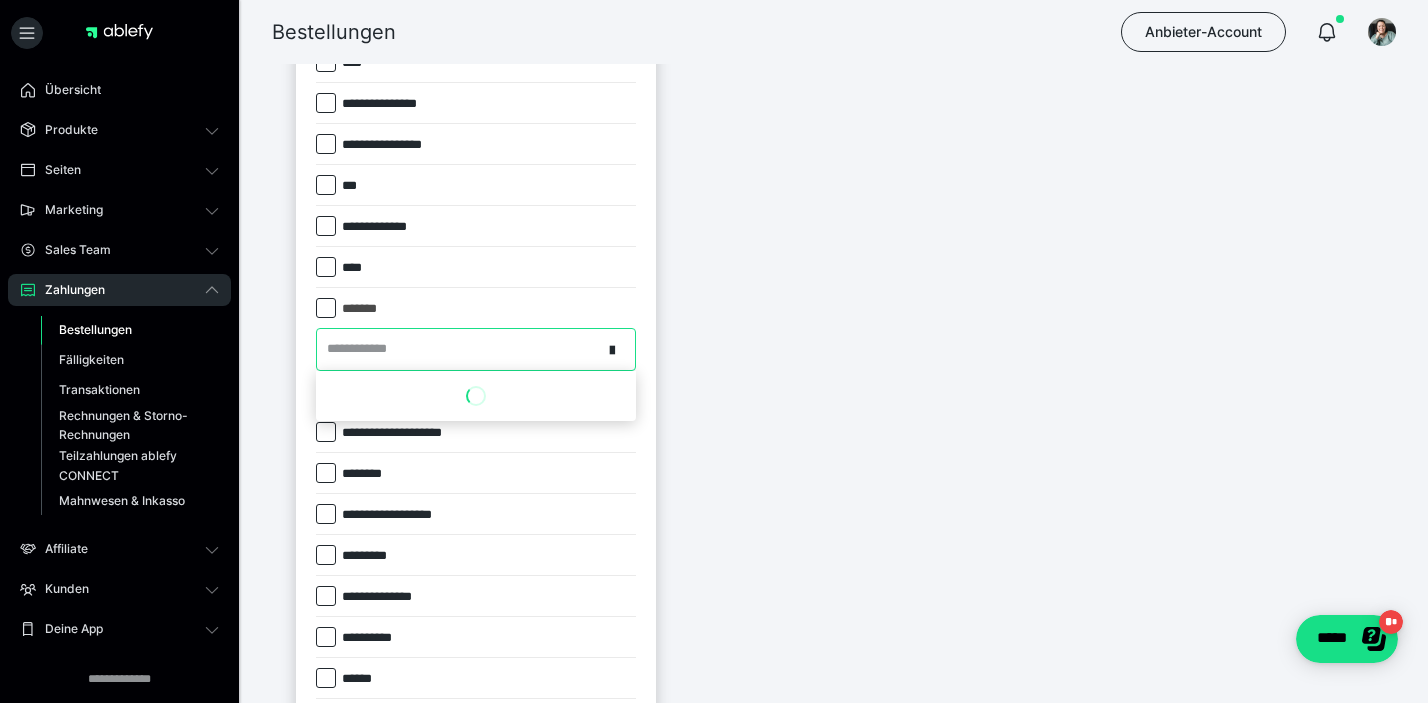 click on "**********" at bounding box center [363, 349] 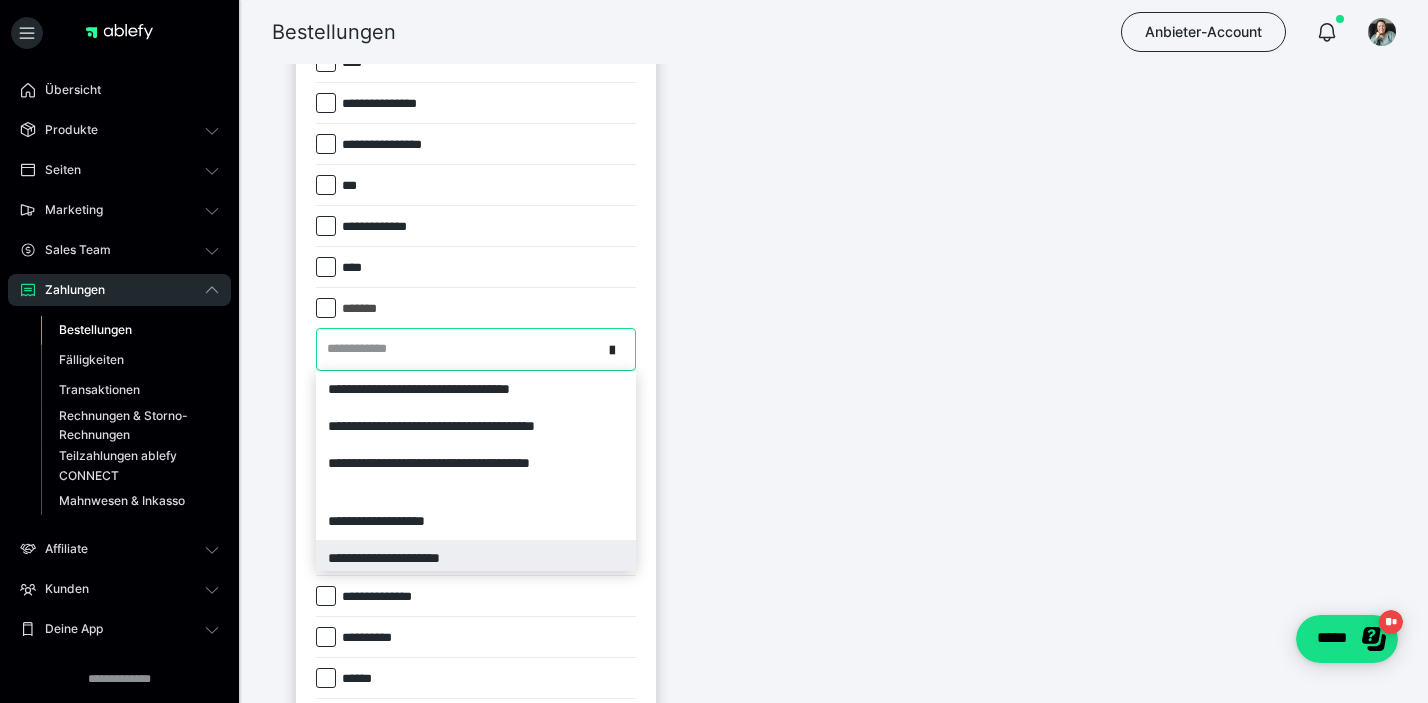 click on "**********" at bounding box center [476, 558] 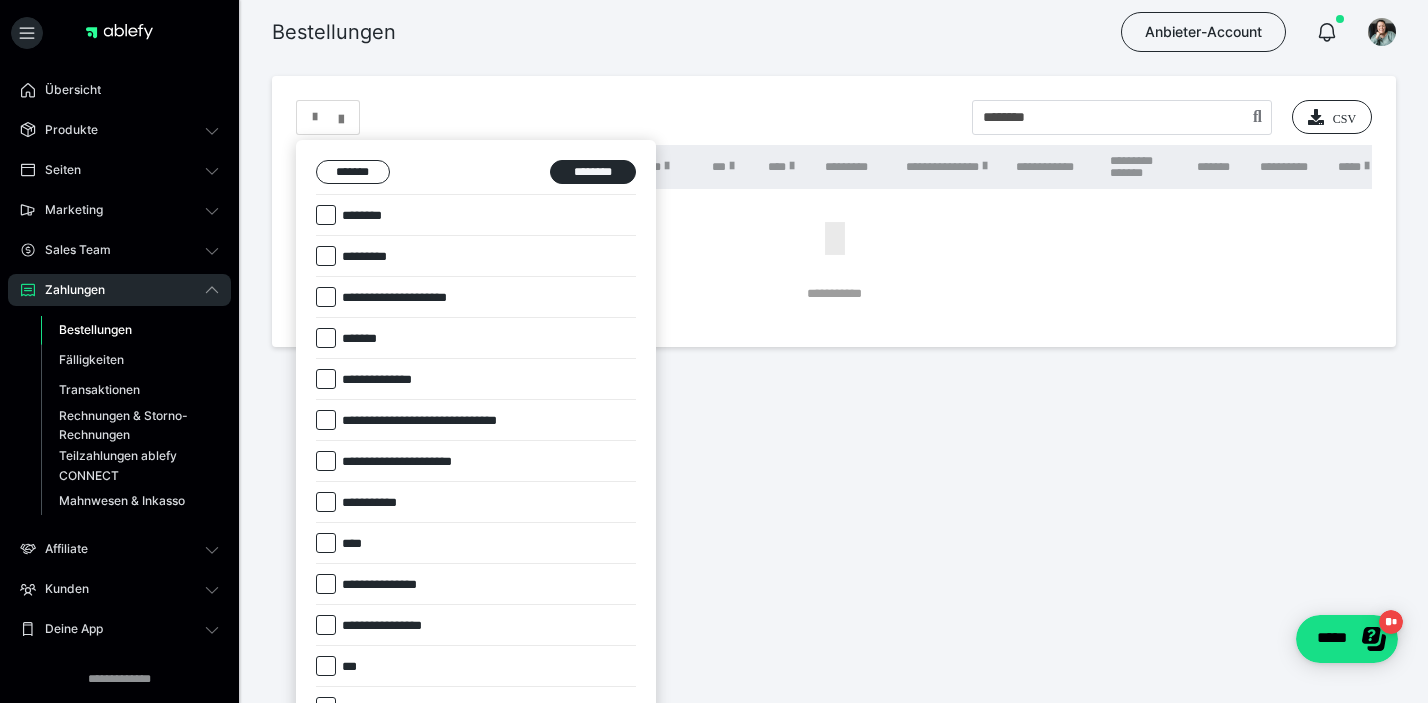 scroll, scrollTop: 741, scrollLeft: 0, axis: vertical 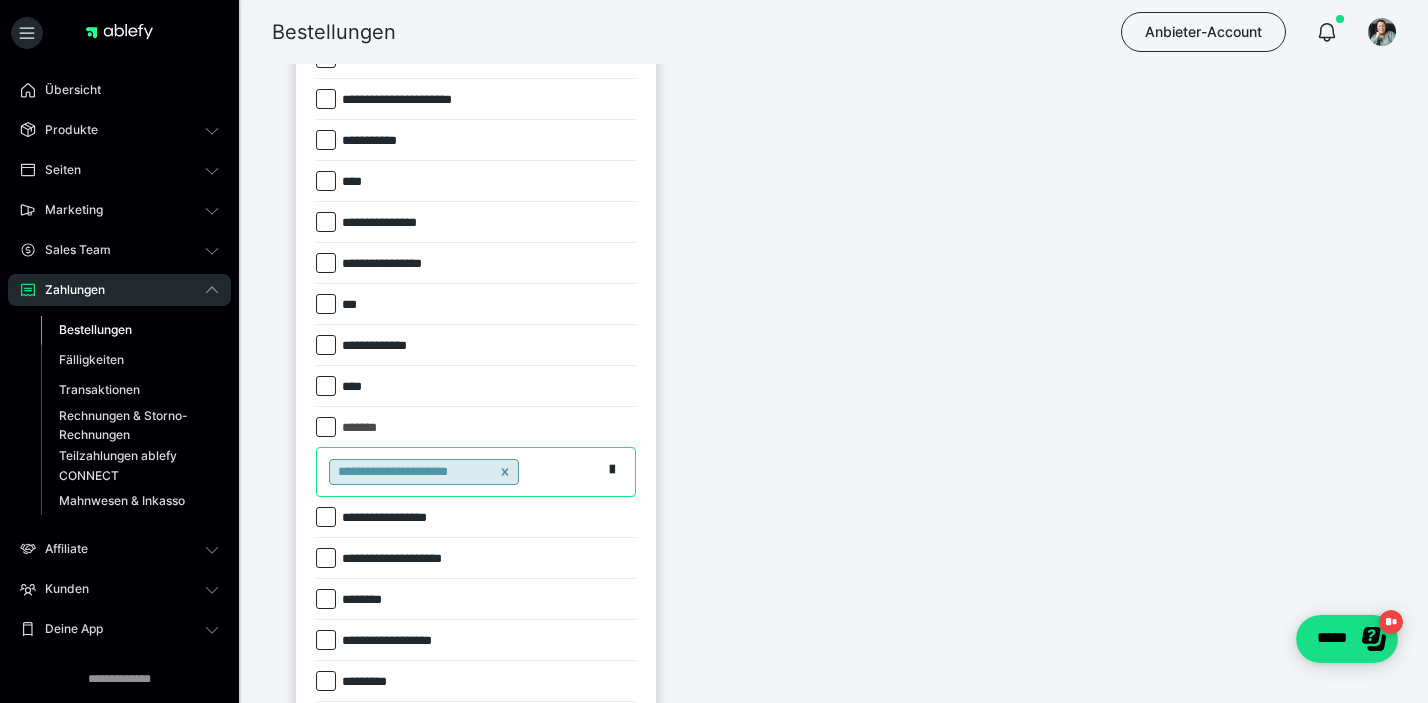 click on "**********" at bounding box center (476, 352) 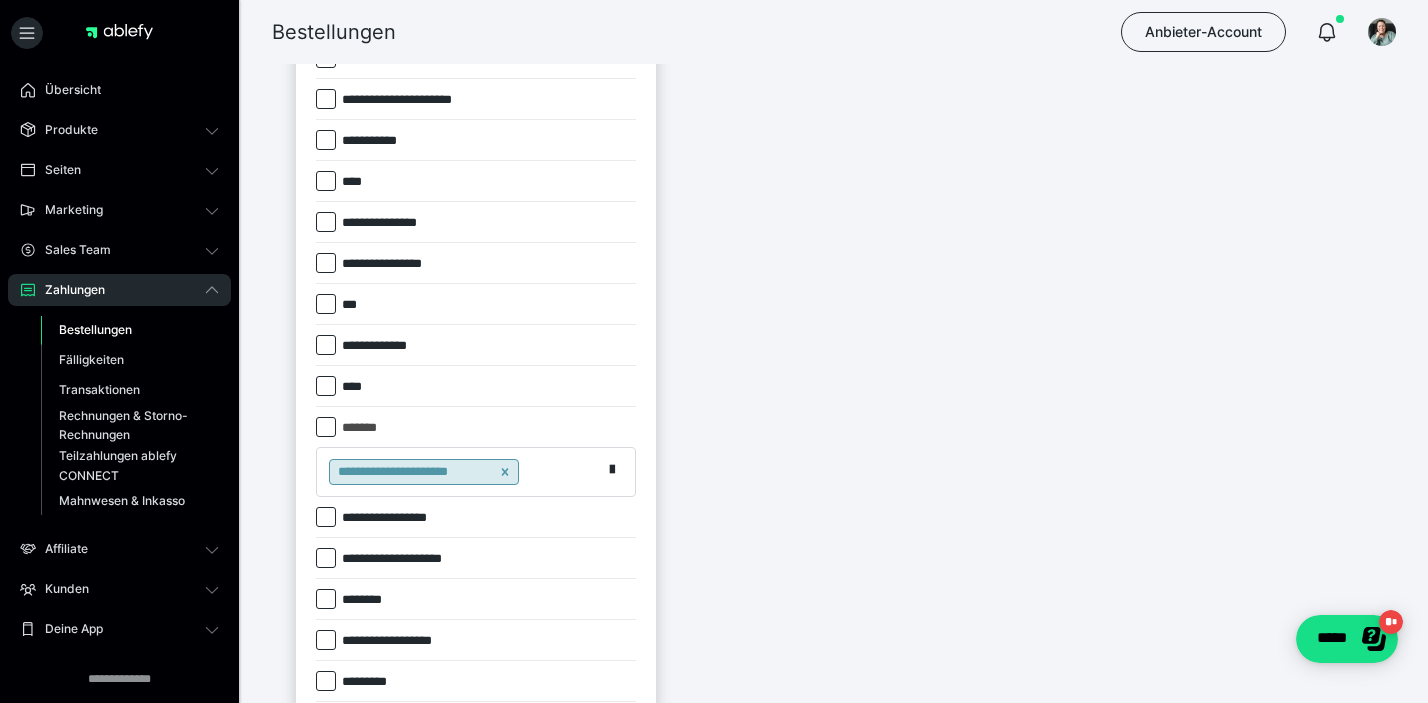click on "**********" at bounding box center (459, 472) 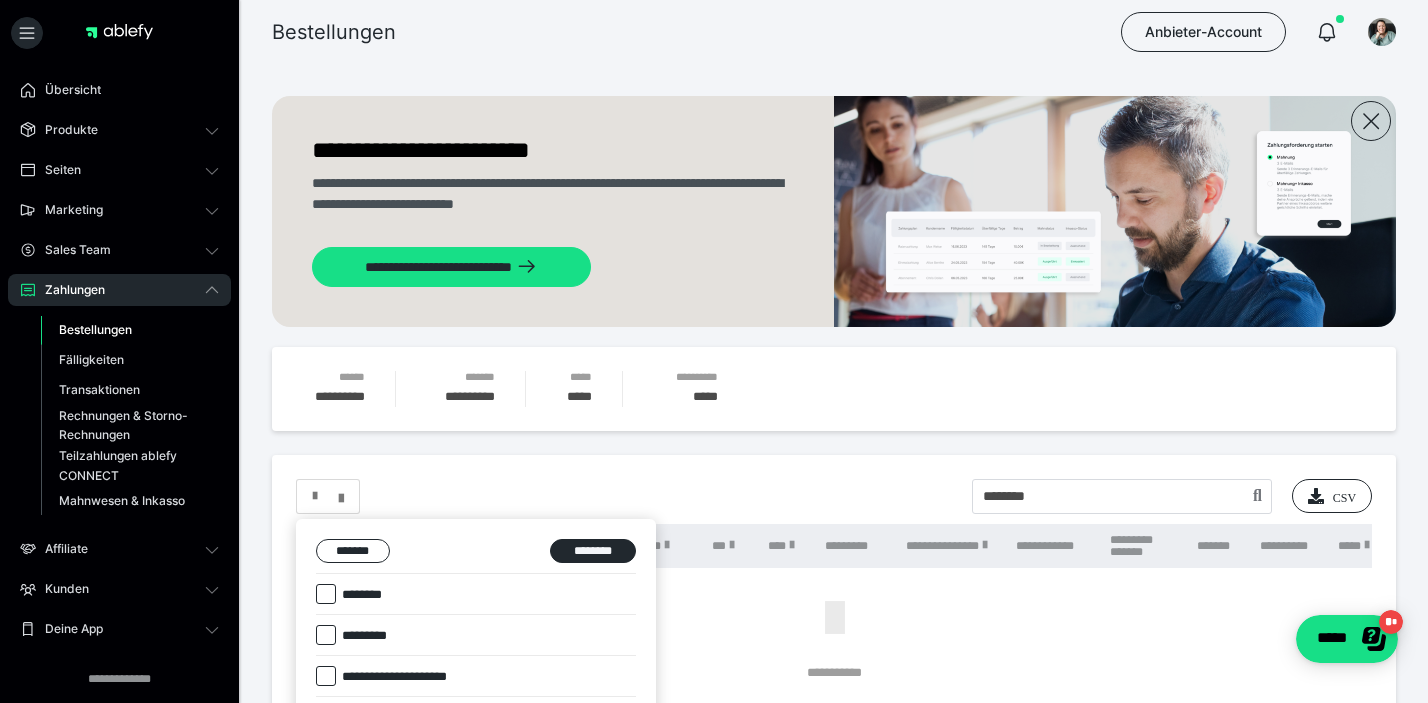 scroll, scrollTop: 62, scrollLeft: 0, axis: vertical 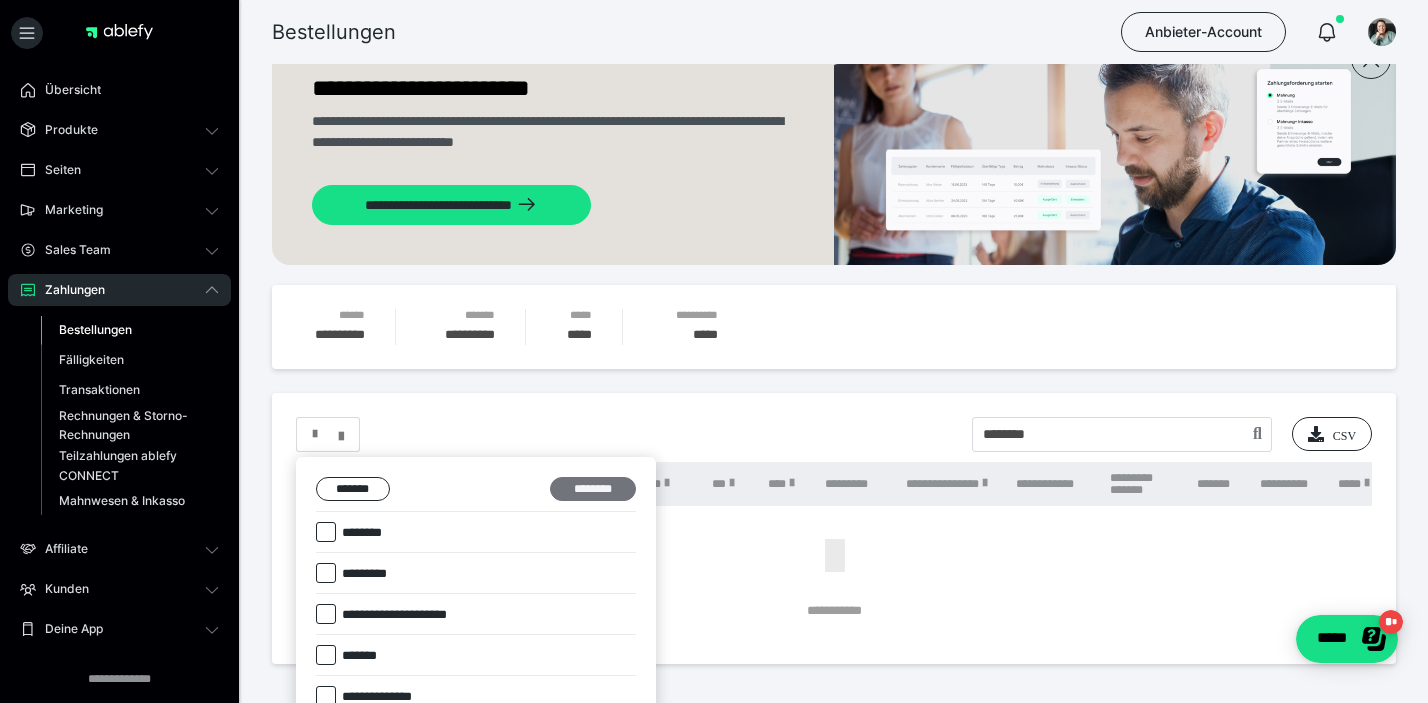 click on "********" at bounding box center (593, 489) 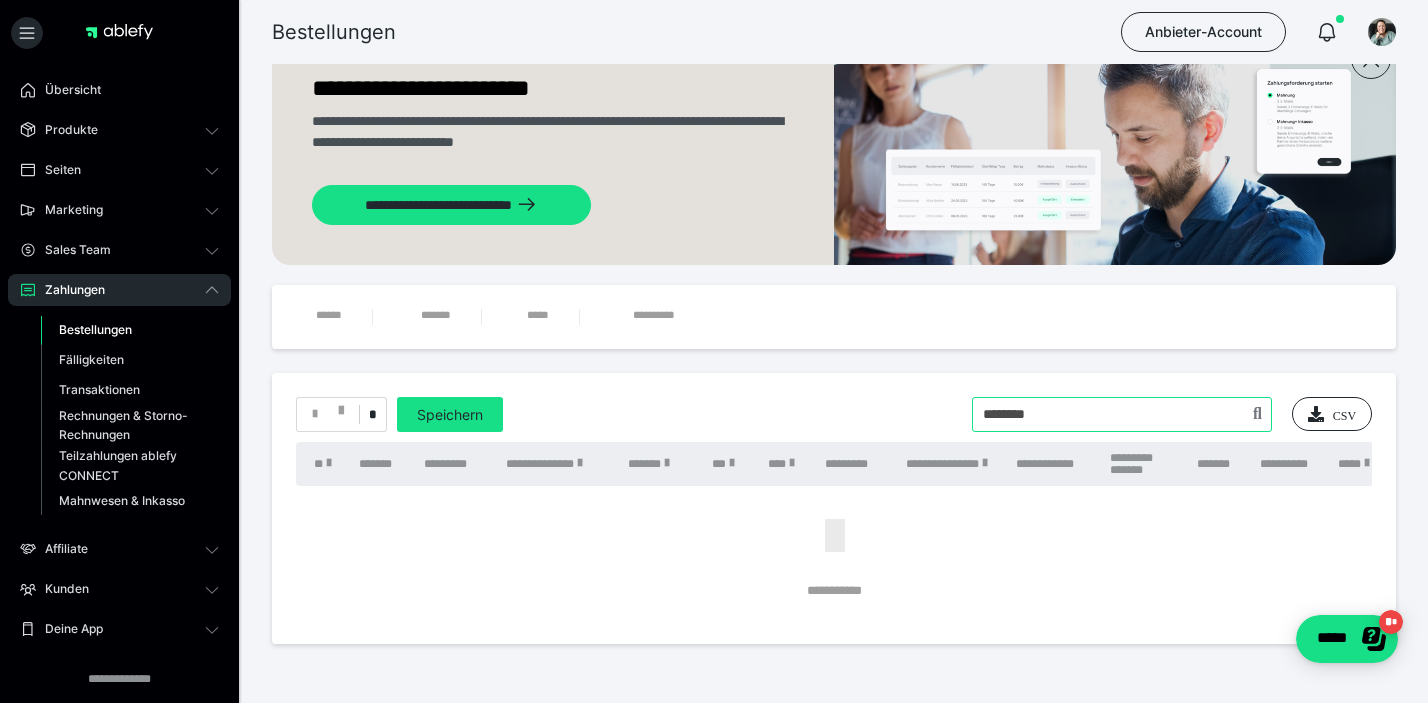 drag, startPoint x: 1132, startPoint y: 415, endPoint x: 904, endPoint y: 415, distance: 228 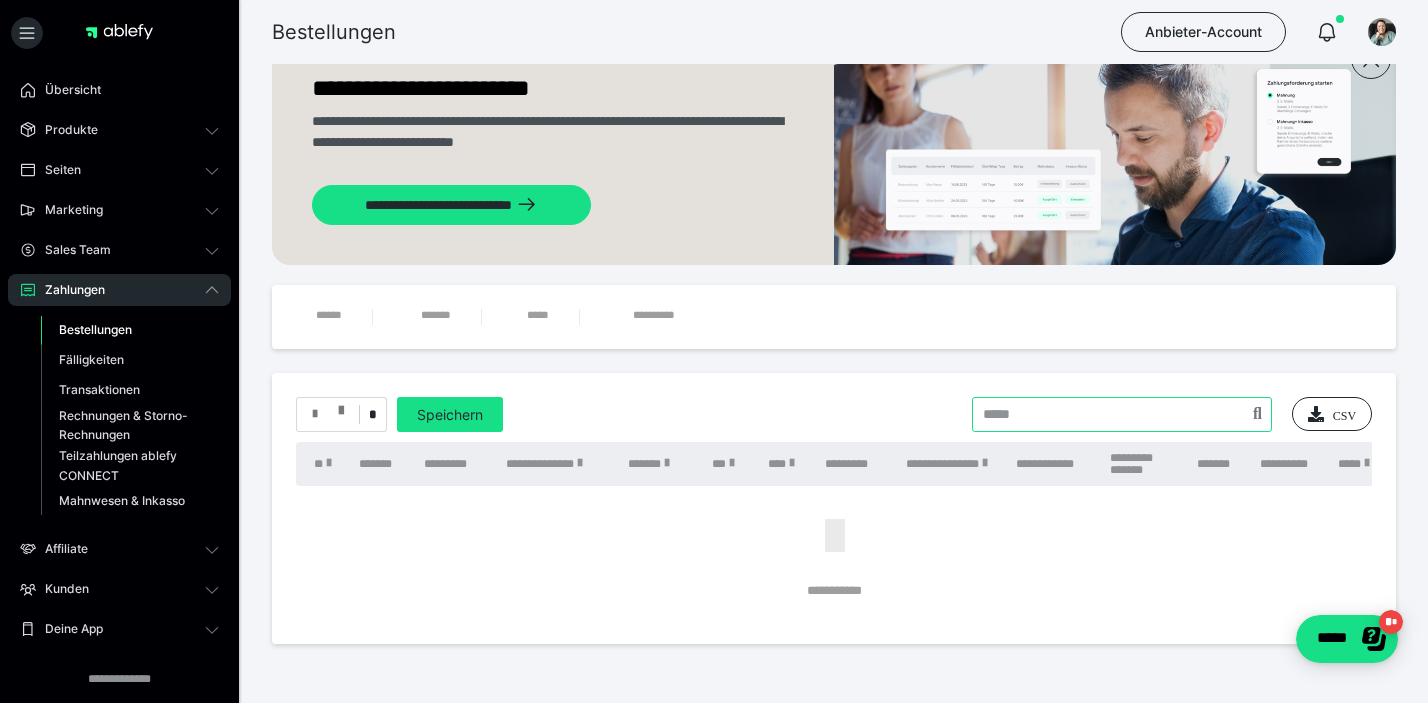 type 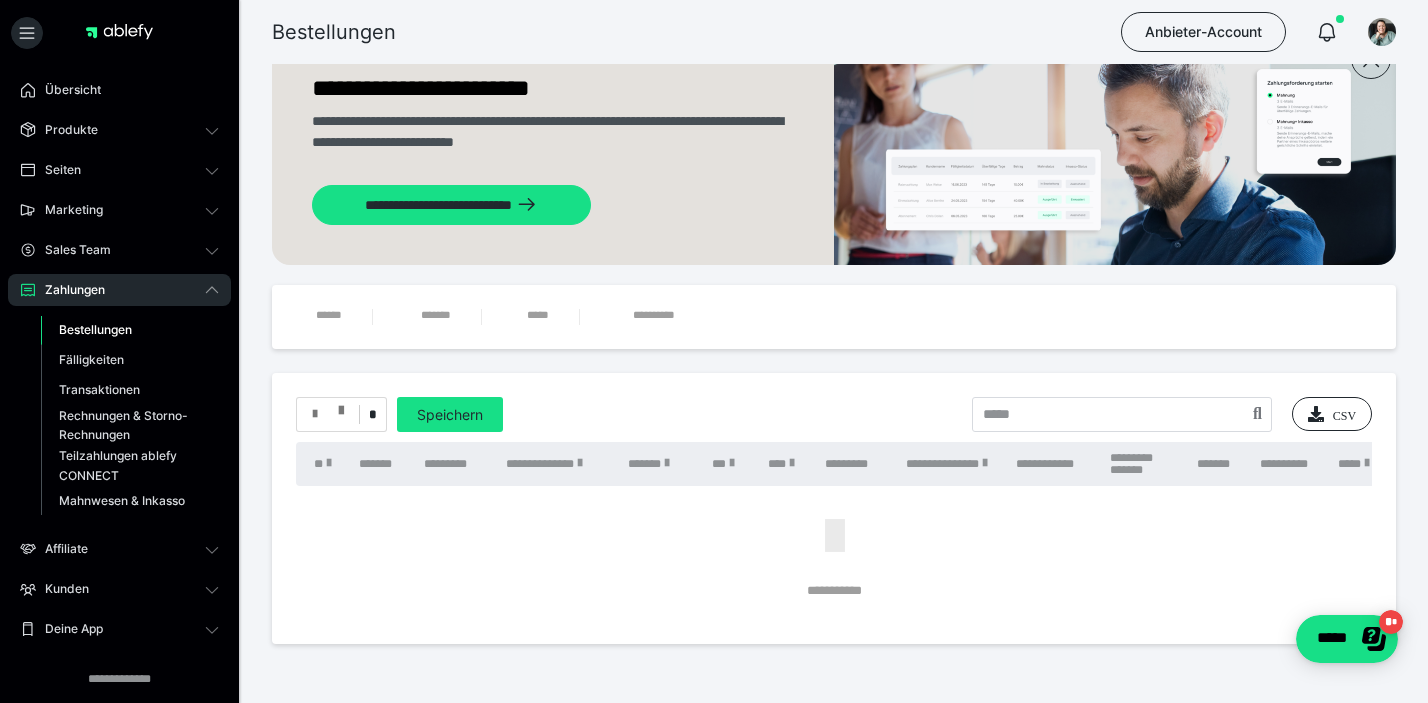 click on "**********" at bounding box center [834, 383] 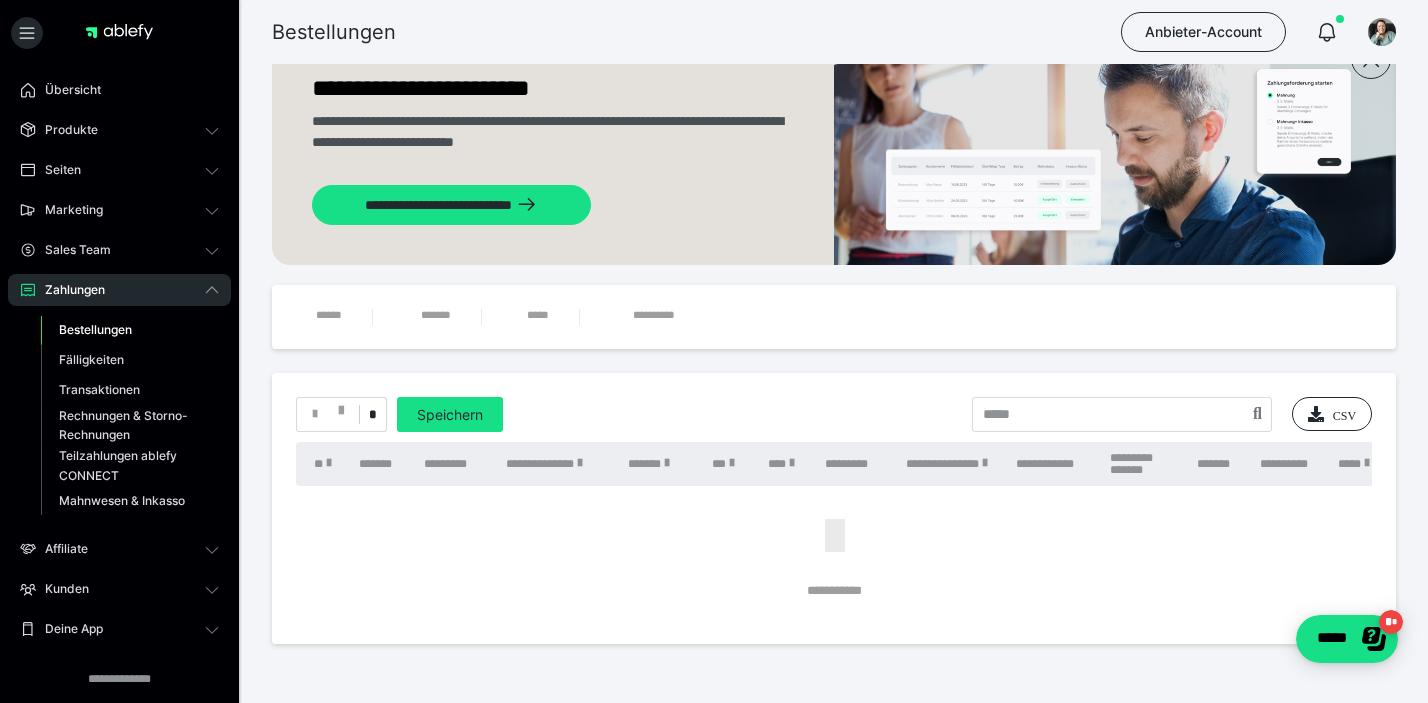 scroll, scrollTop: 0, scrollLeft: 0, axis: both 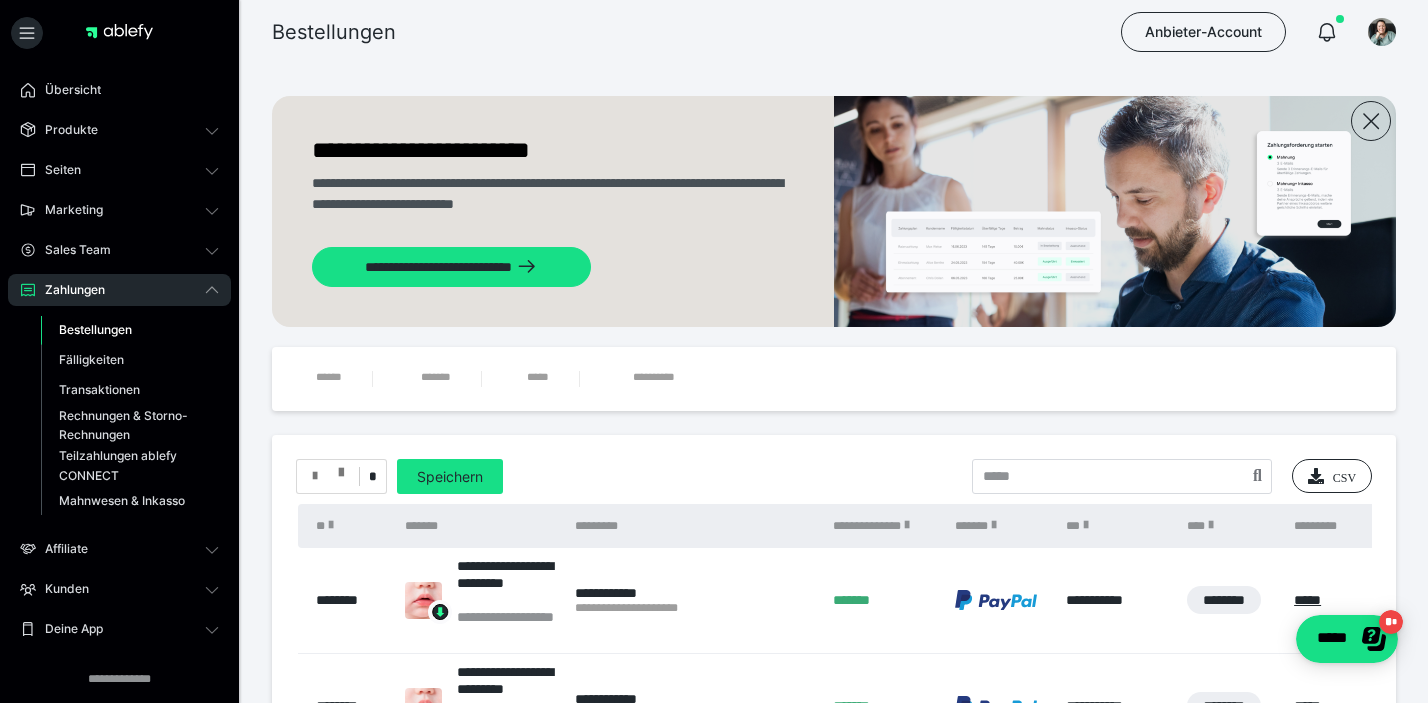 click at bounding box center (341, 468) 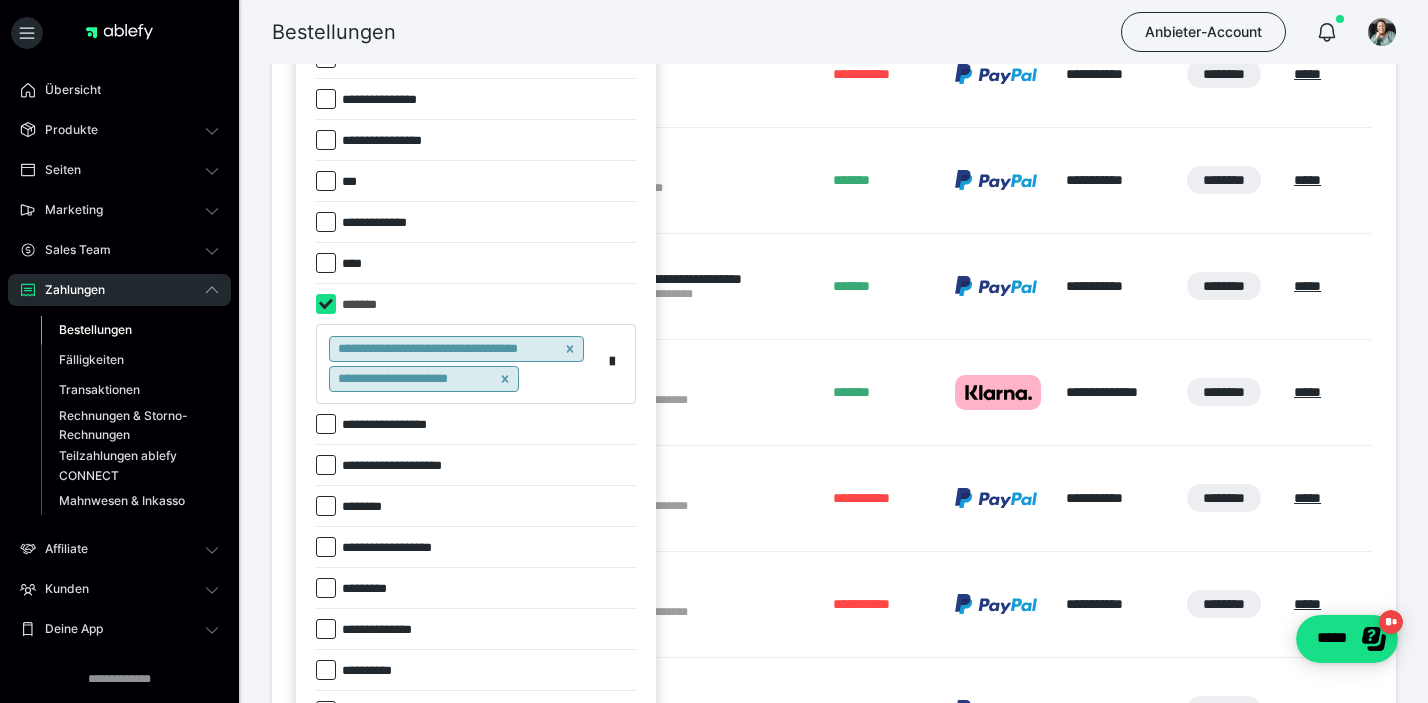 scroll, scrollTop: 848, scrollLeft: 0, axis: vertical 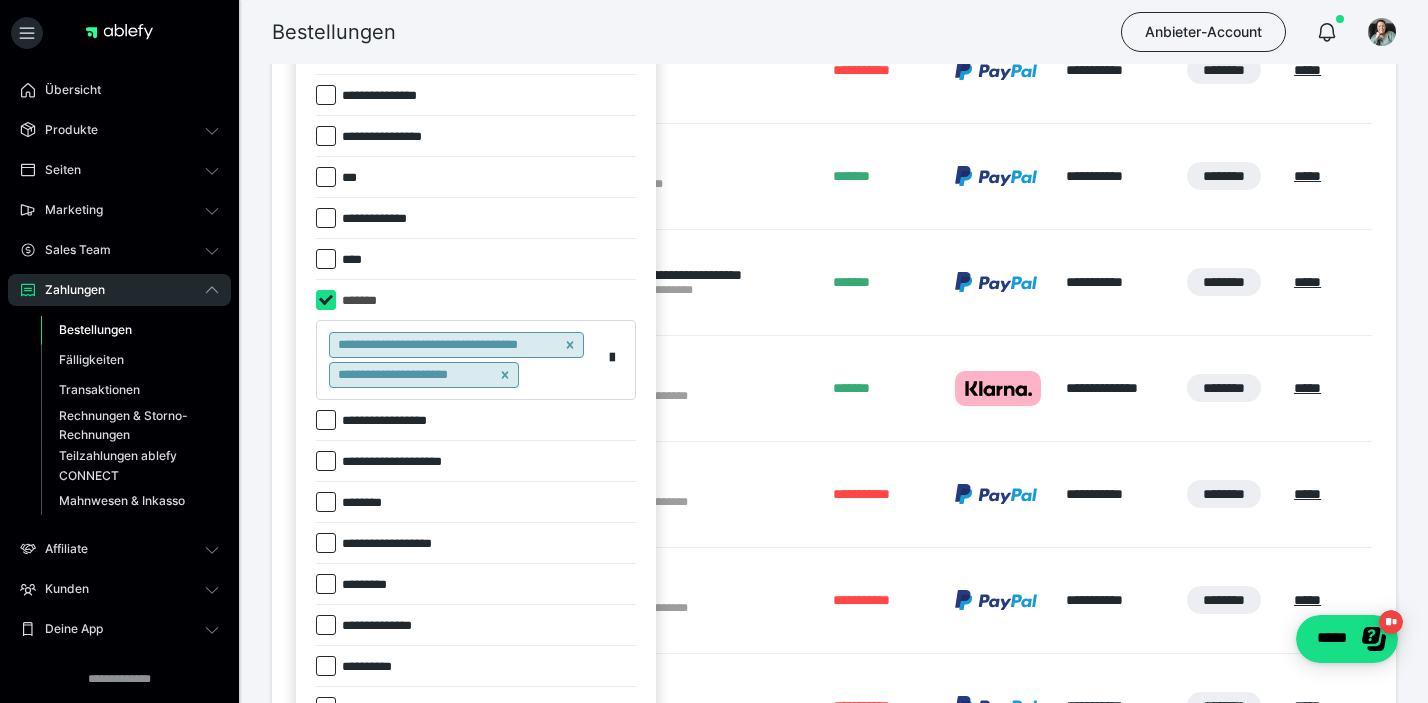 click 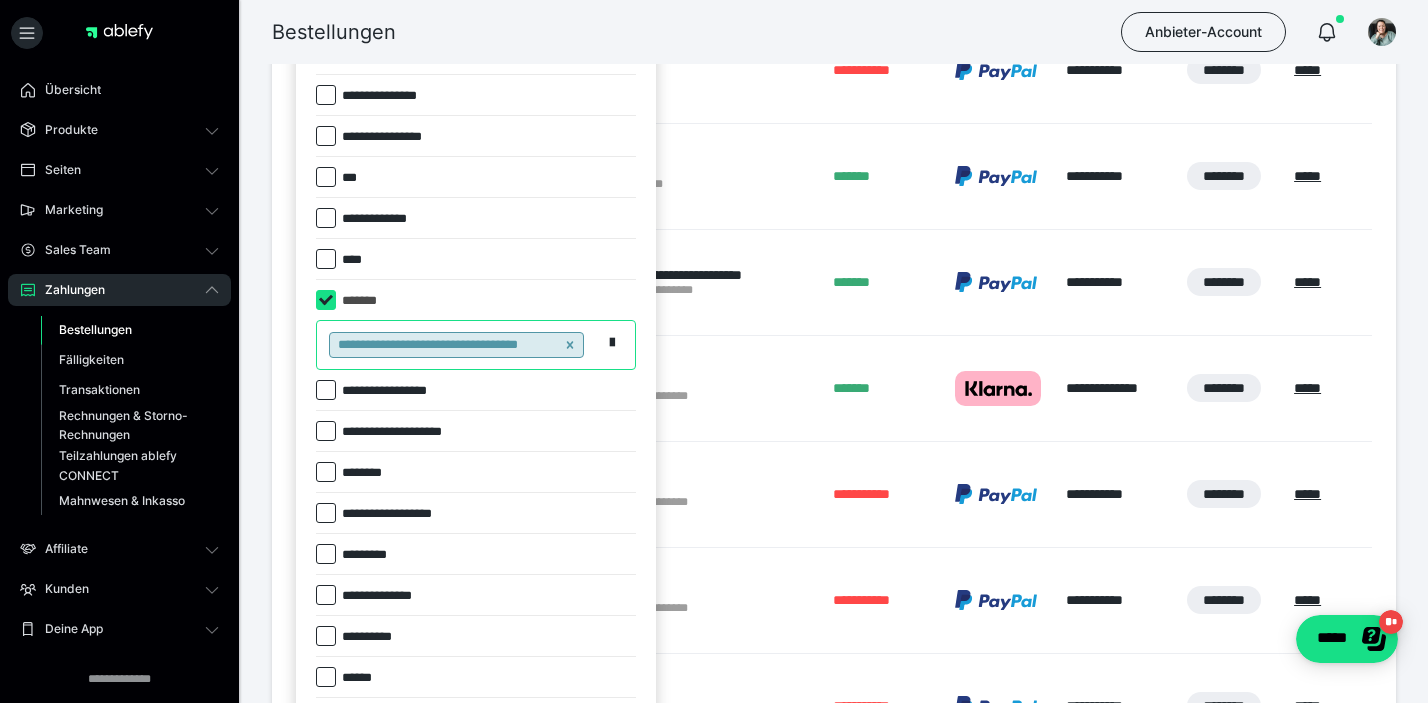 click 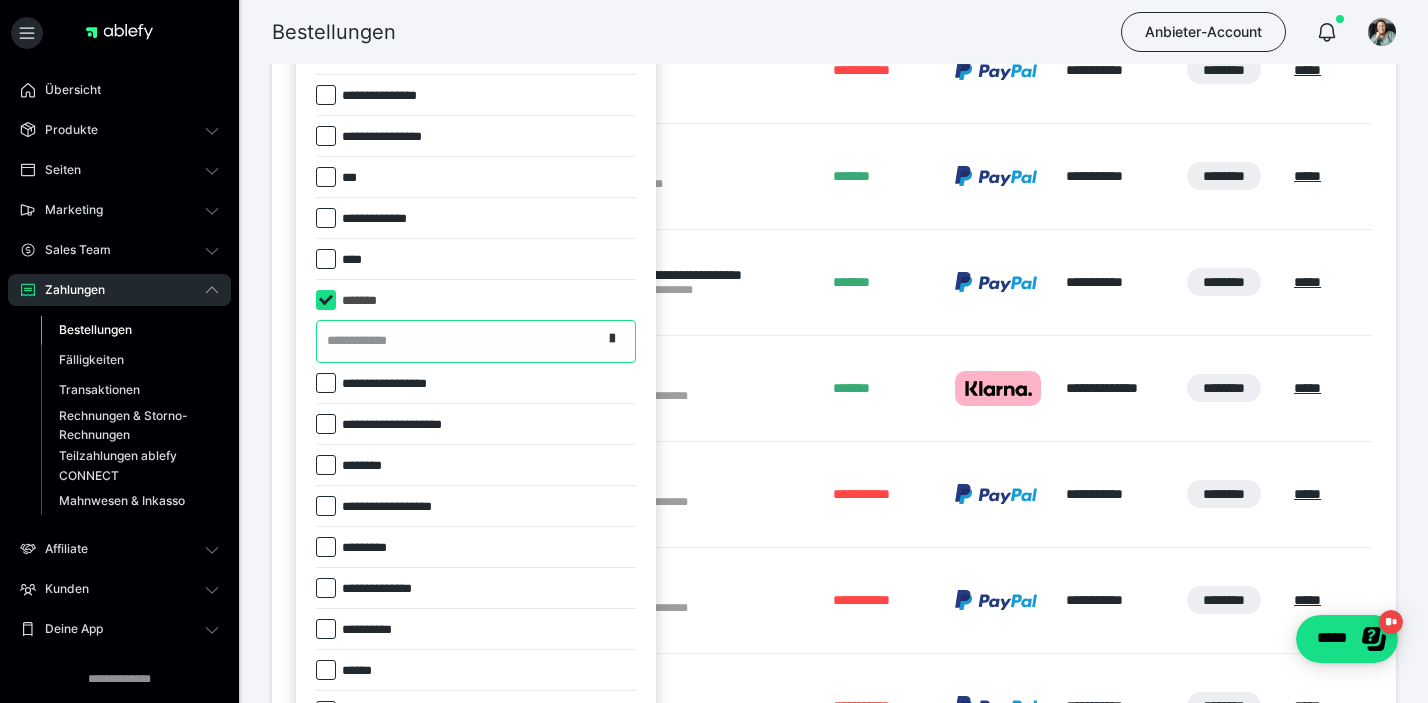 click at bounding box center (612, 339) 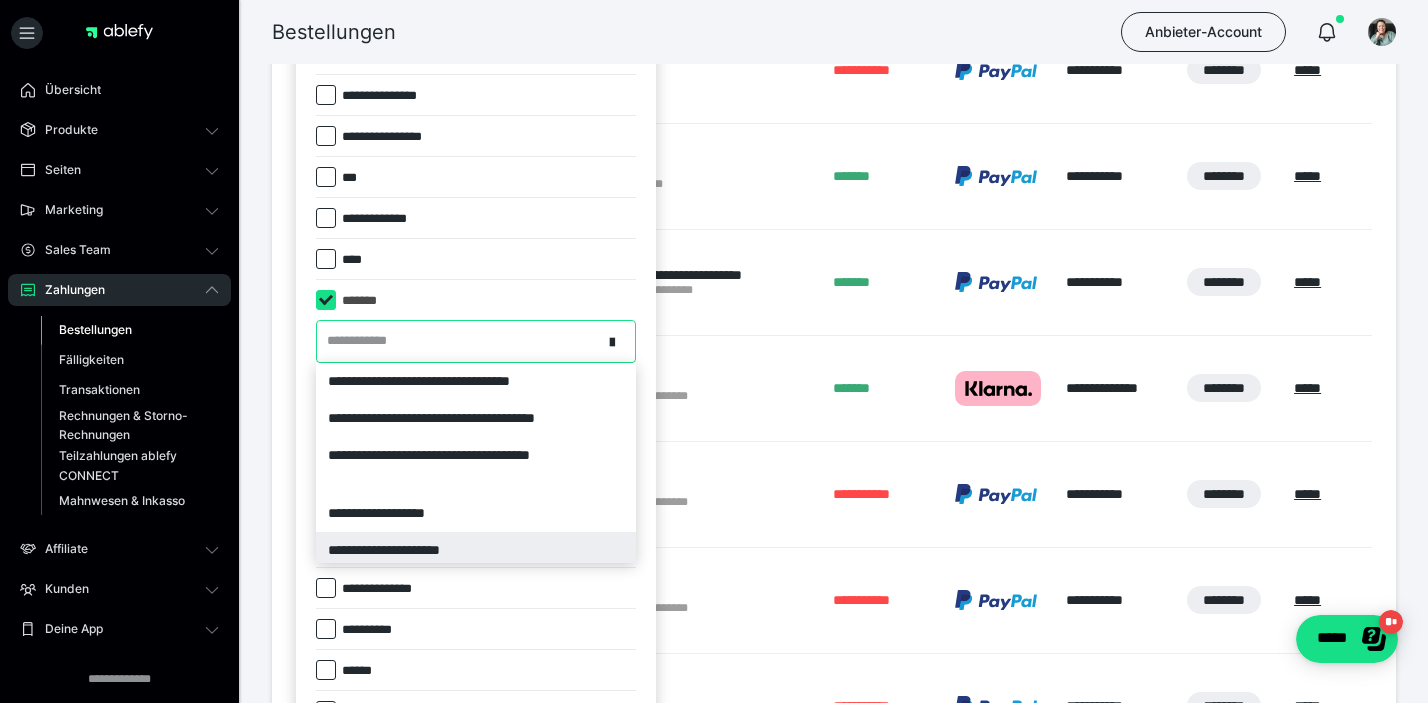 click on "**********" at bounding box center (476, 550) 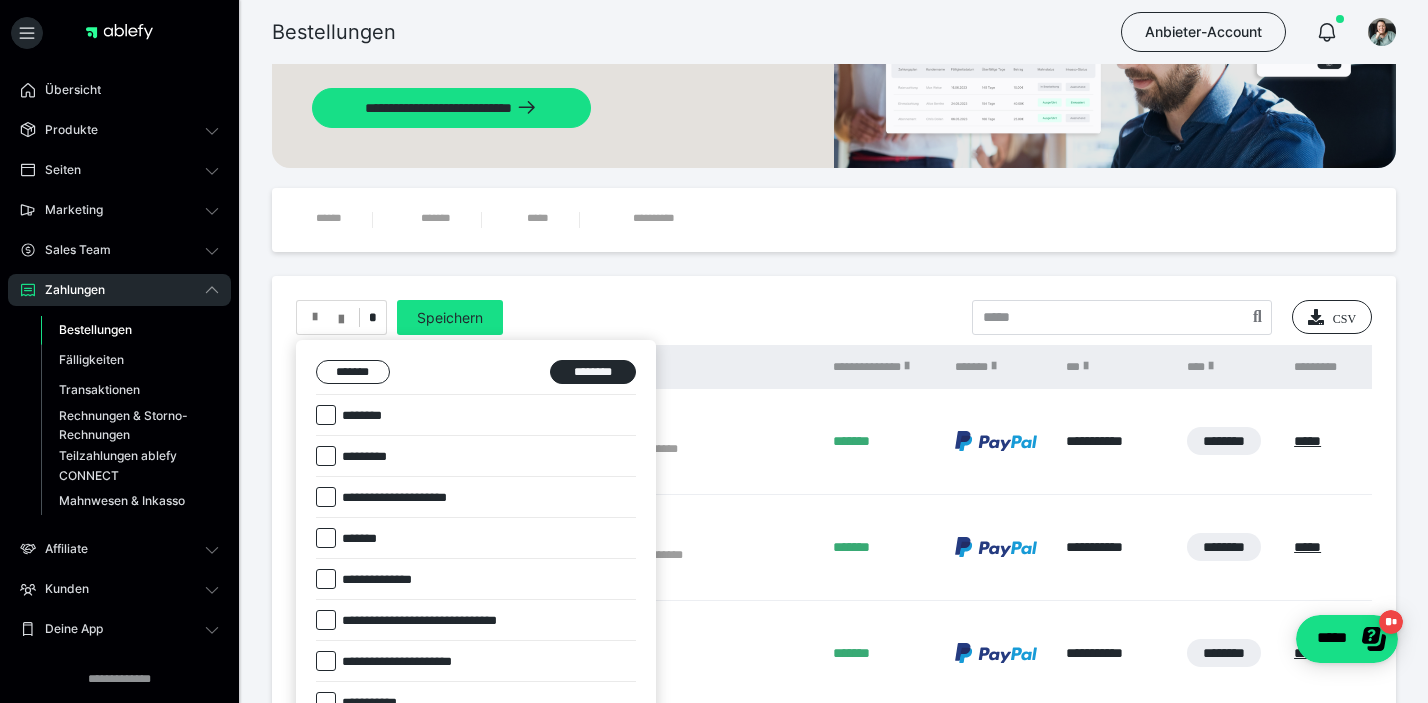 scroll, scrollTop: 155, scrollLeft: 0, axis: vertical 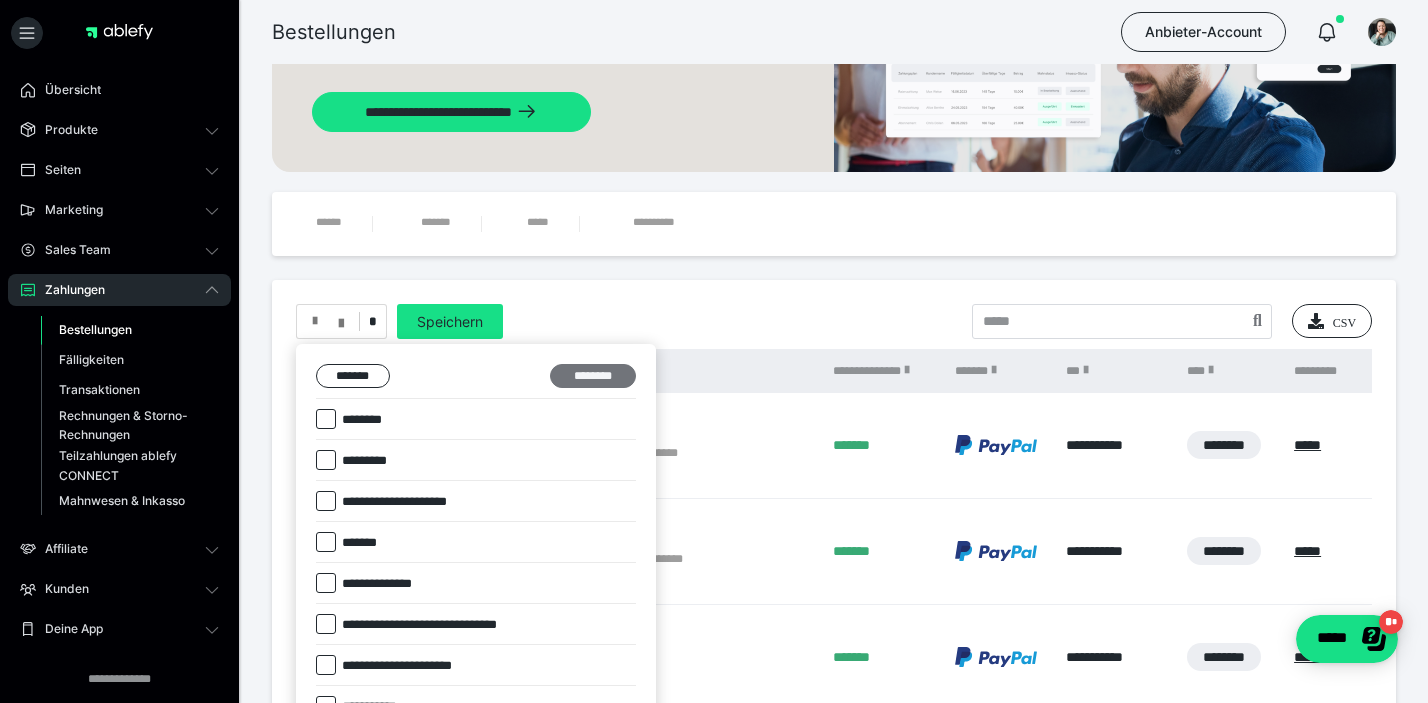 click on "********" at bounding box center (593, 376) 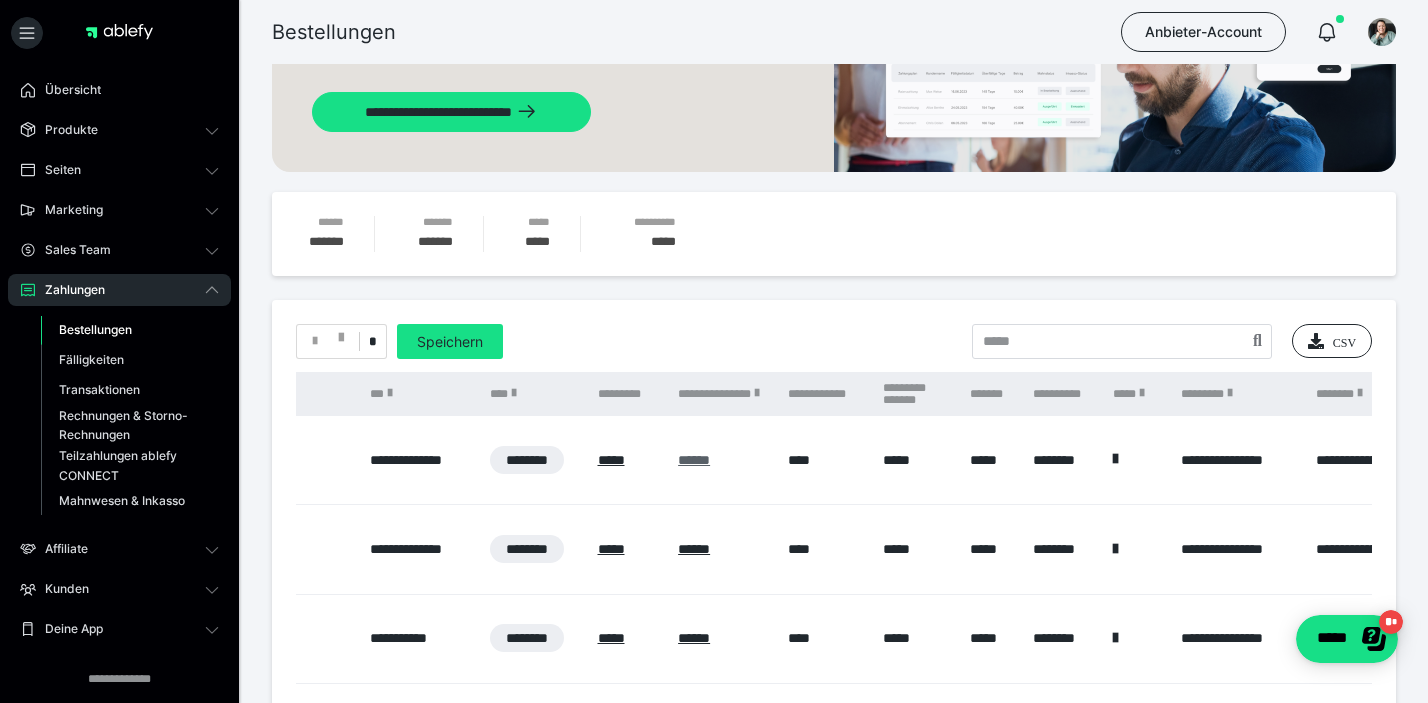 scroll, scrollTop: 0, scrollLeft: 1029, axis: horizontal 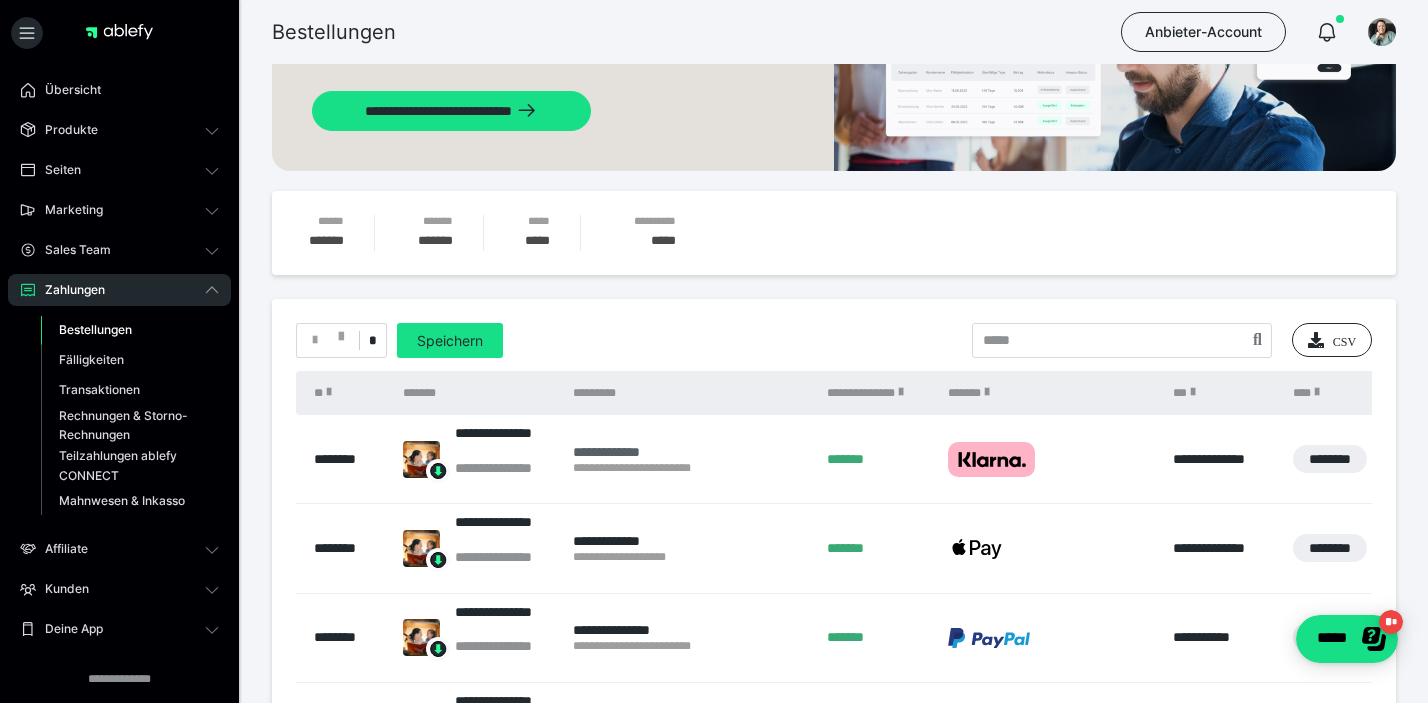 click on "**********" at bounding box center [689, 452] 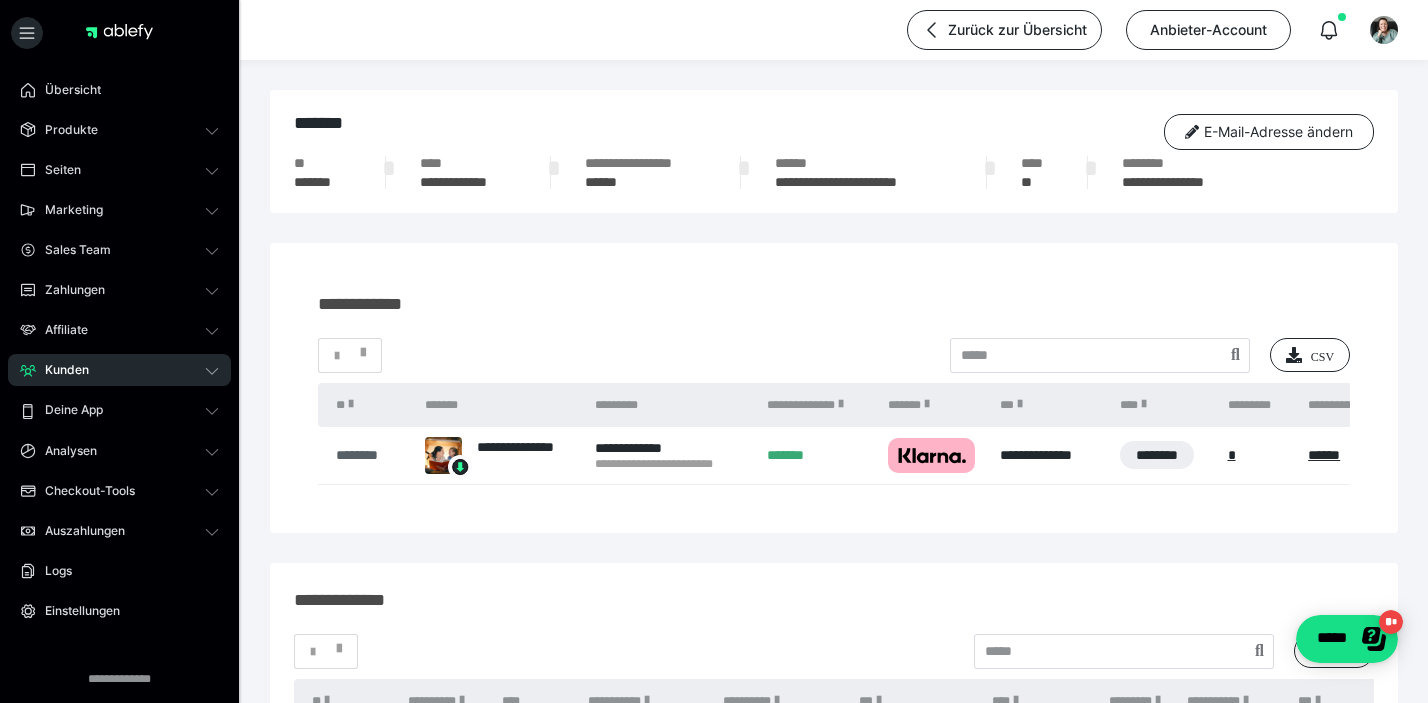 click on "********" at bounding box center [370, 455] 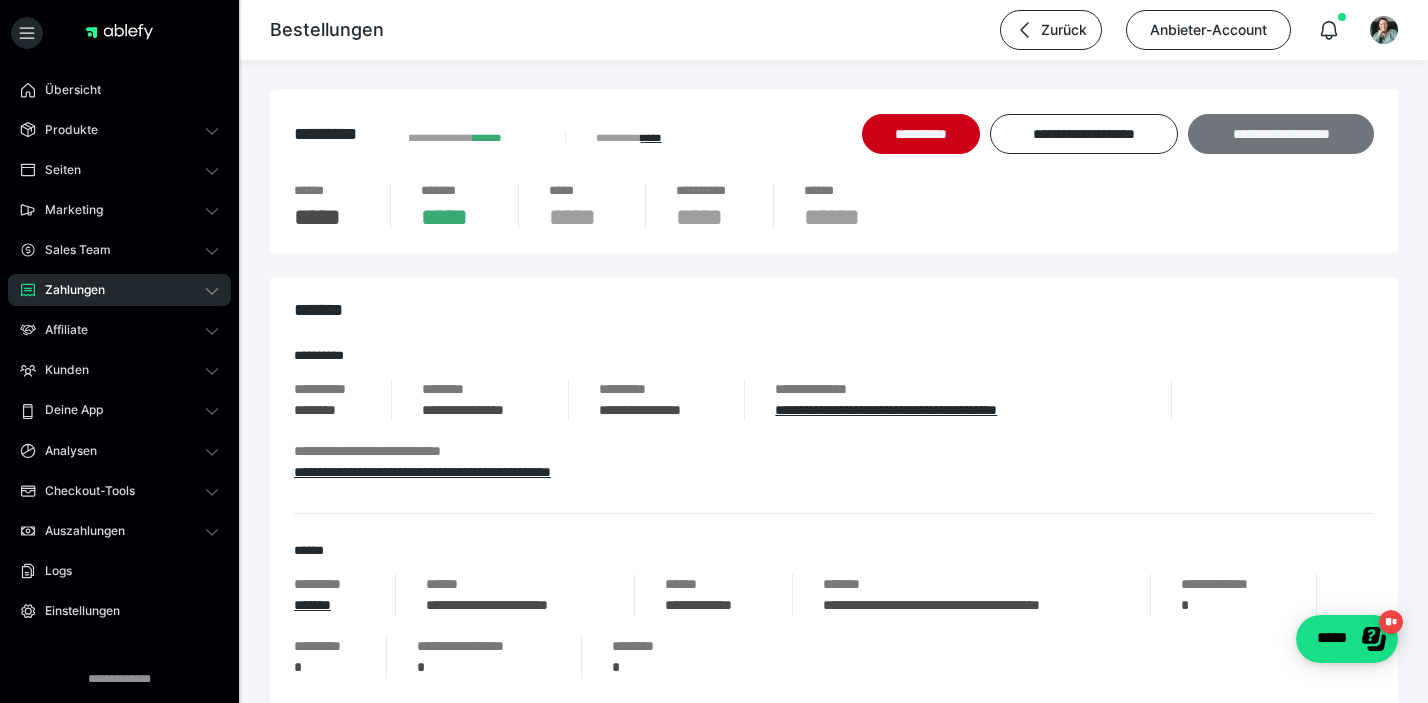 click on "**********" at bounding box center [1281, 134] 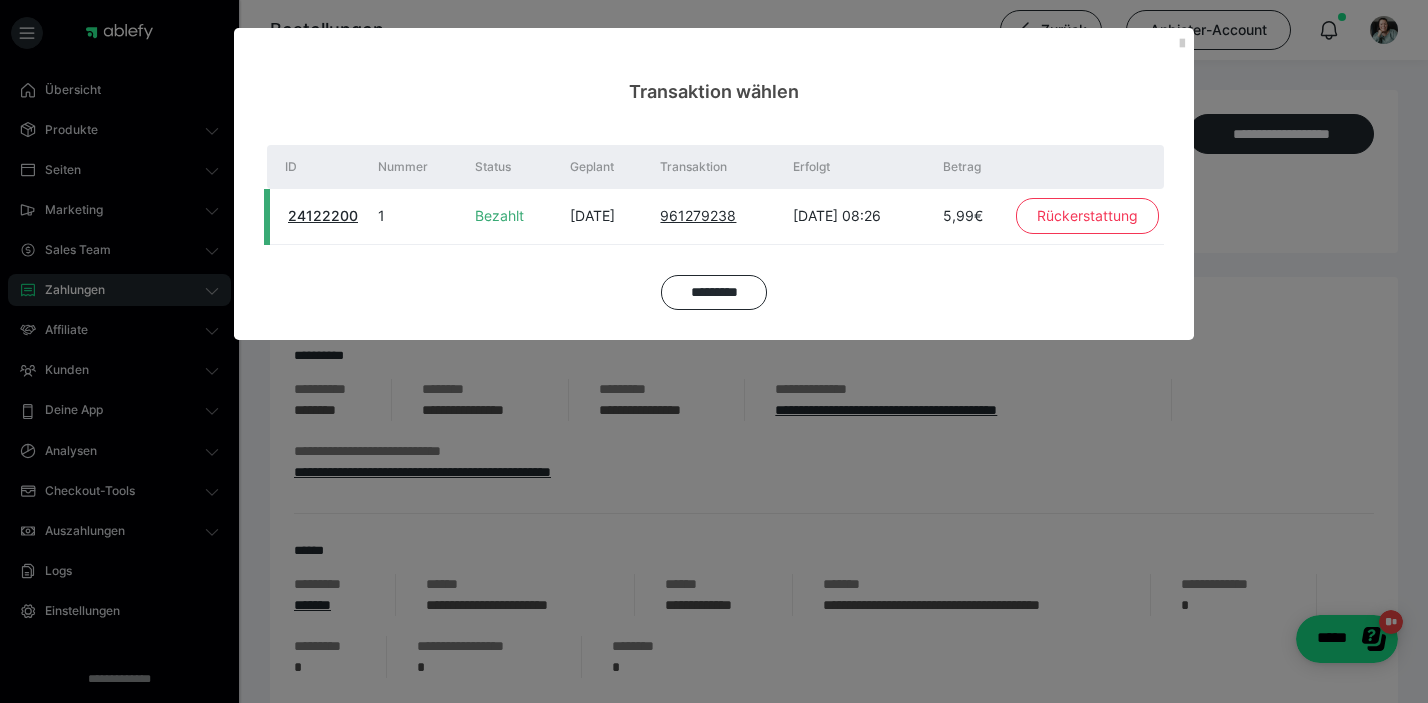 click on "Rückerstattung" at bounding box center [1087, 216] 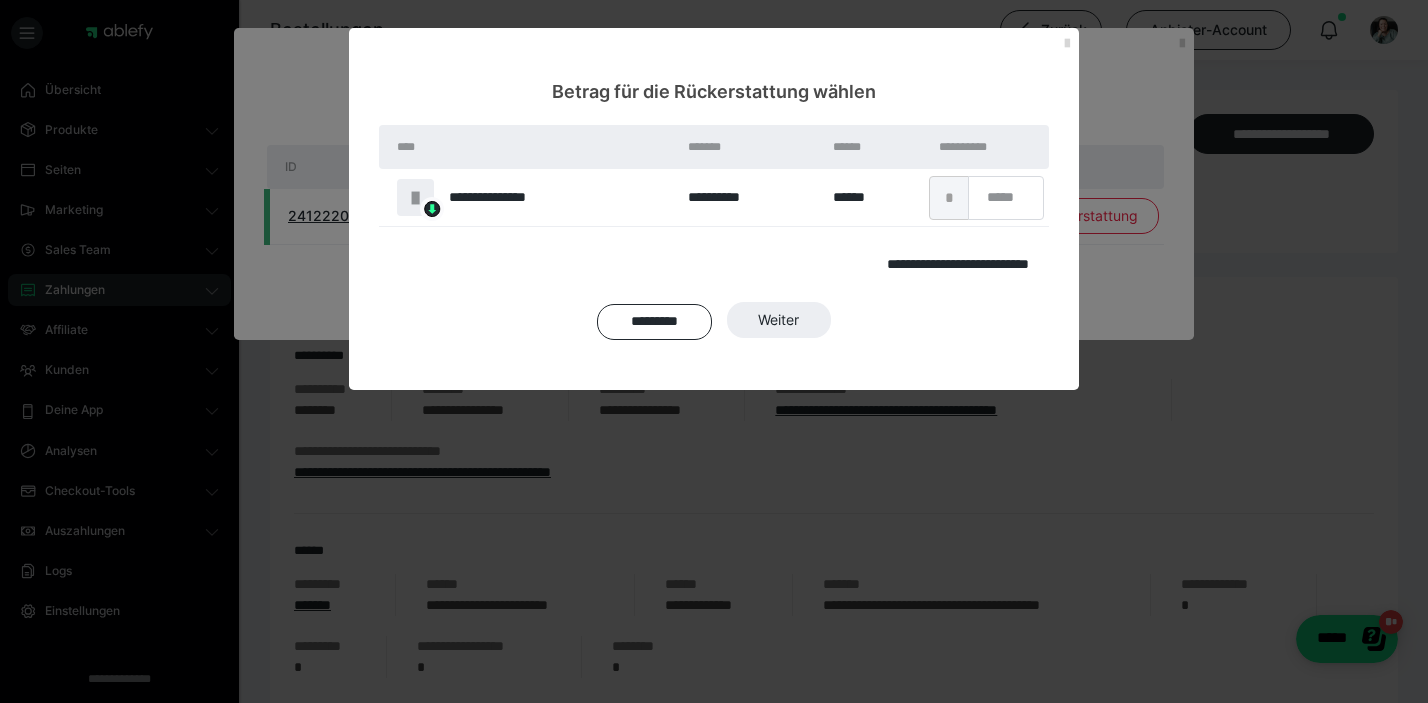 click at bounding box center [1067, 44] 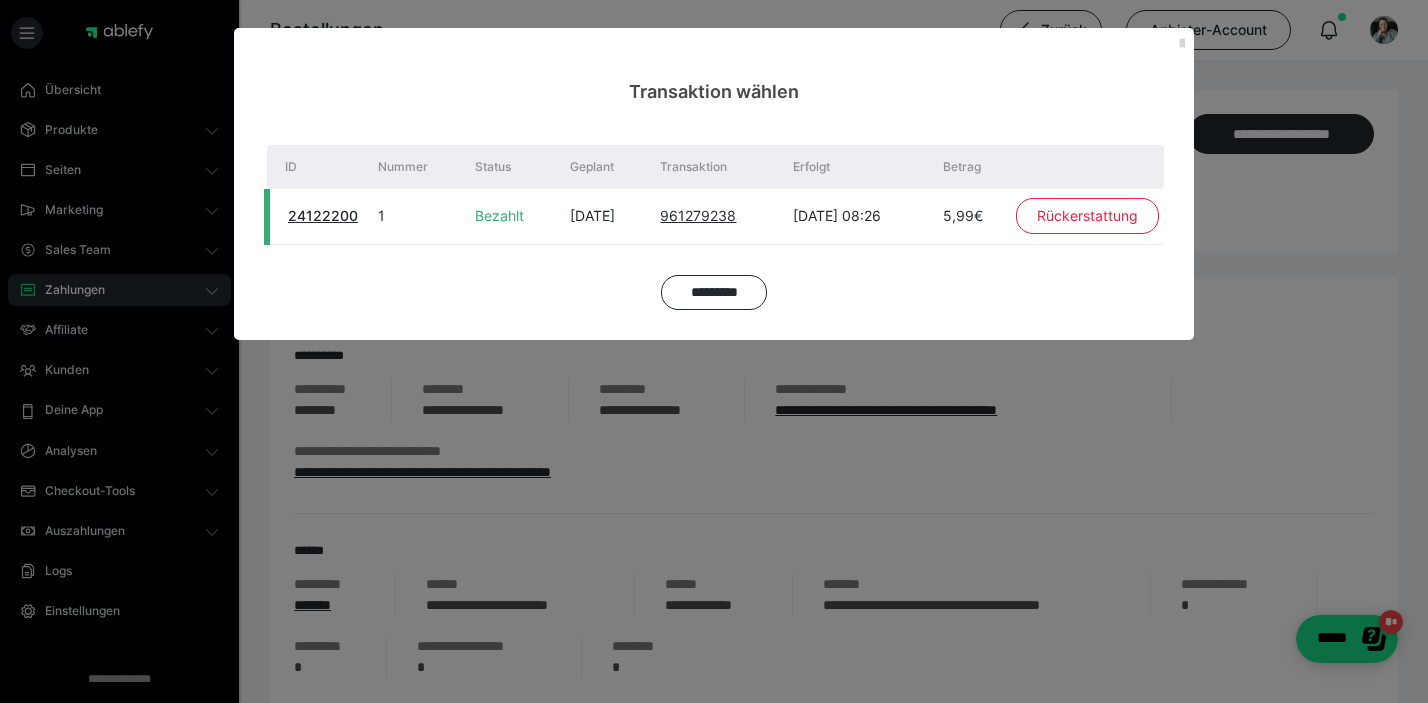 click at bounding box center (1182, 44) 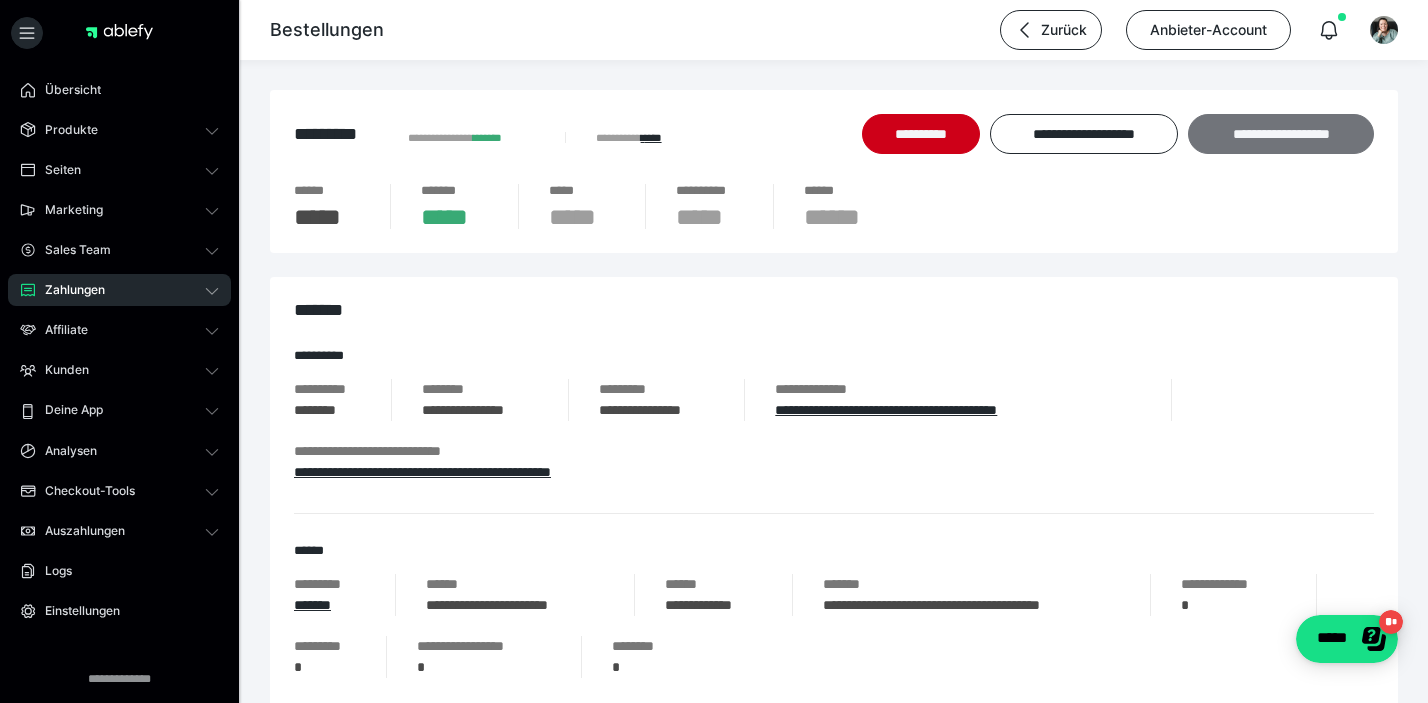 click on "**********" at bounding box center [1281, 134] 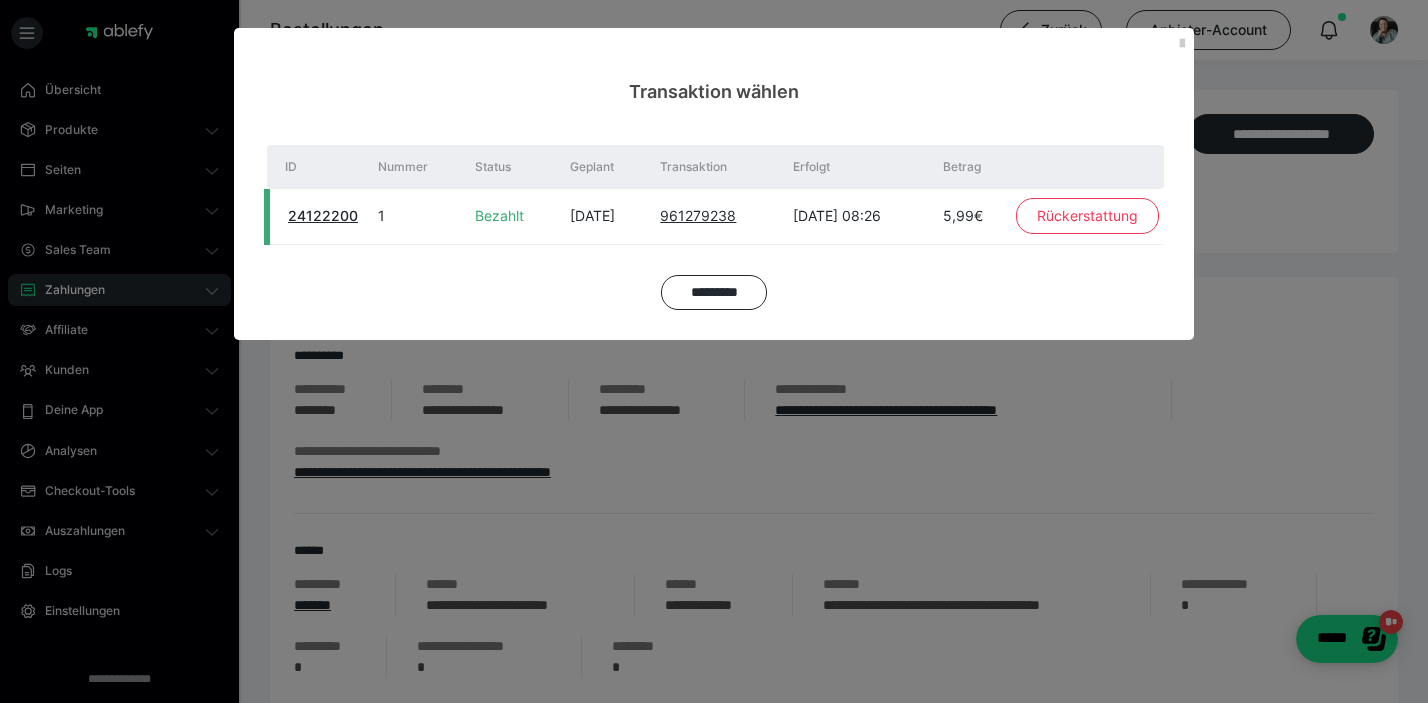 click on "Rückerstattung" at bounding box center [1087, 216] 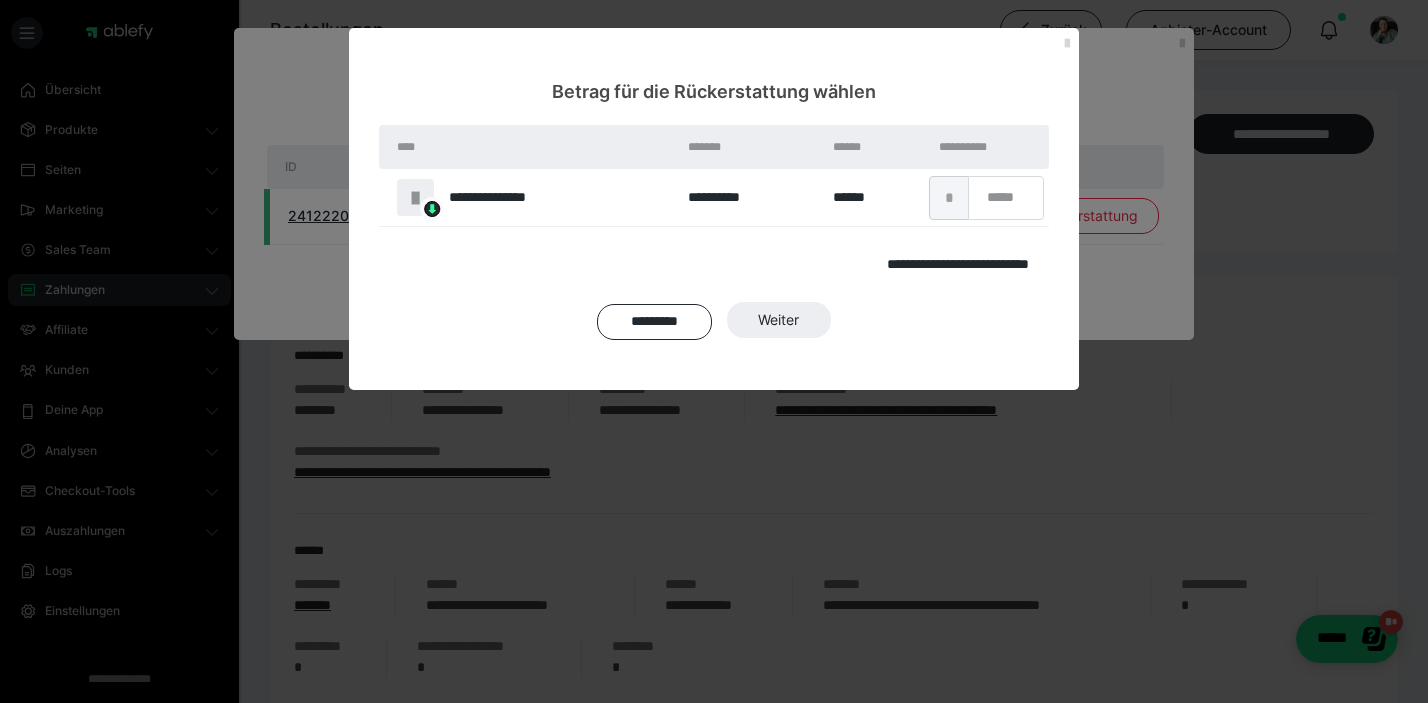 click at bounding box center (1067, 44) 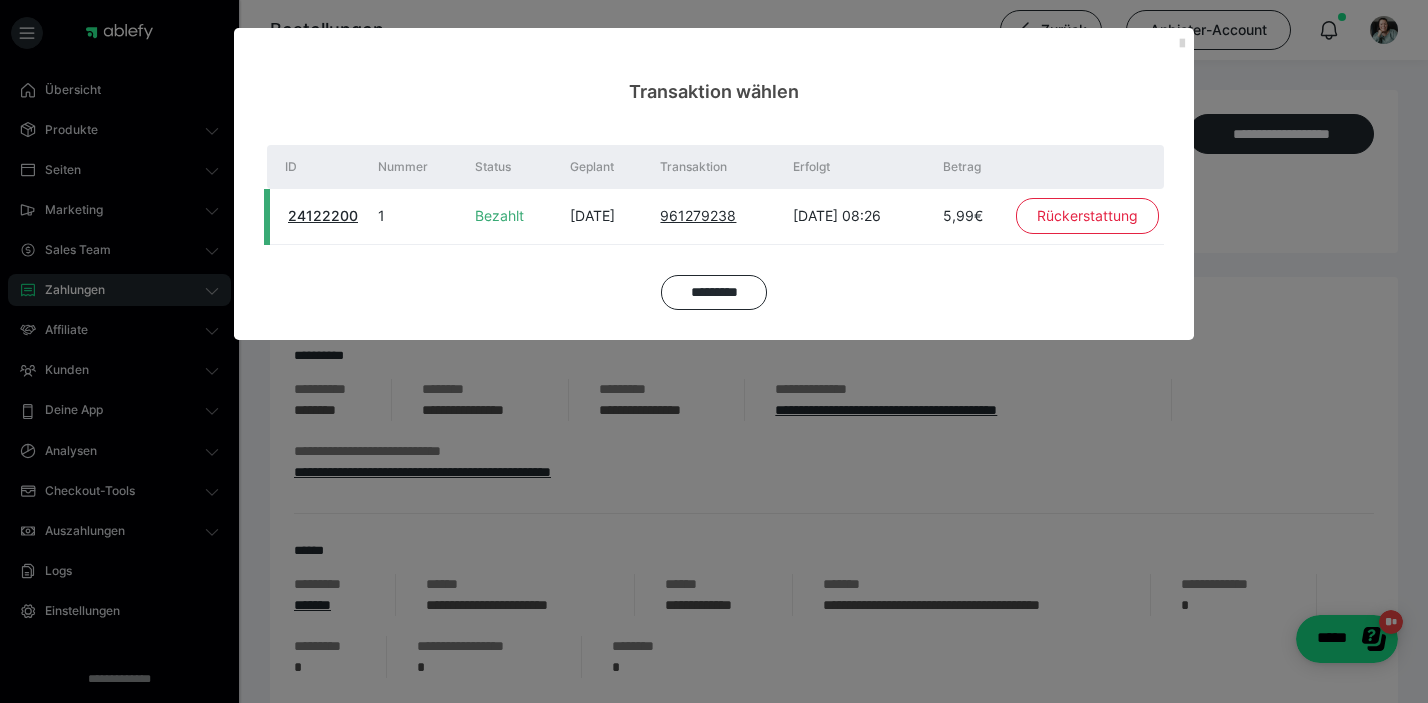 click at bounding box center [1182, 44] 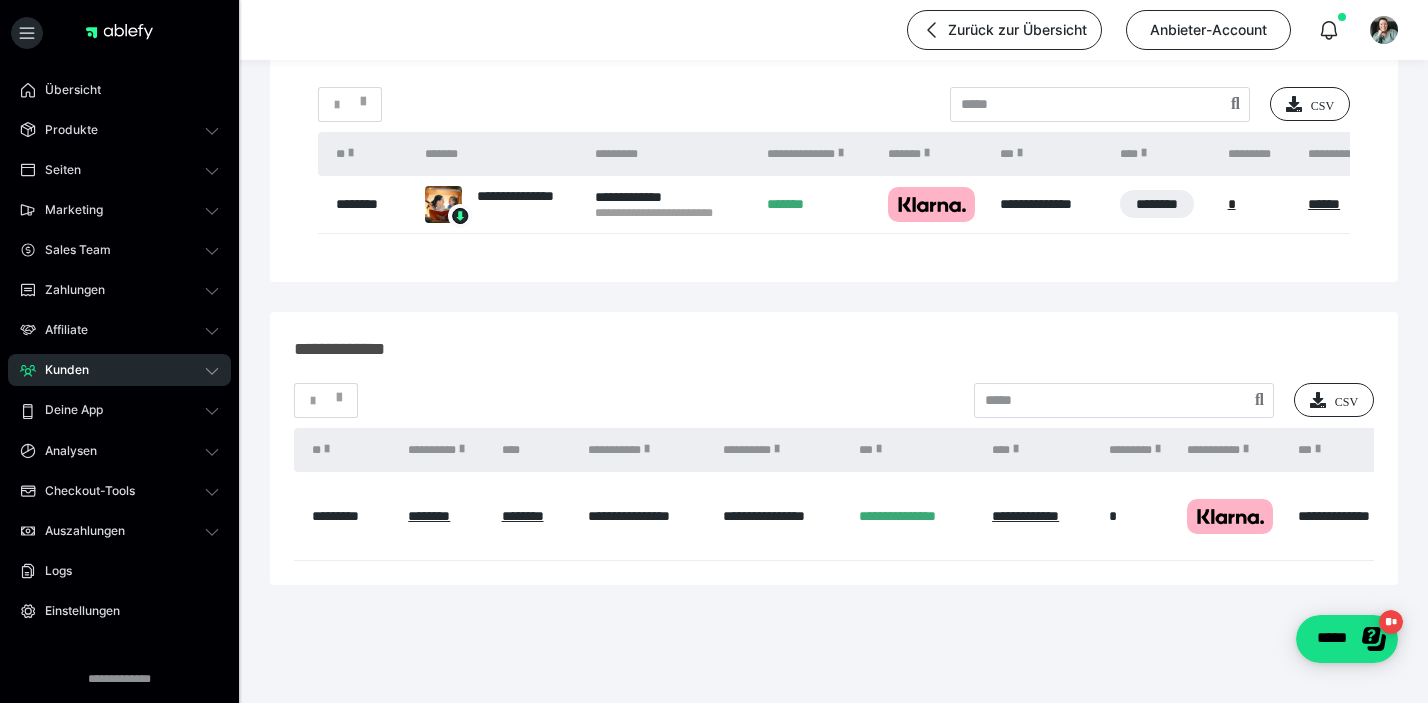 scroll, scrollTop: 256, scrollLeft: 0, axis: vertical 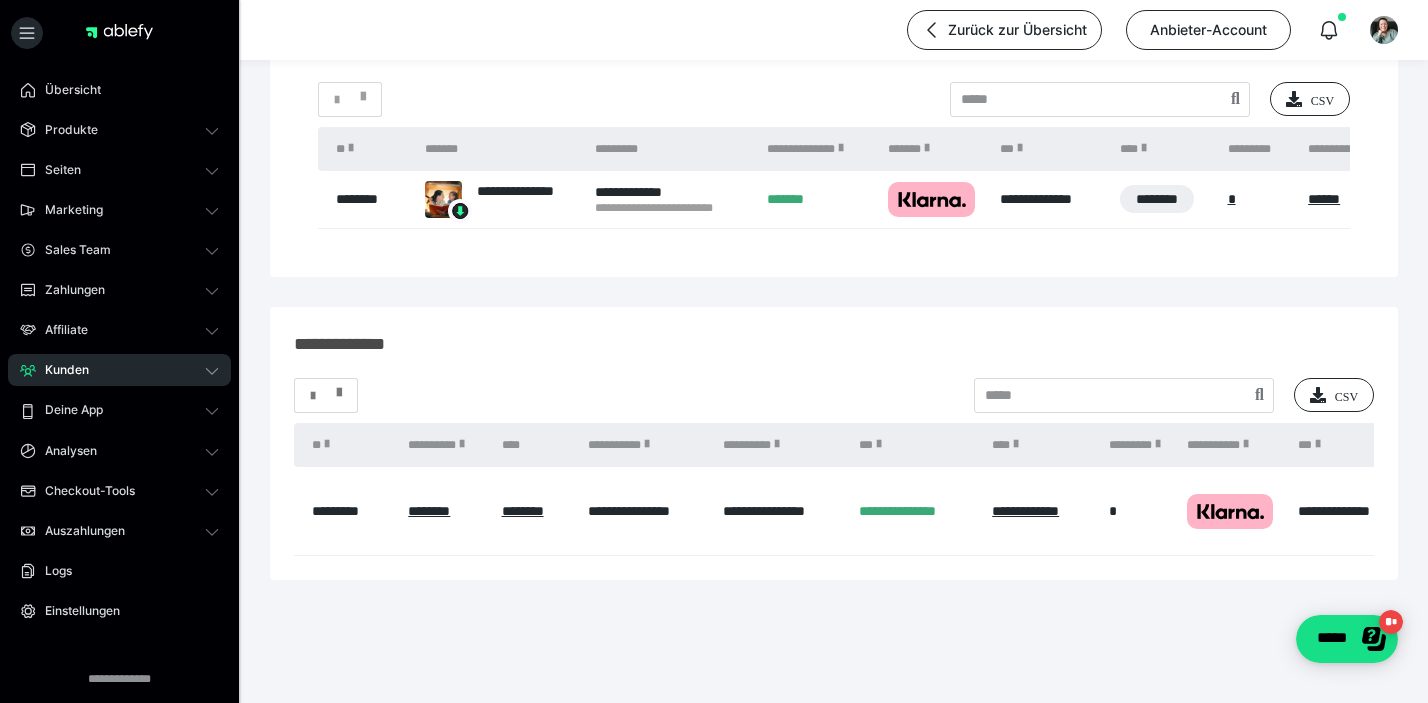click at bounding box center [363, 92] 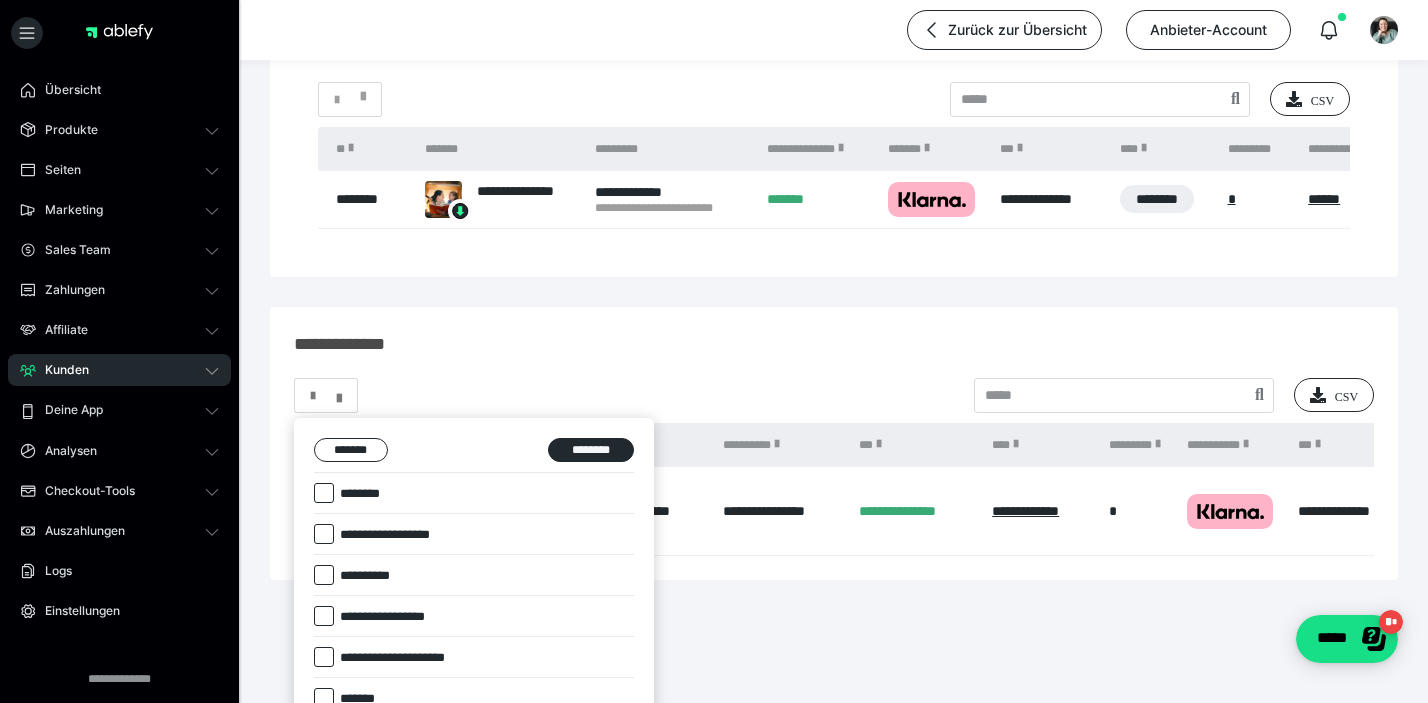 click at bounding box center (714, 351) 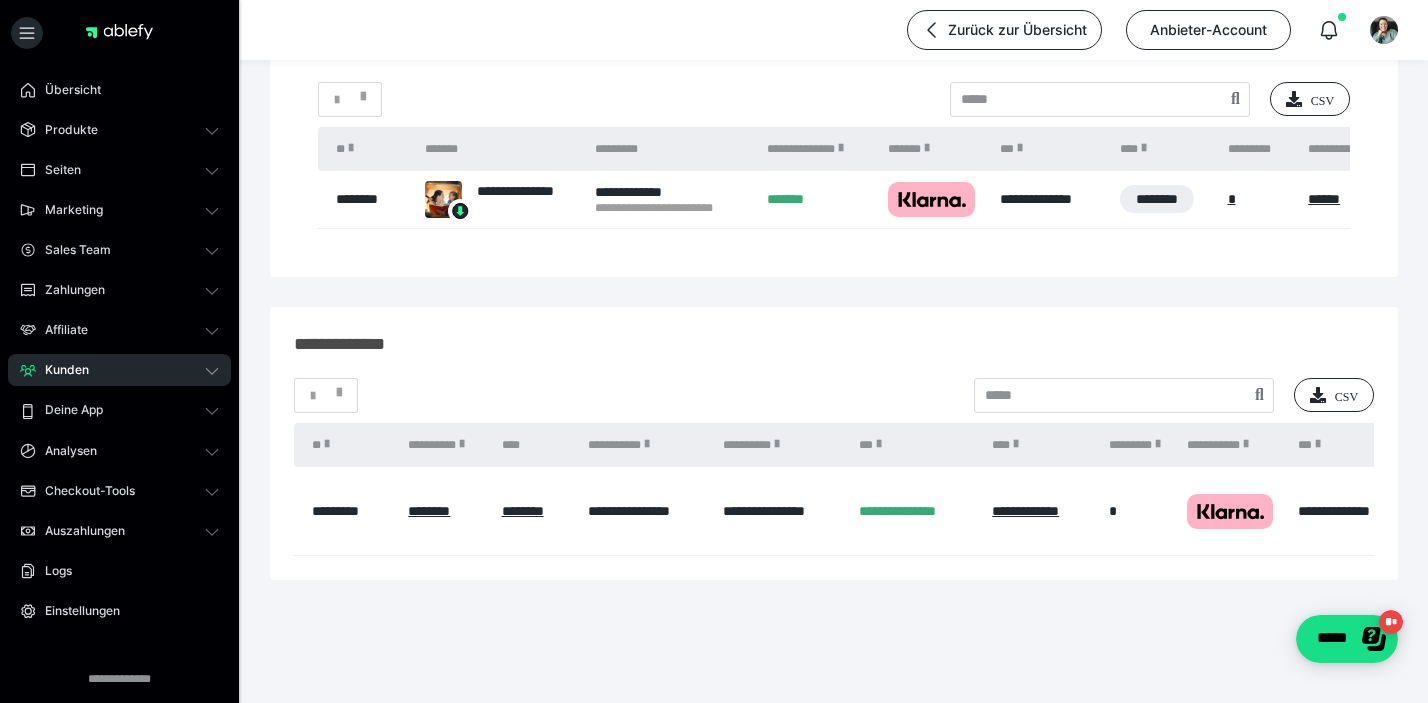 scroll, scrollTop: 271, scrollLeft: 0, axis: vertical 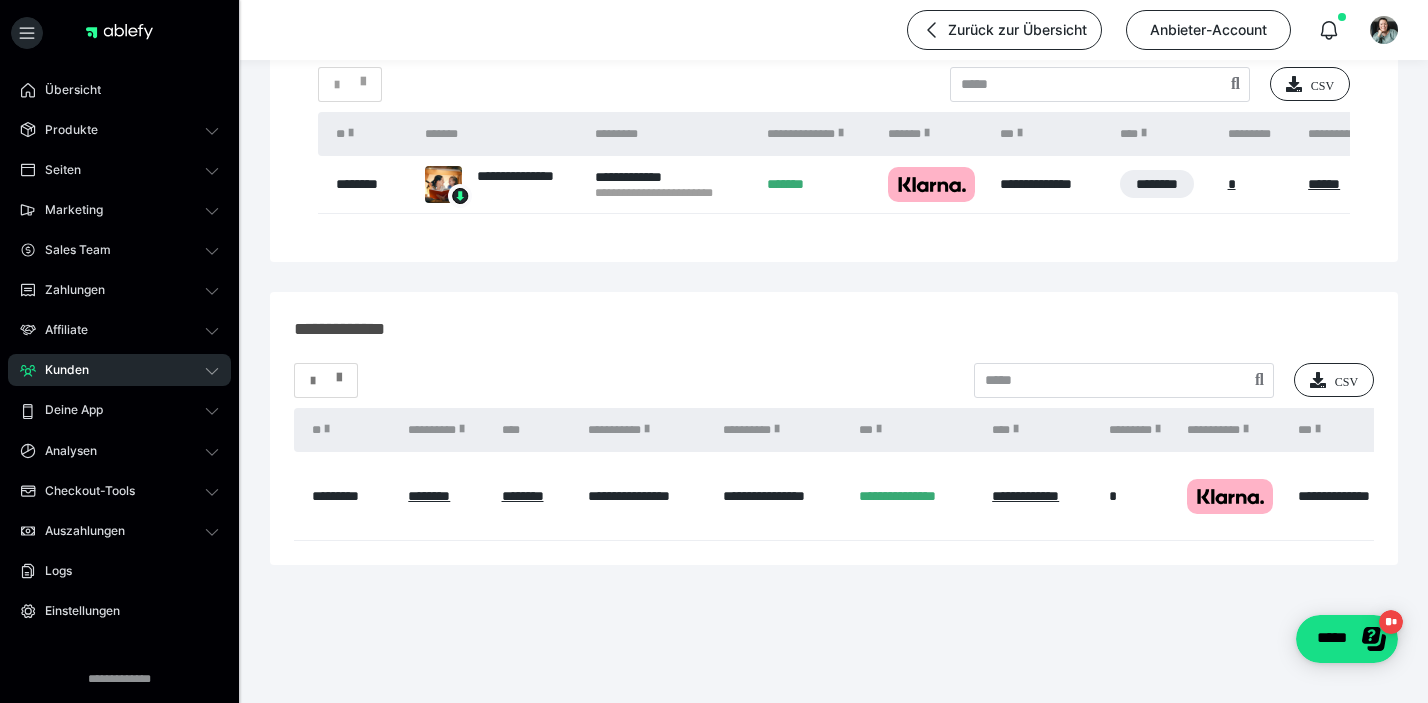 click at bounding box center (363, 77) 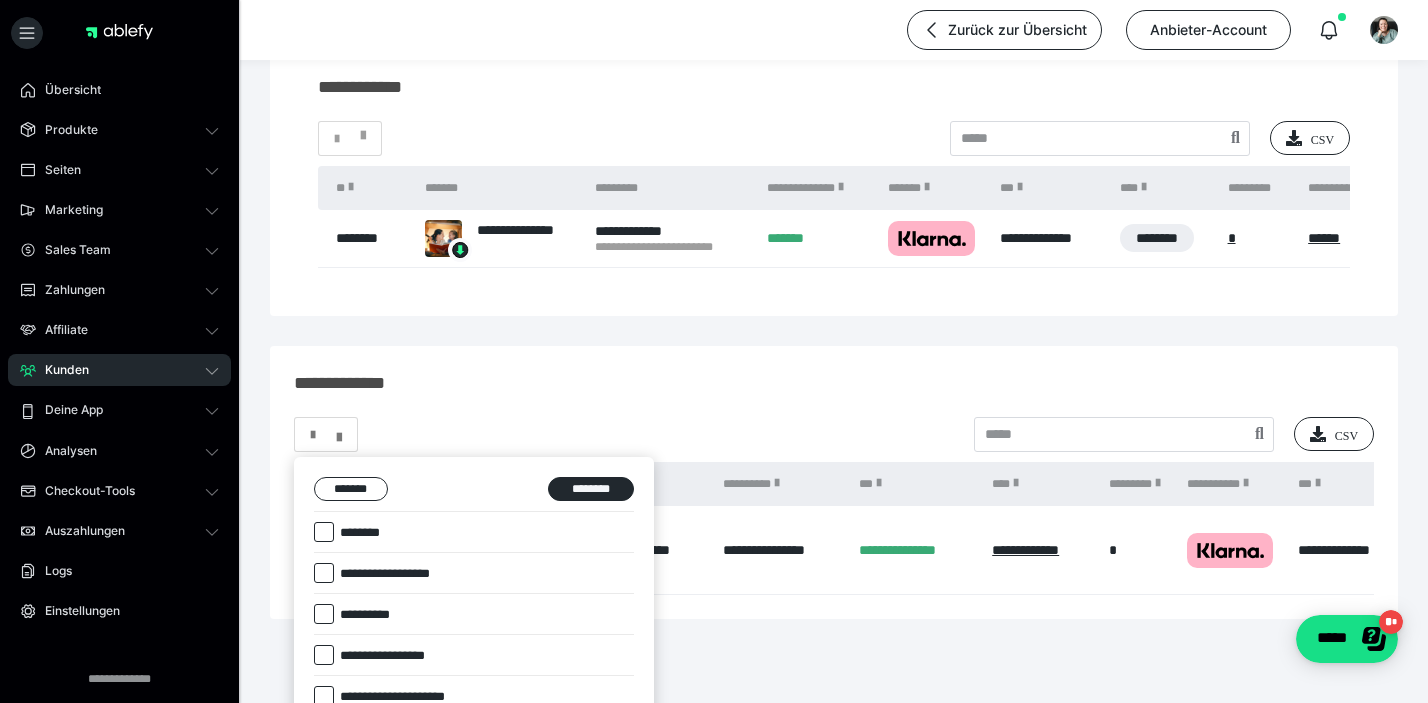 scroll, scrollTop: 0, scrollLeft: 0, axis: both 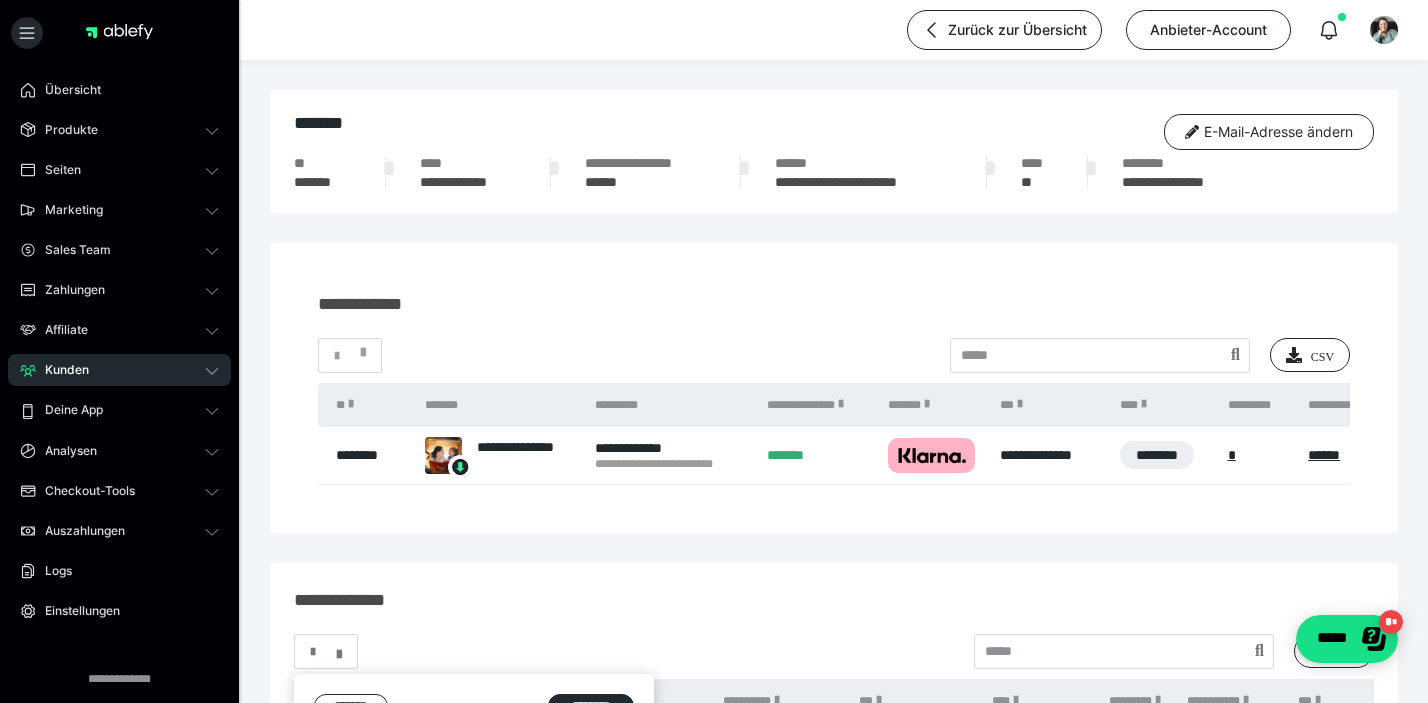 click at bounding box center (714, 351) 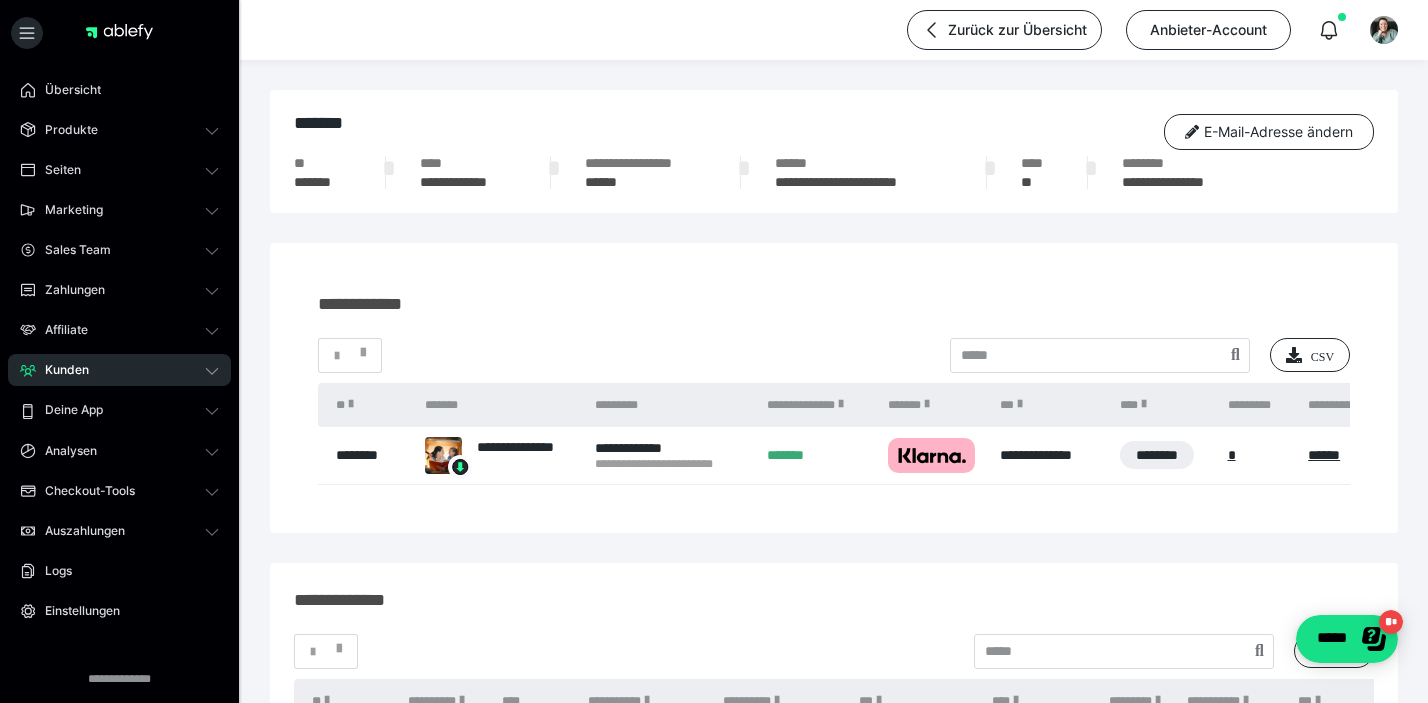 click on "Kunden" at bounding box center (119, 370) 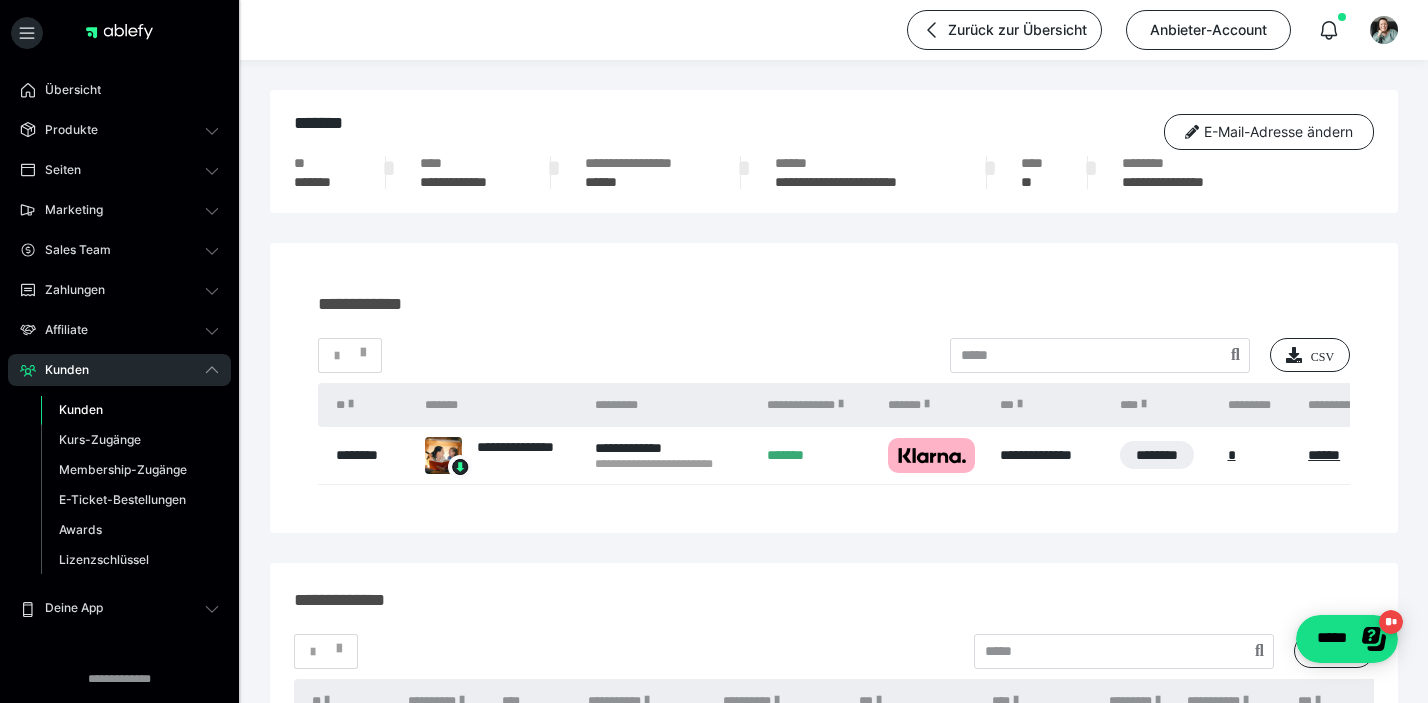 click on "Kunden" at bounding box center [130, 410] 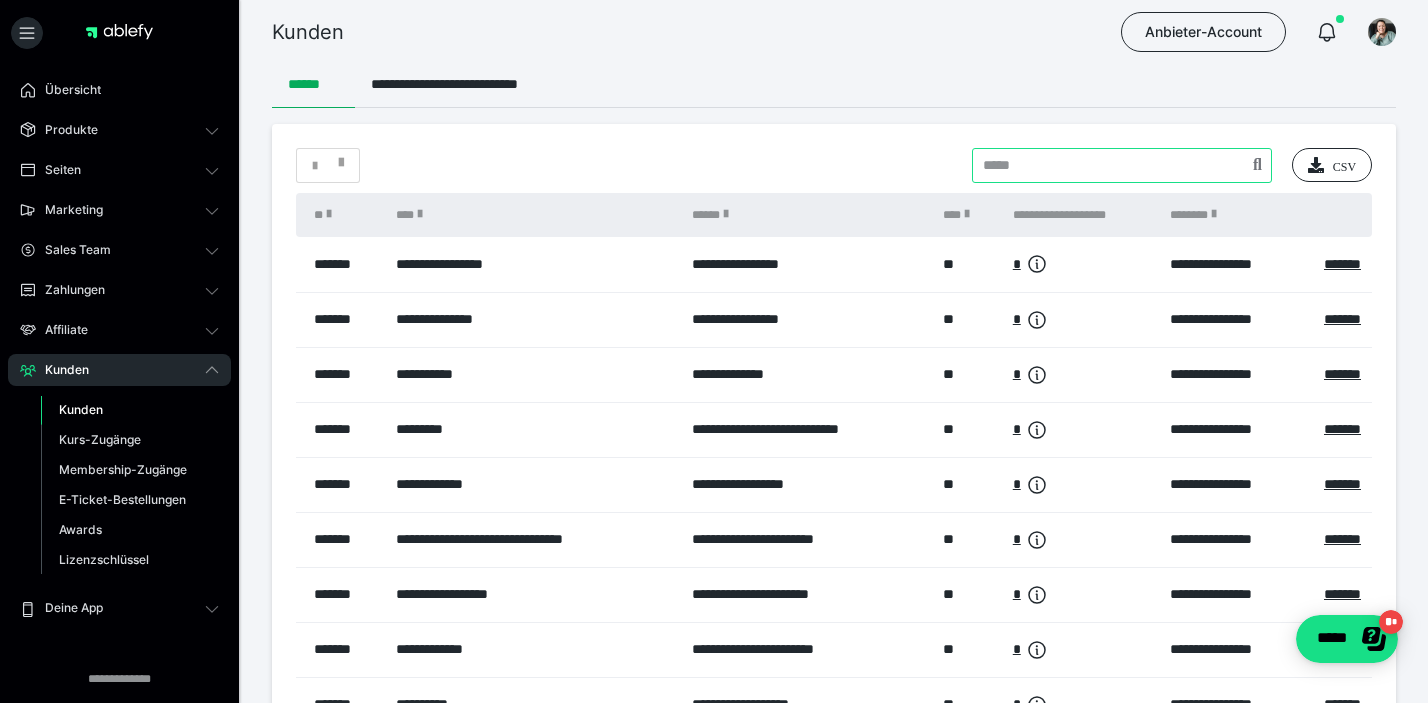 click at bounding box center (1122, 165) 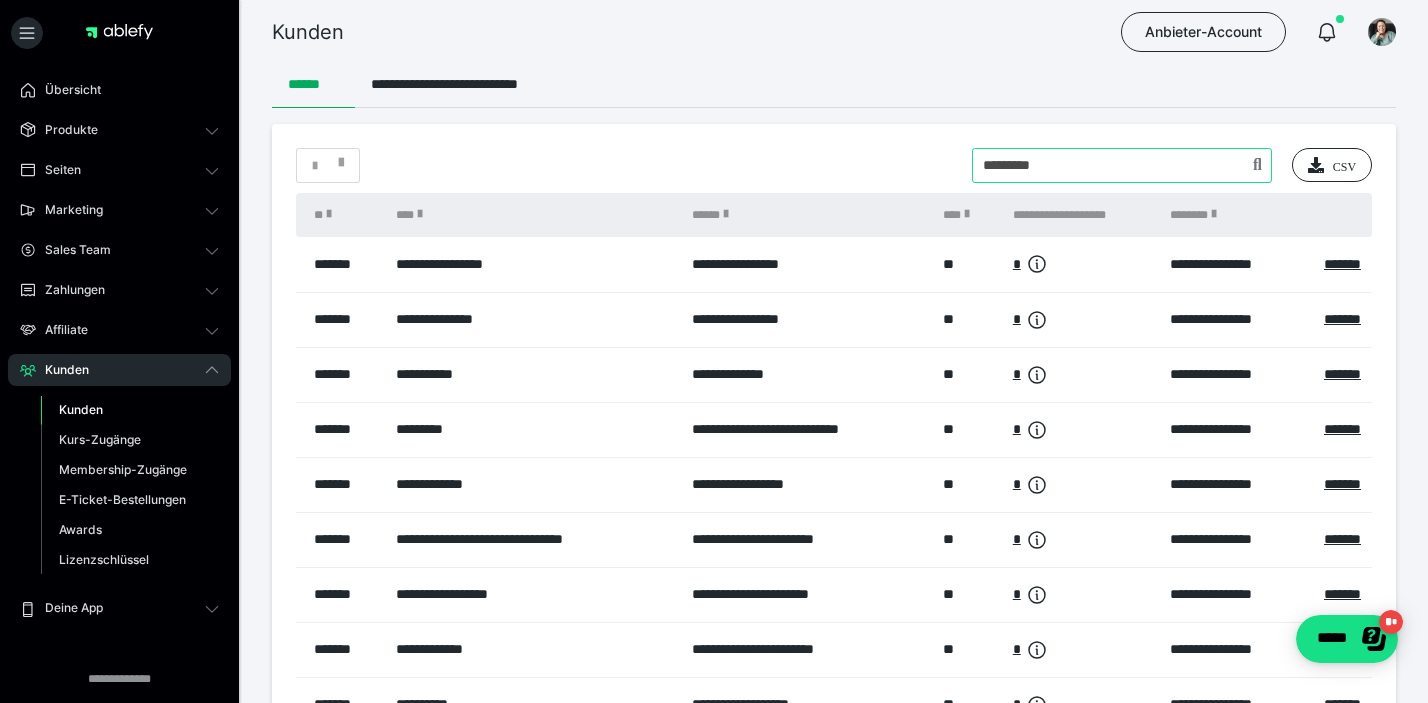 type on "*********" 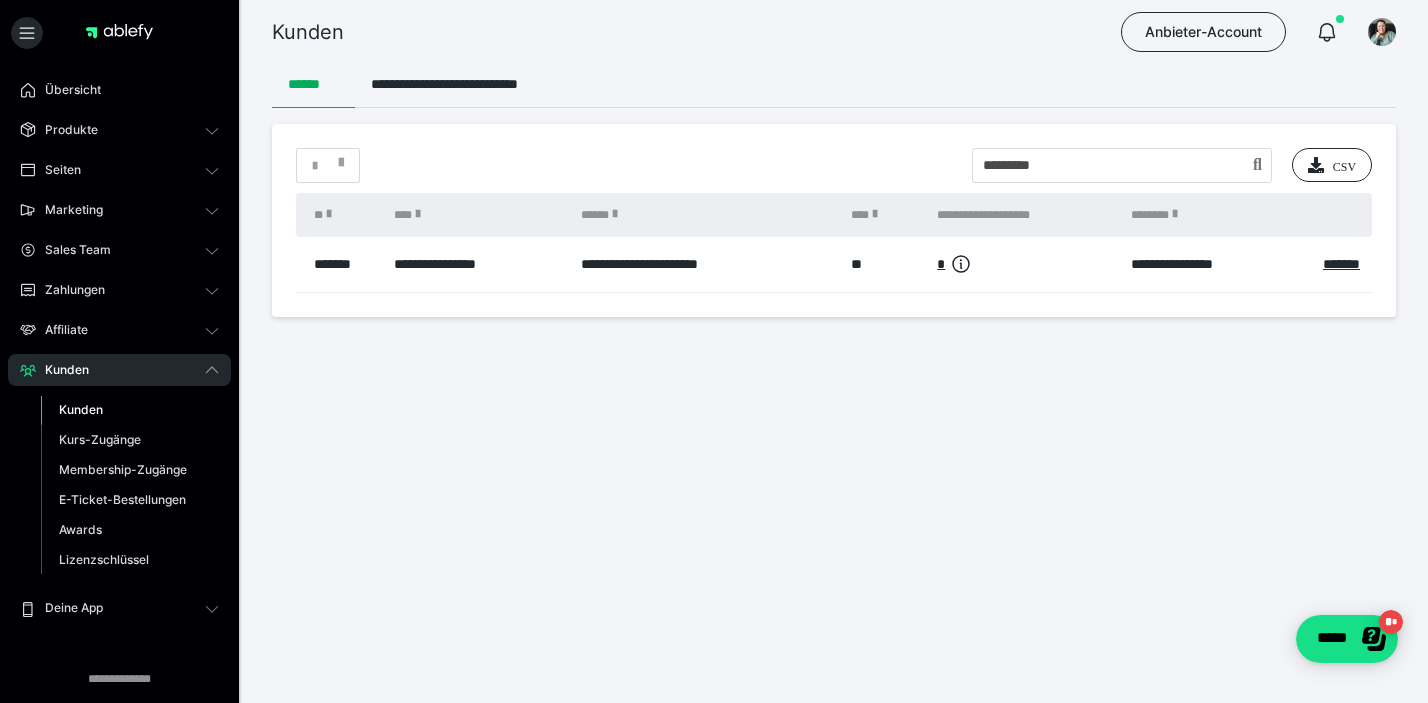click on "**********" at bounding box center [1217, 264] 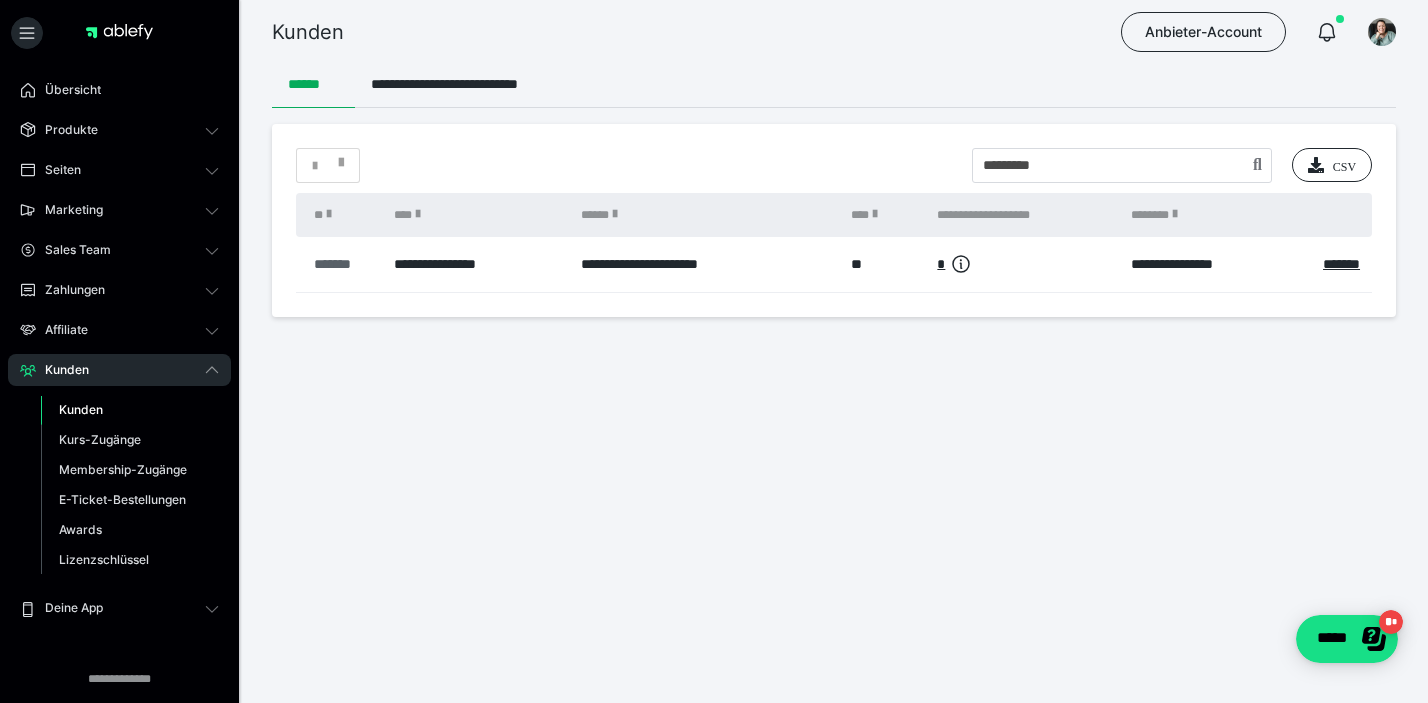 click on "*******" at bounding box center [344, 264] 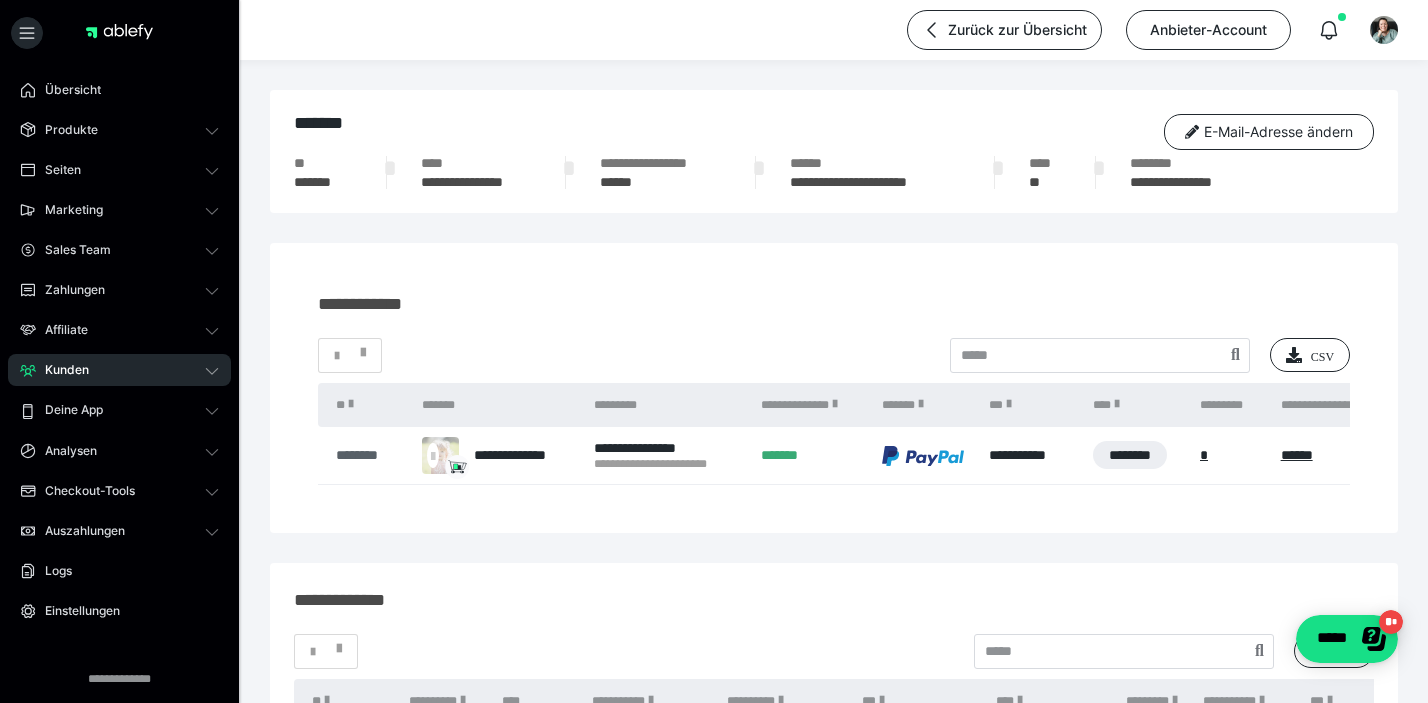 click on "********" at bounding box center [369, 455] 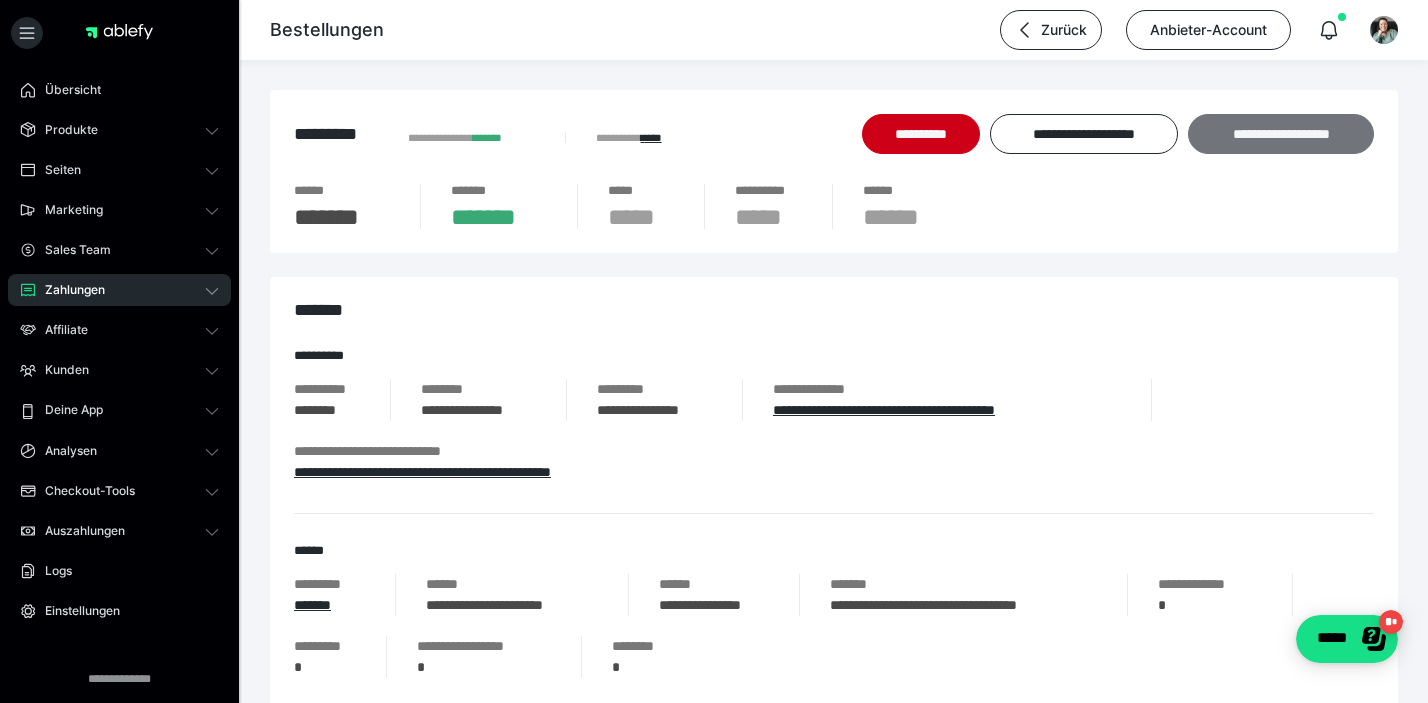click on "**********" at bounding box center (1281, 134) 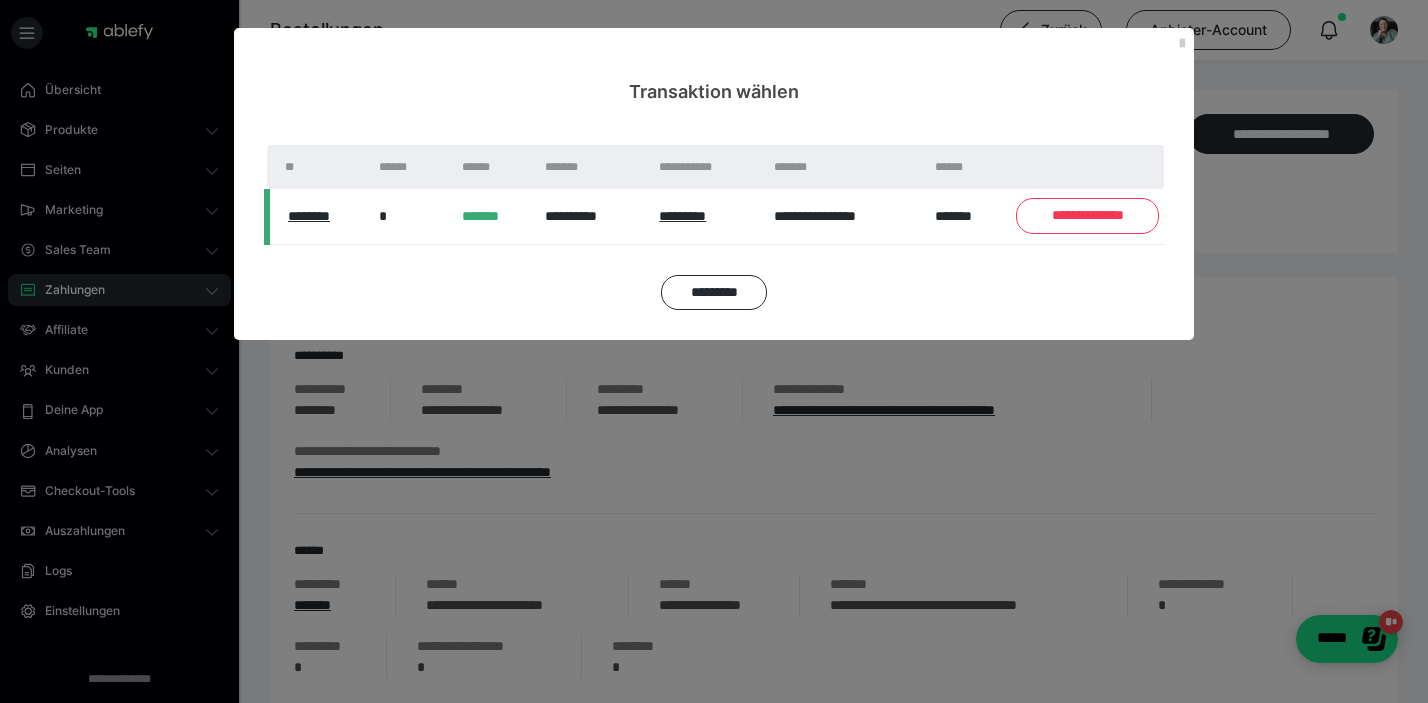 click on "**********" at bounding box center [1087, 216] 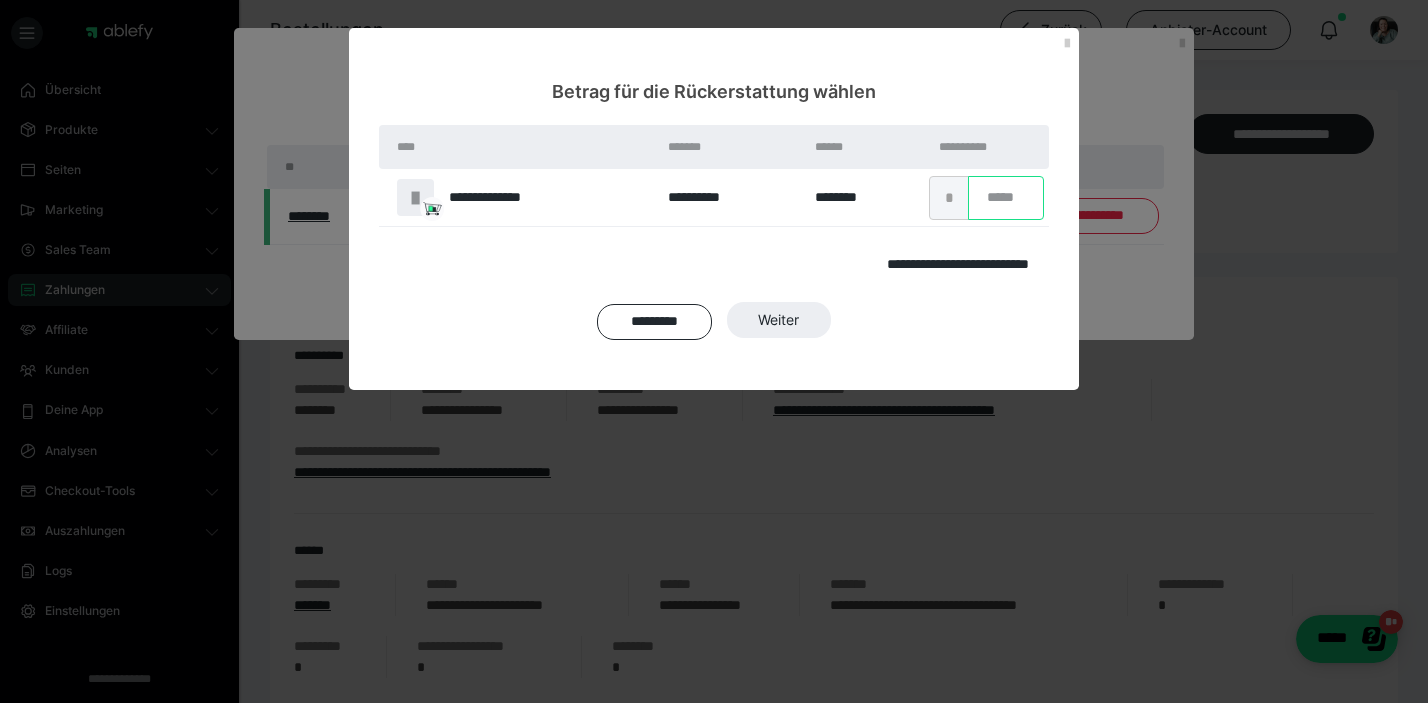 click on "*" at bounding box center [1006, 198] 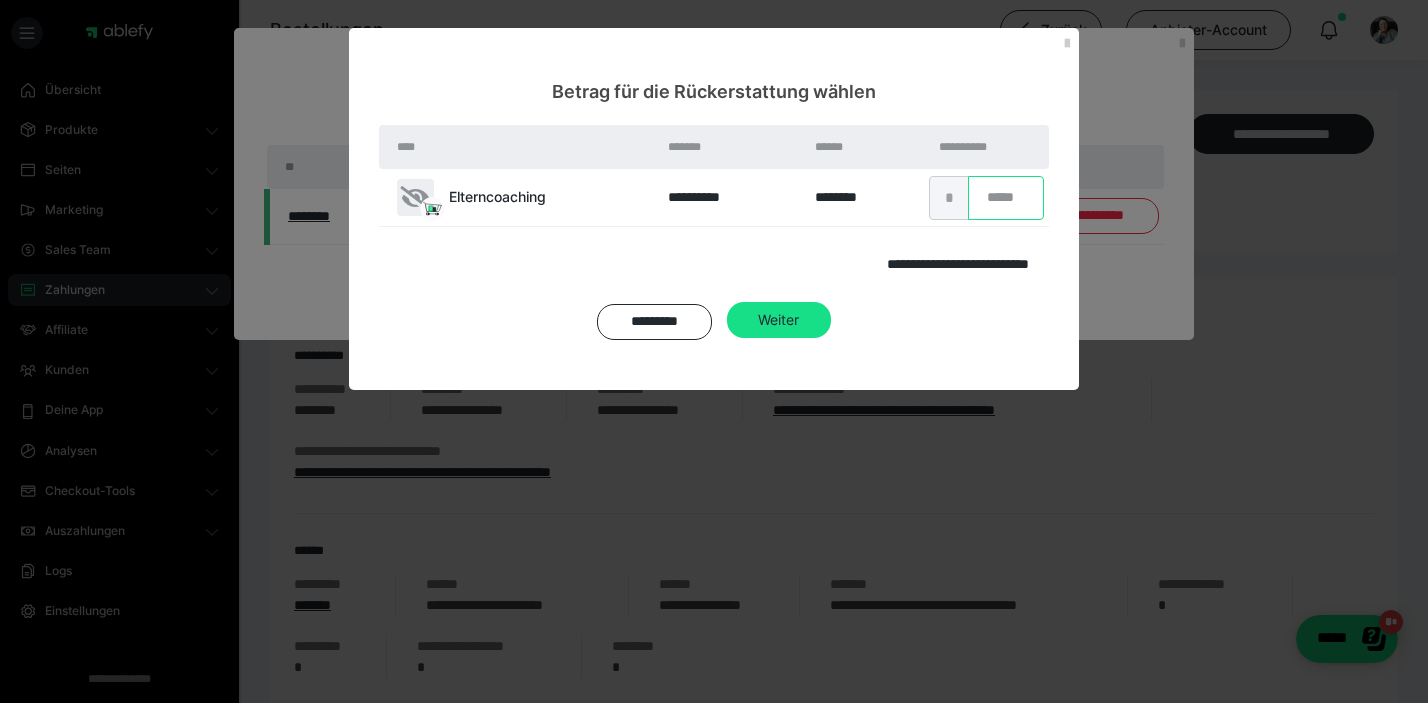 type on "*" 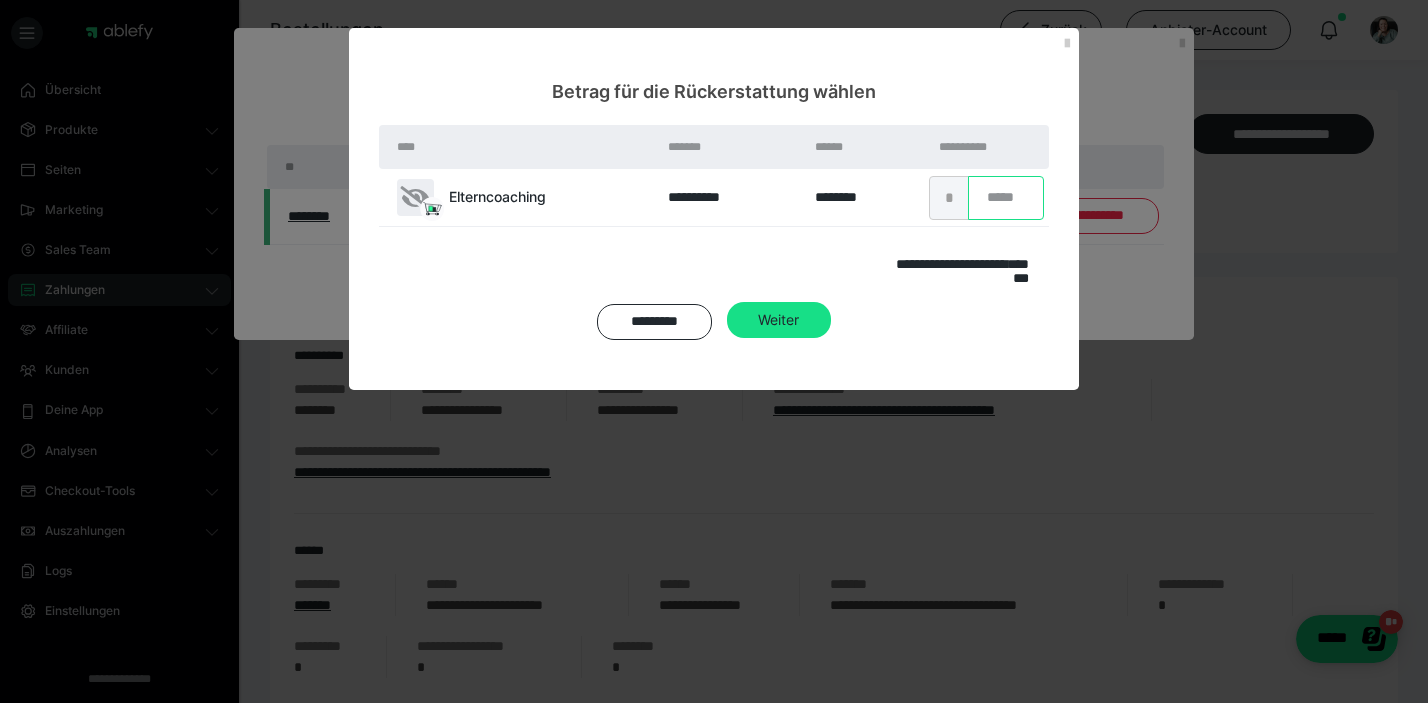 type on "*" 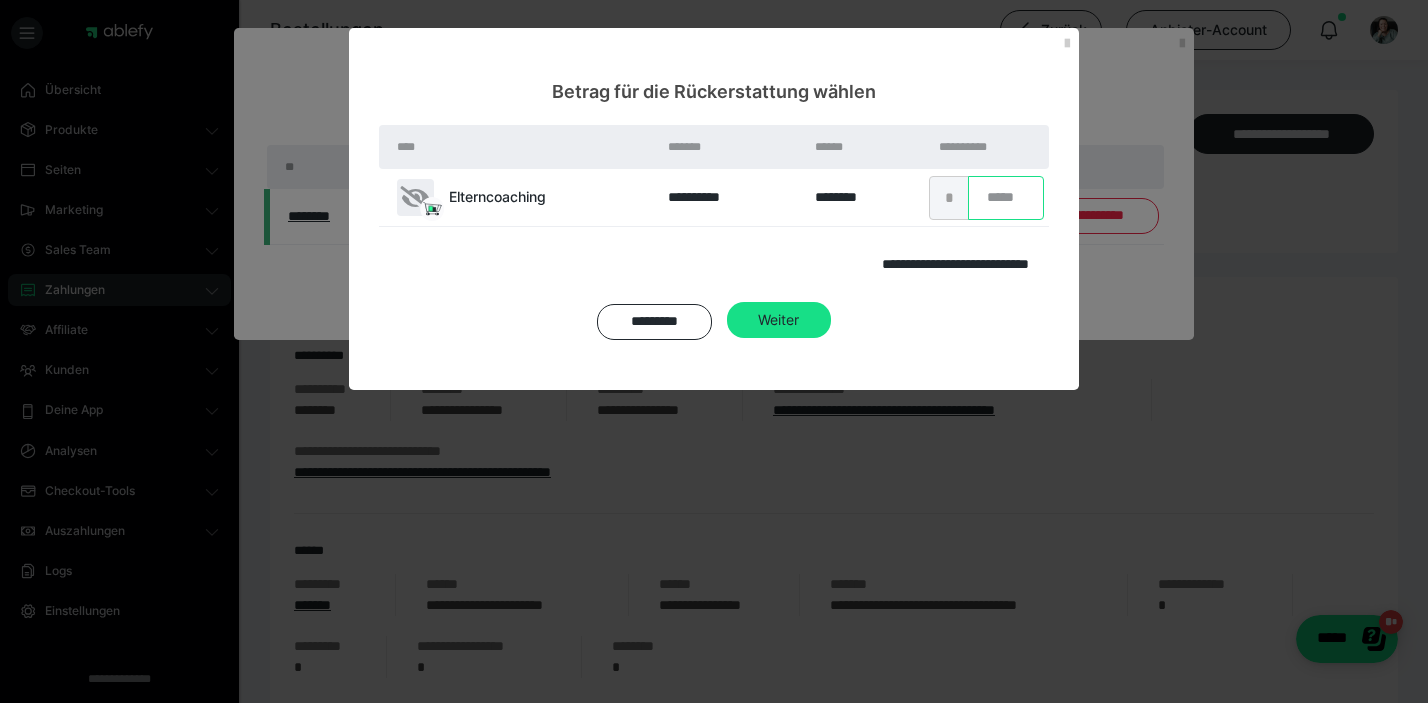 type on "*" 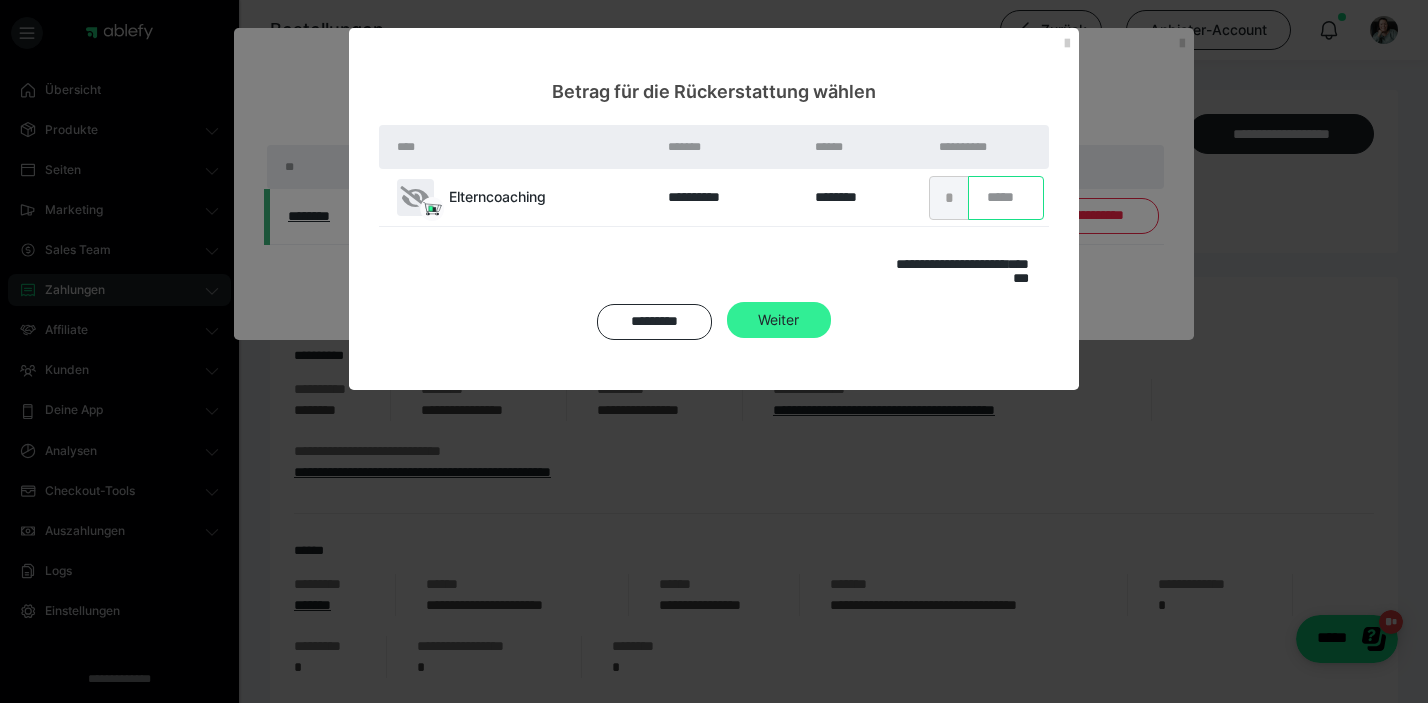 type on "***" 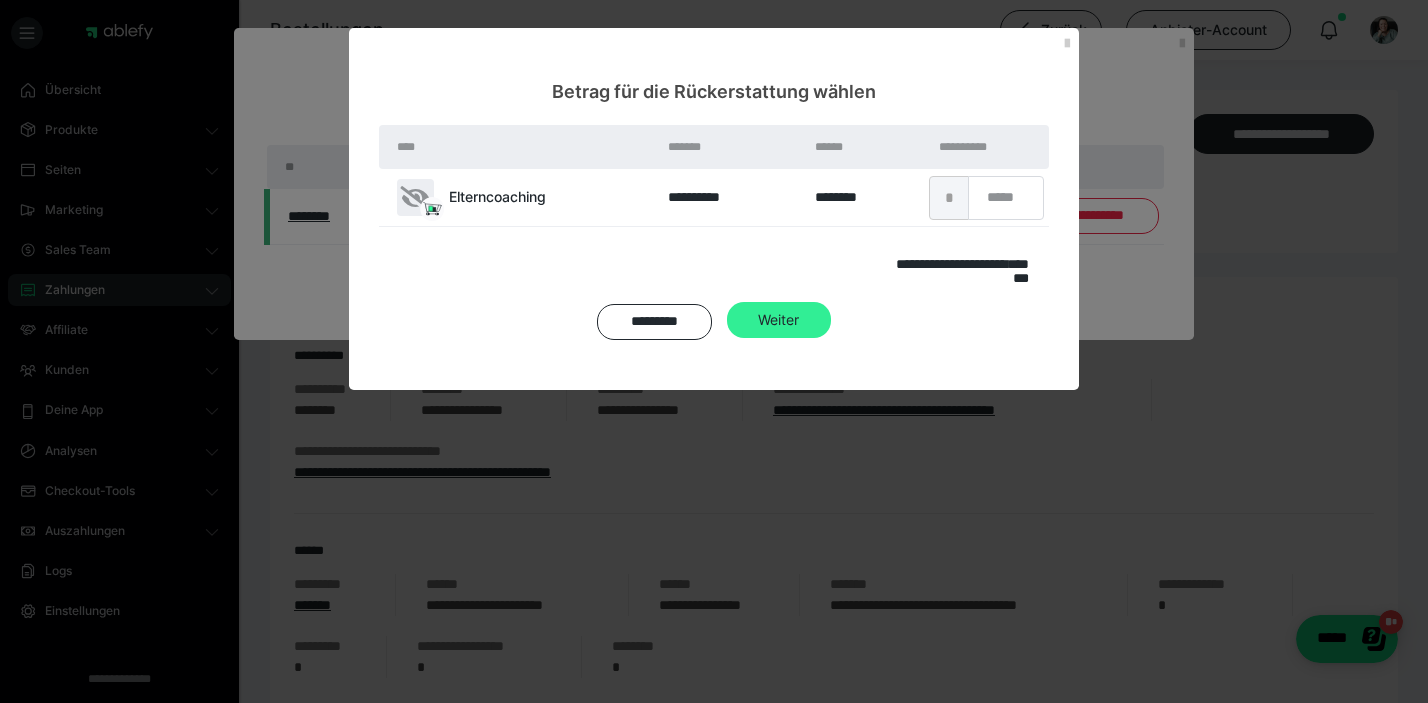 click on "Weiter" at bounding box center [779, 320] 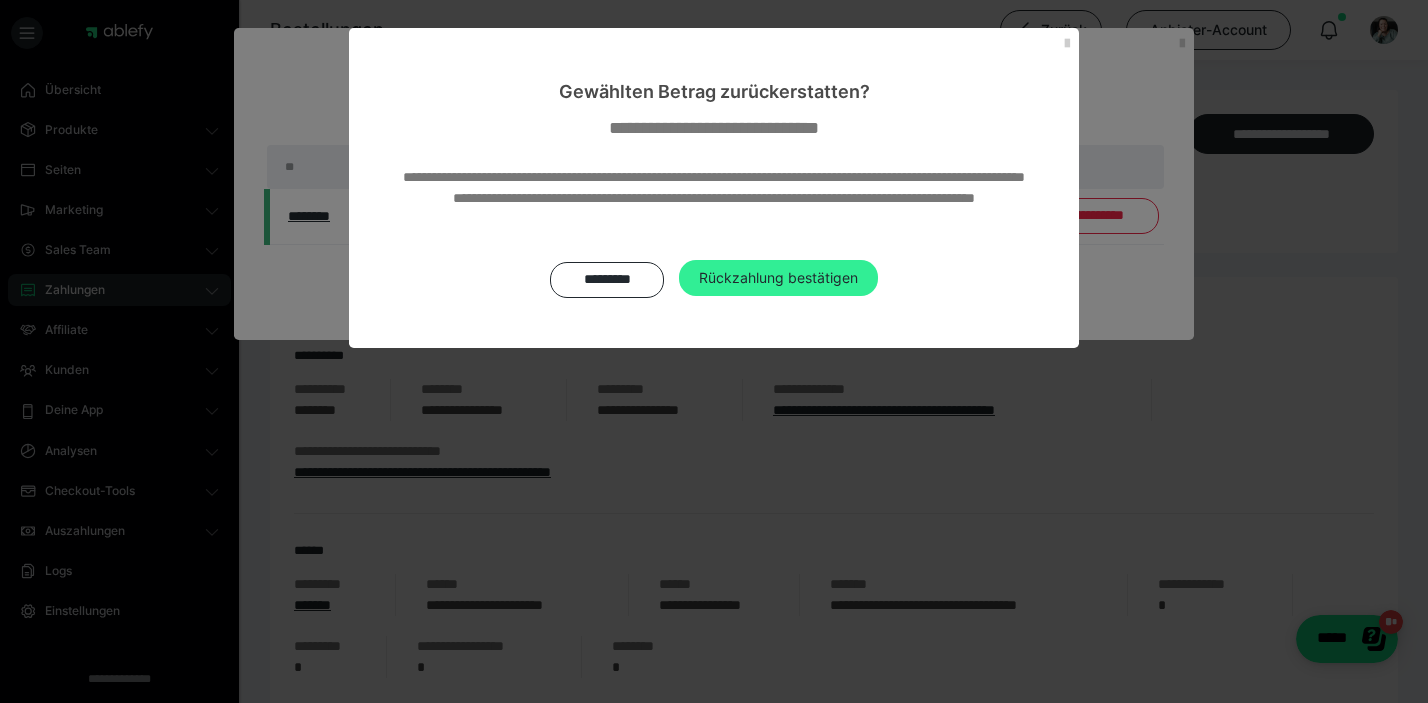 click on "Rückzahlung bestätigen" at bounding box center (778, 278) 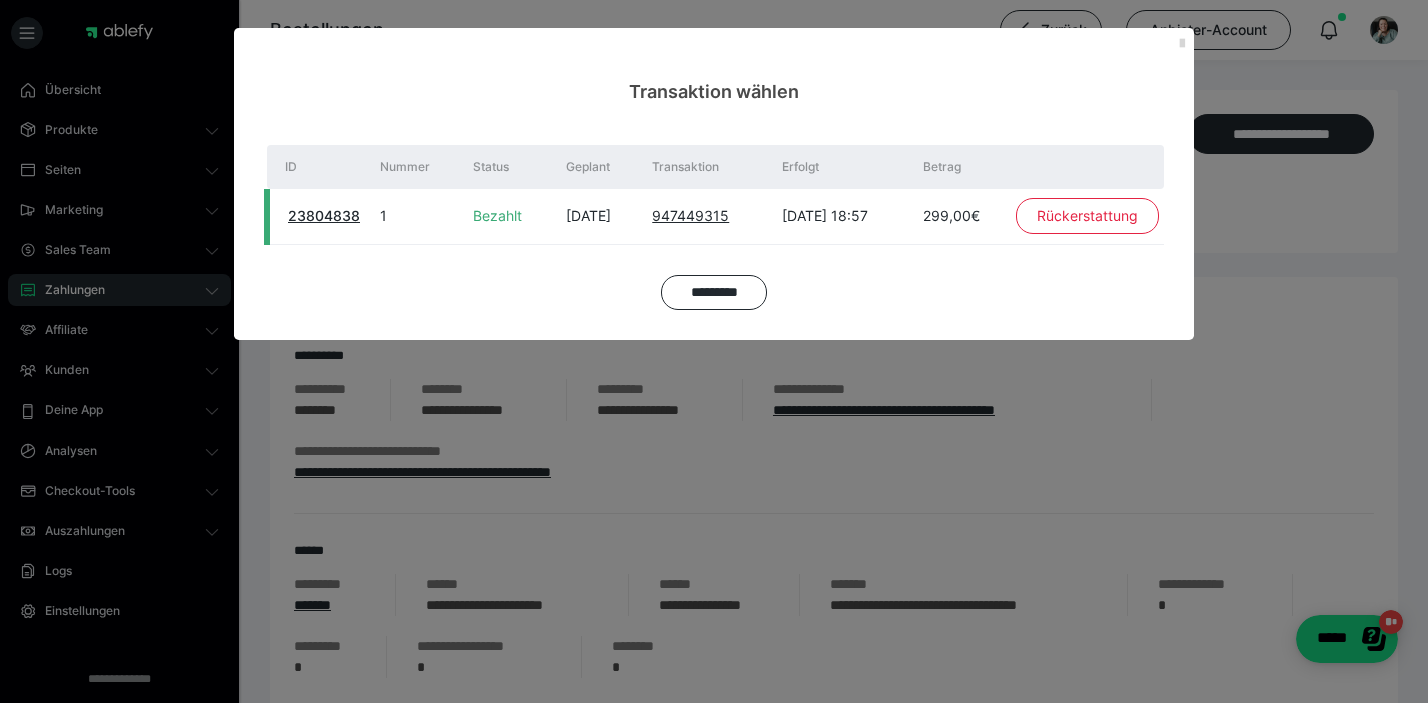 click at bounding box center (1182, 44) 